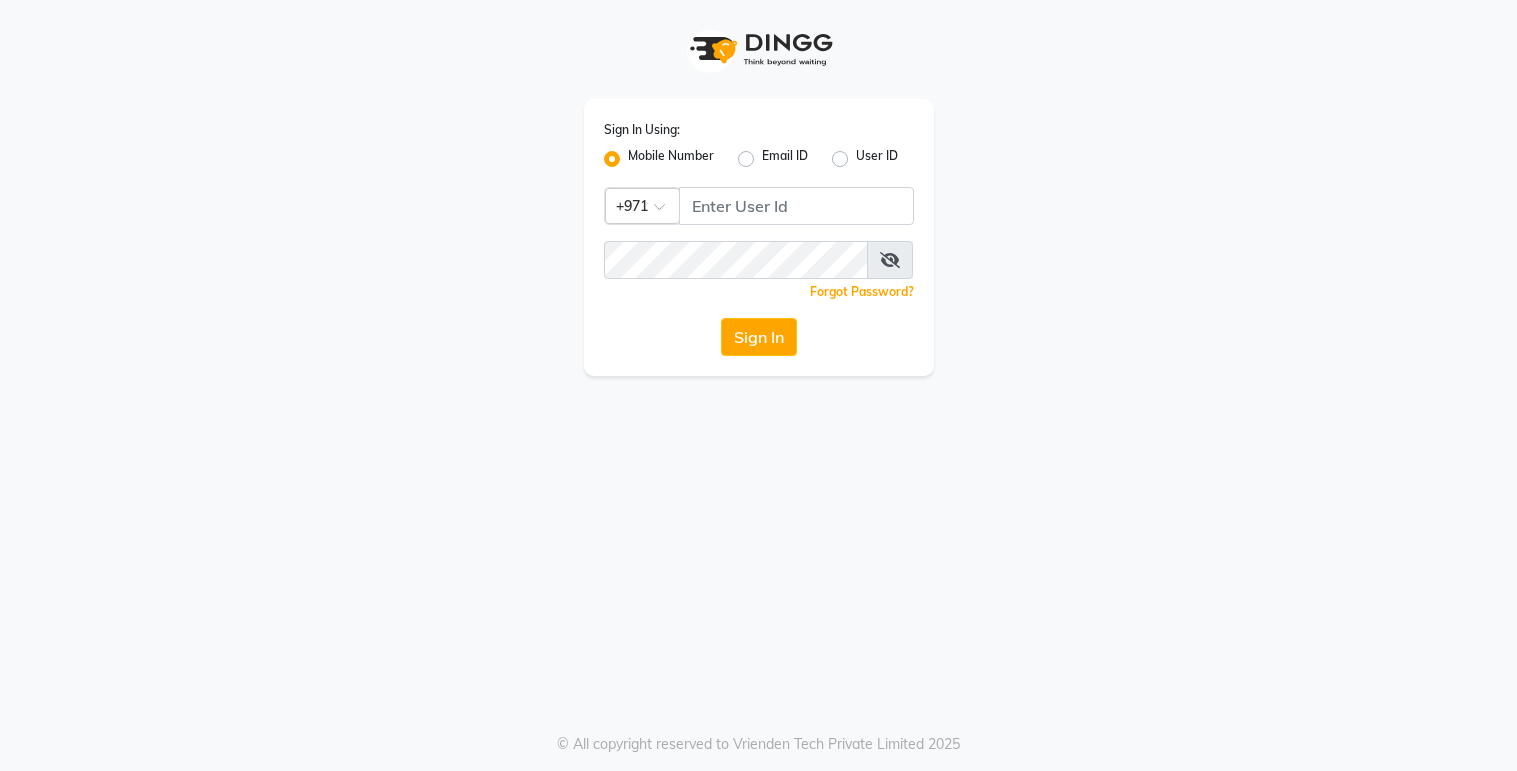 scroll, scrollTop: 0, scrollLeft: 0, axis: both 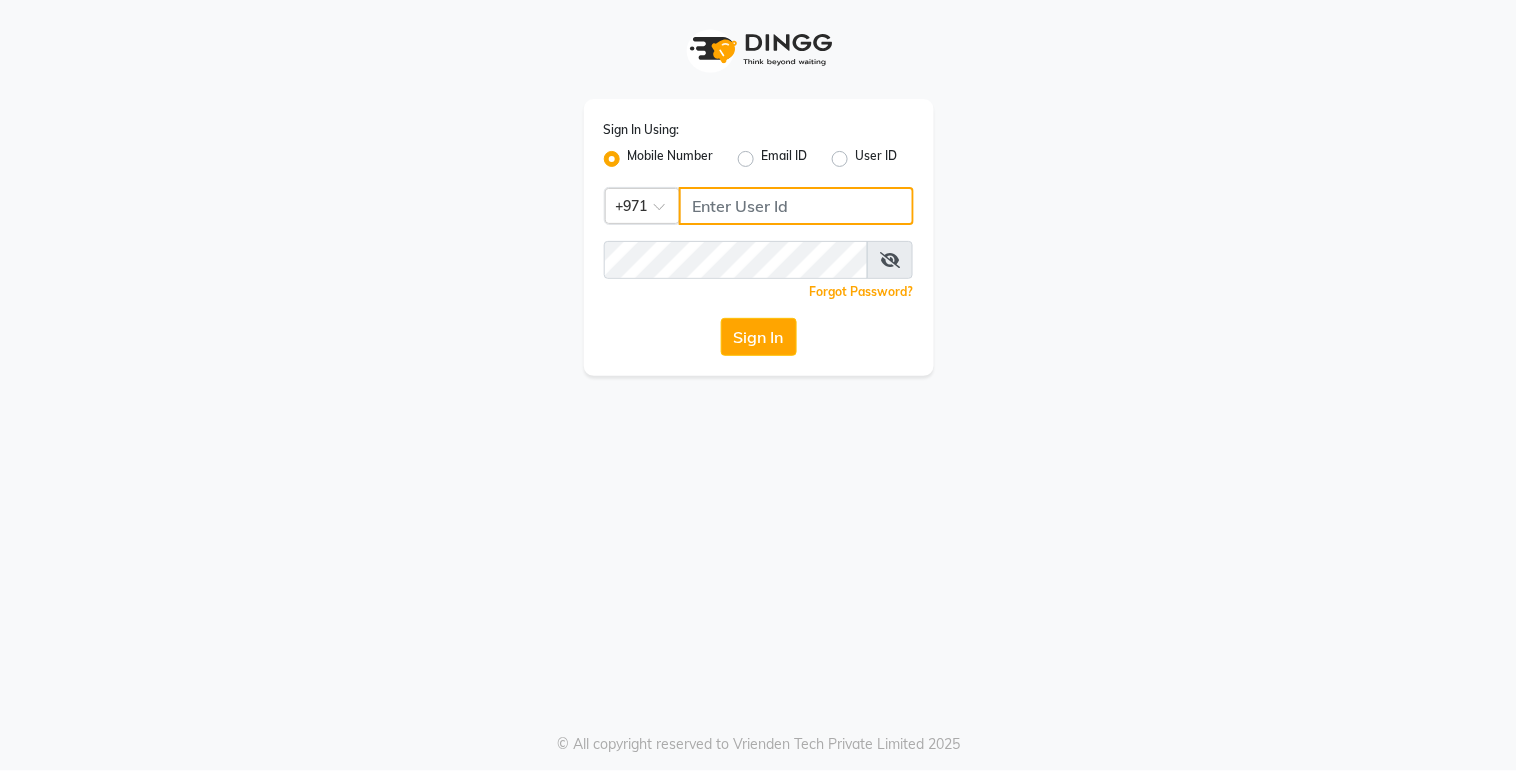 type on "527263343" 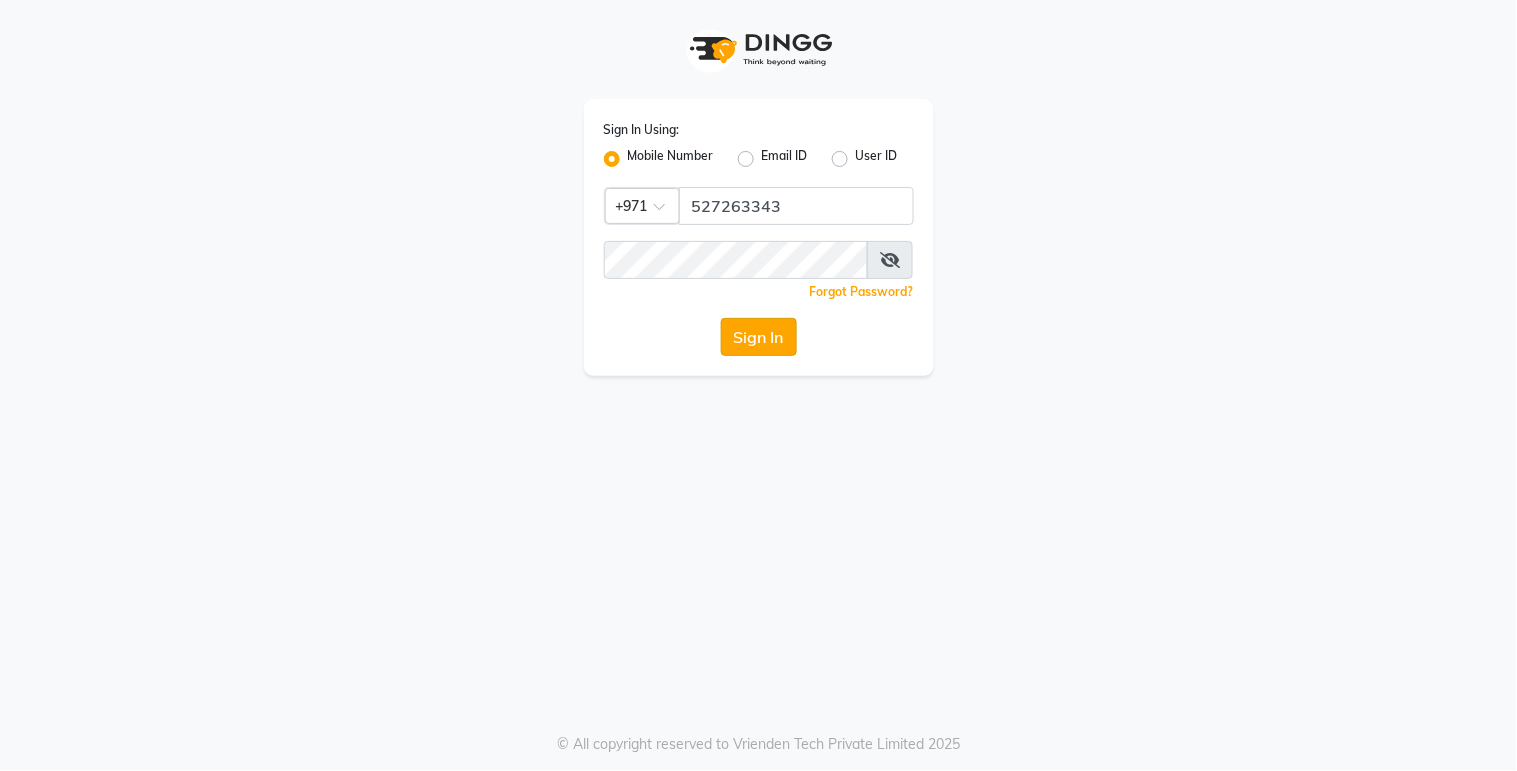 click on "Sign In" 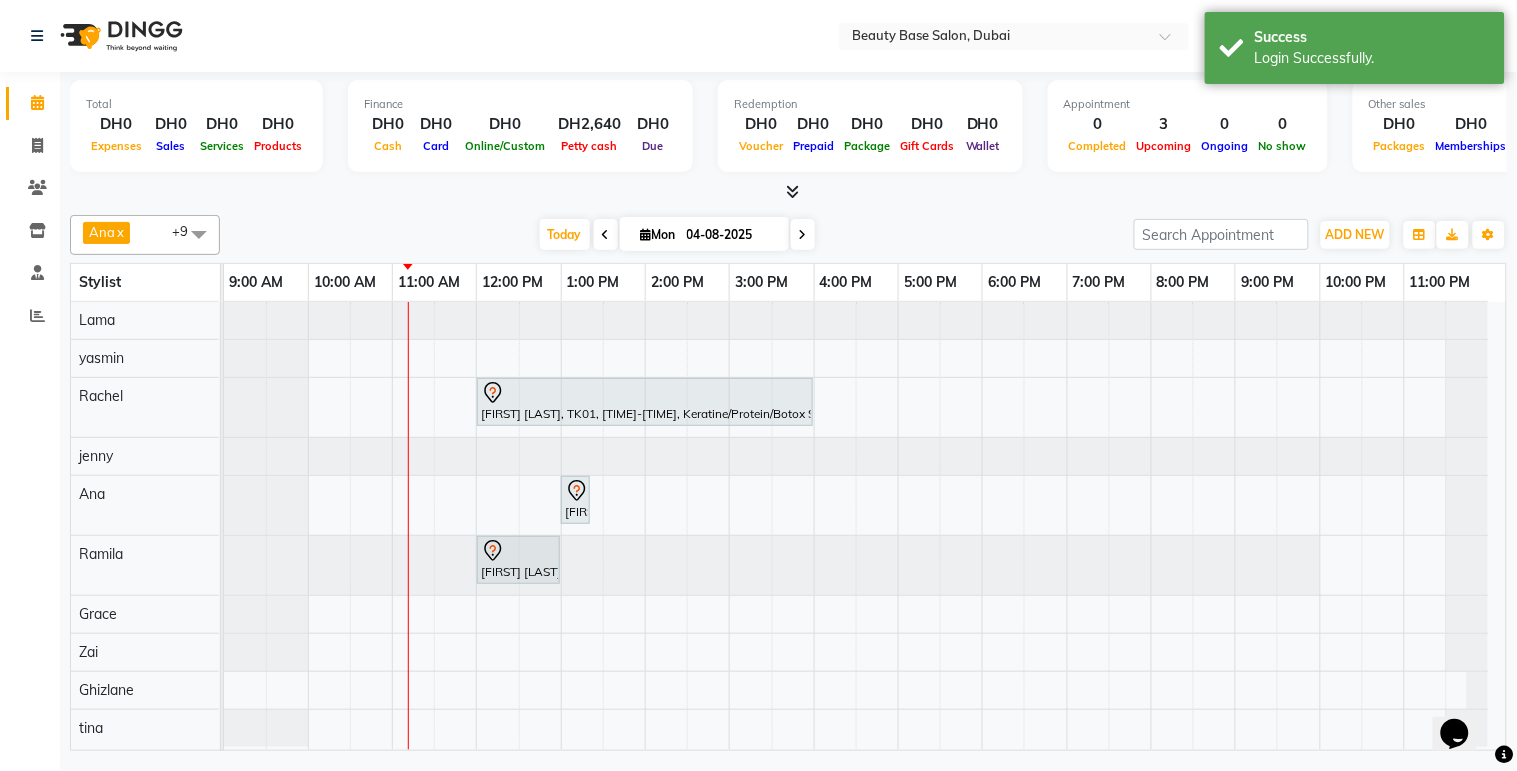 scroll, scrollTop: 0, scrollLeft: 0, axis: both 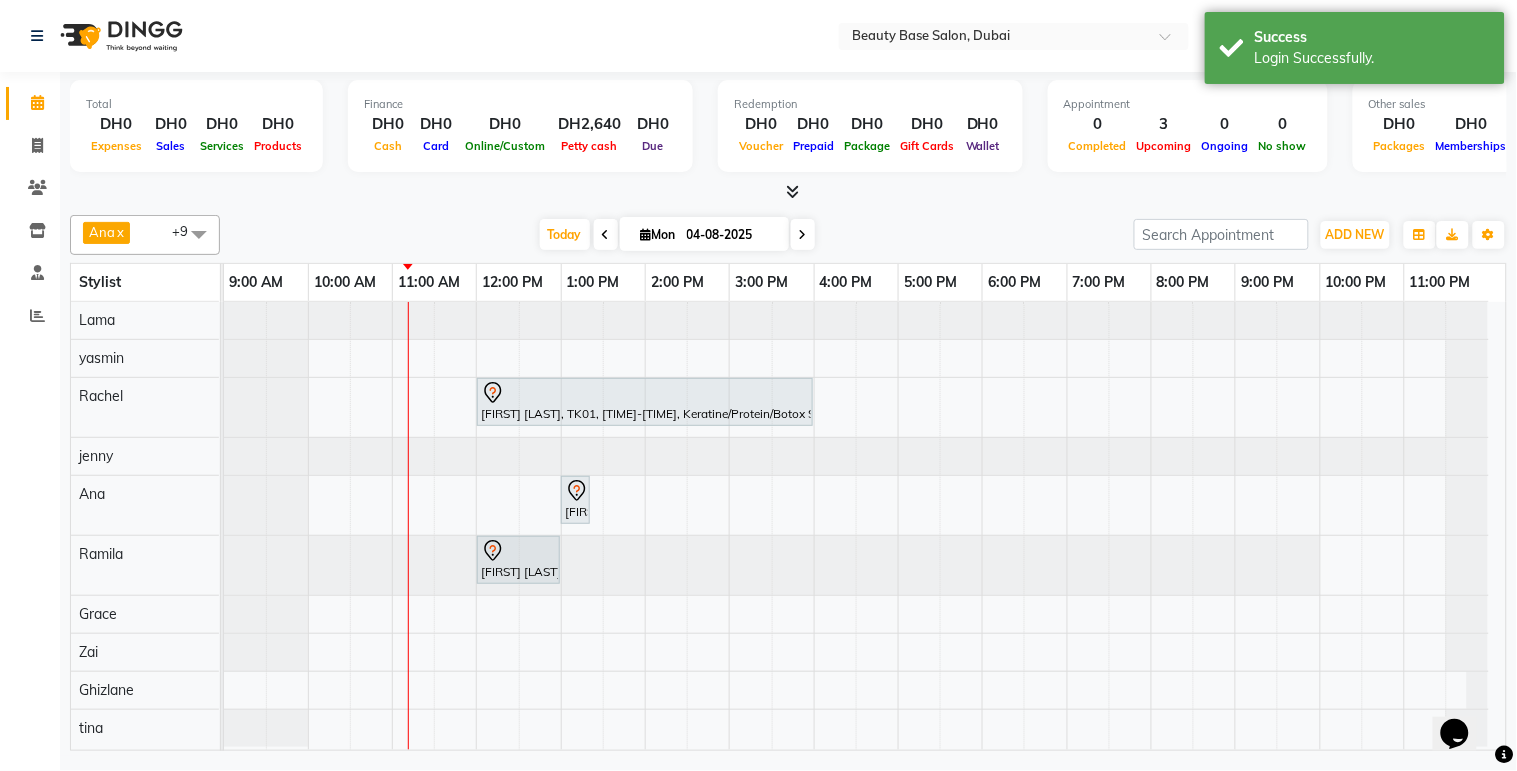 click at bounding box center (645, 393) 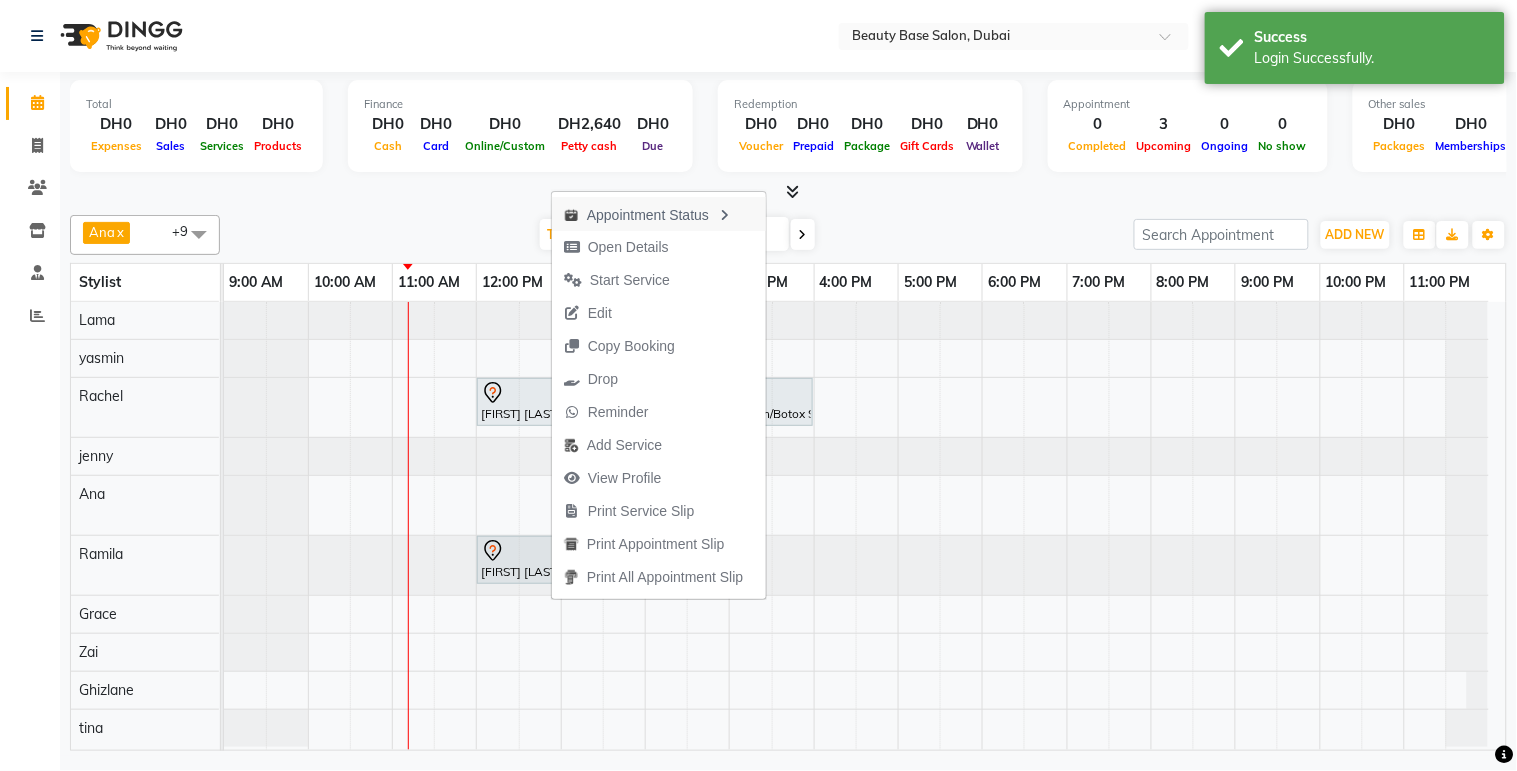 click on "Appointment Status" at bounding box center [659, 214] 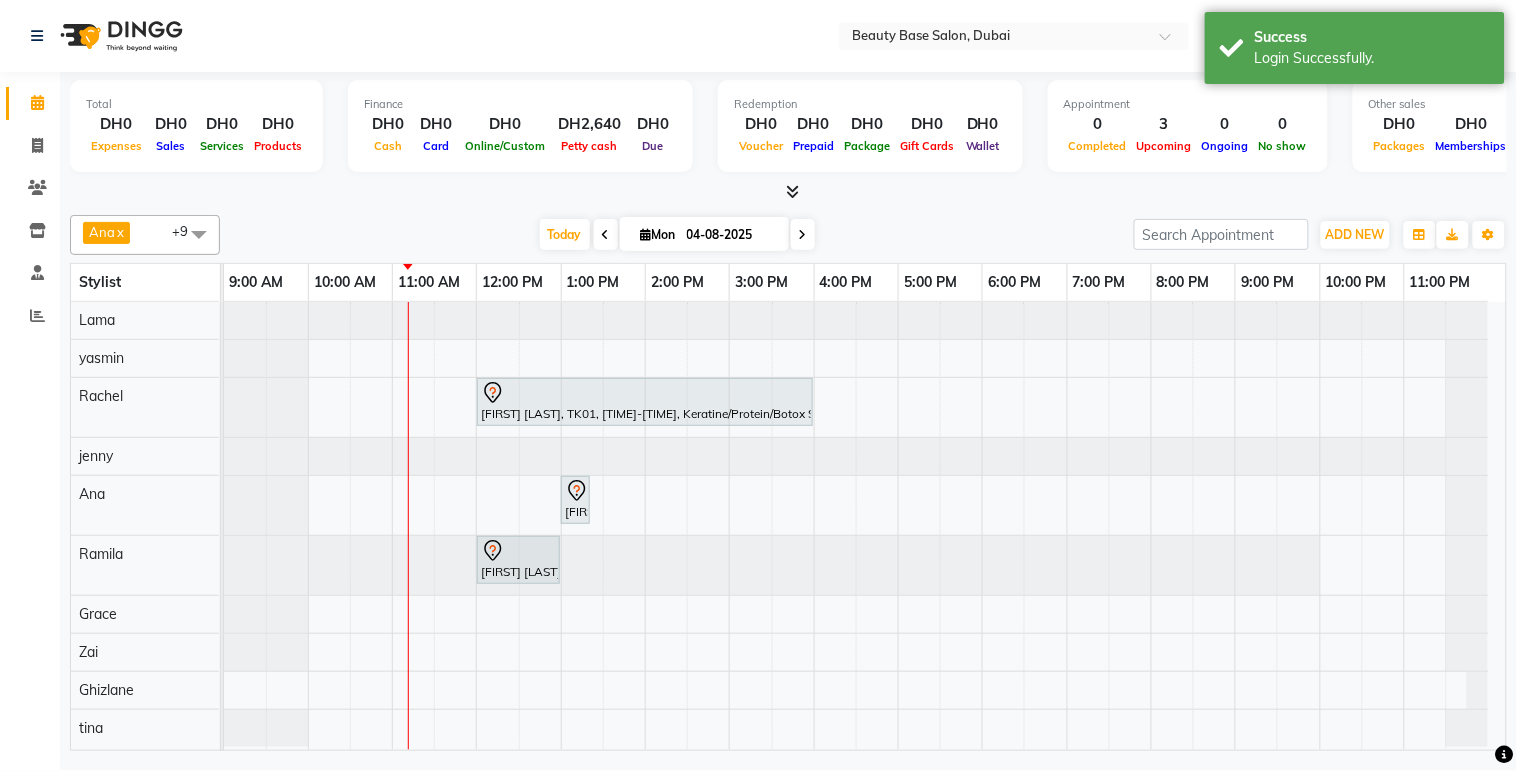 click at bounding box center (645, 393) 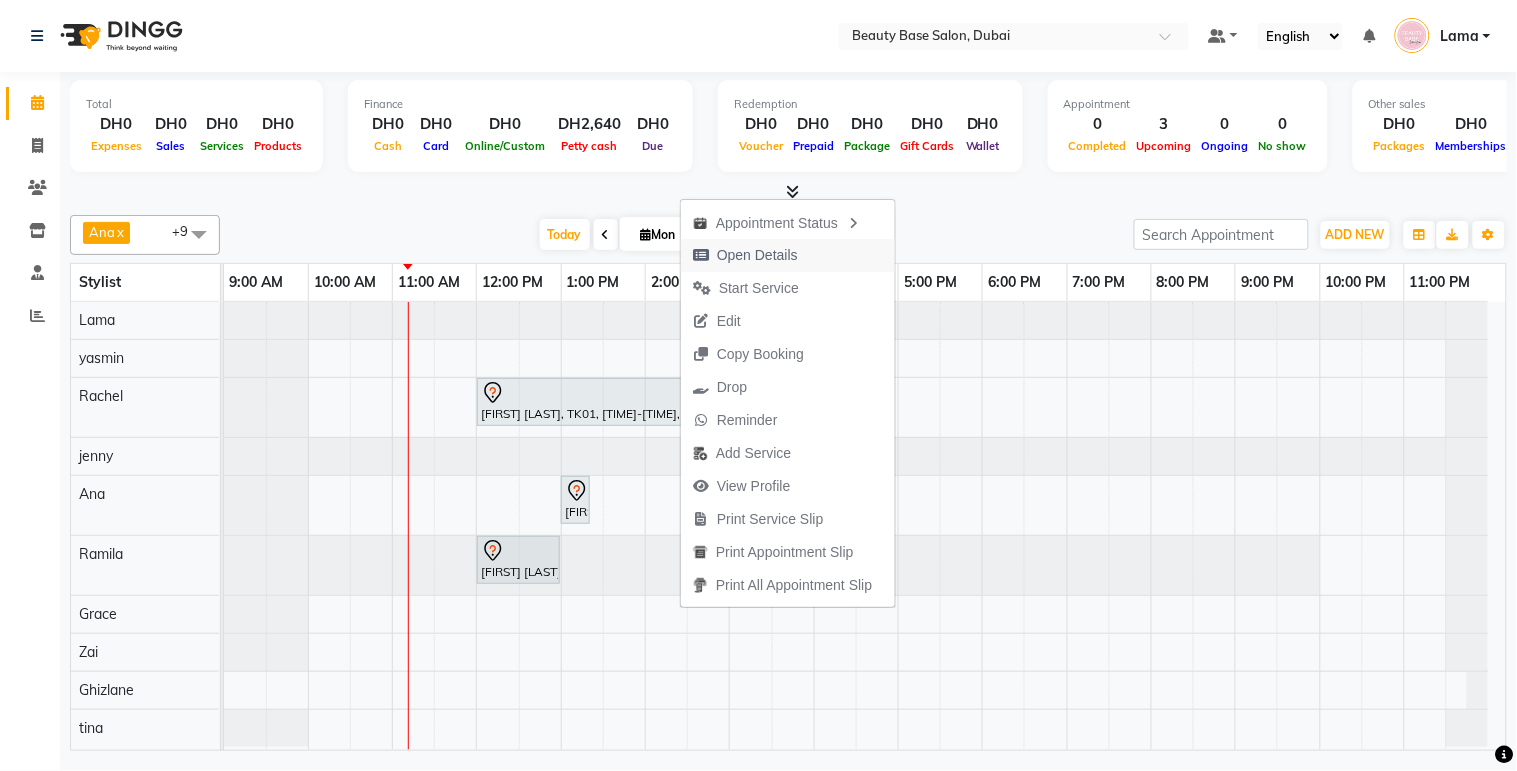 click on "Open Details" at bounding box center (757, 255) 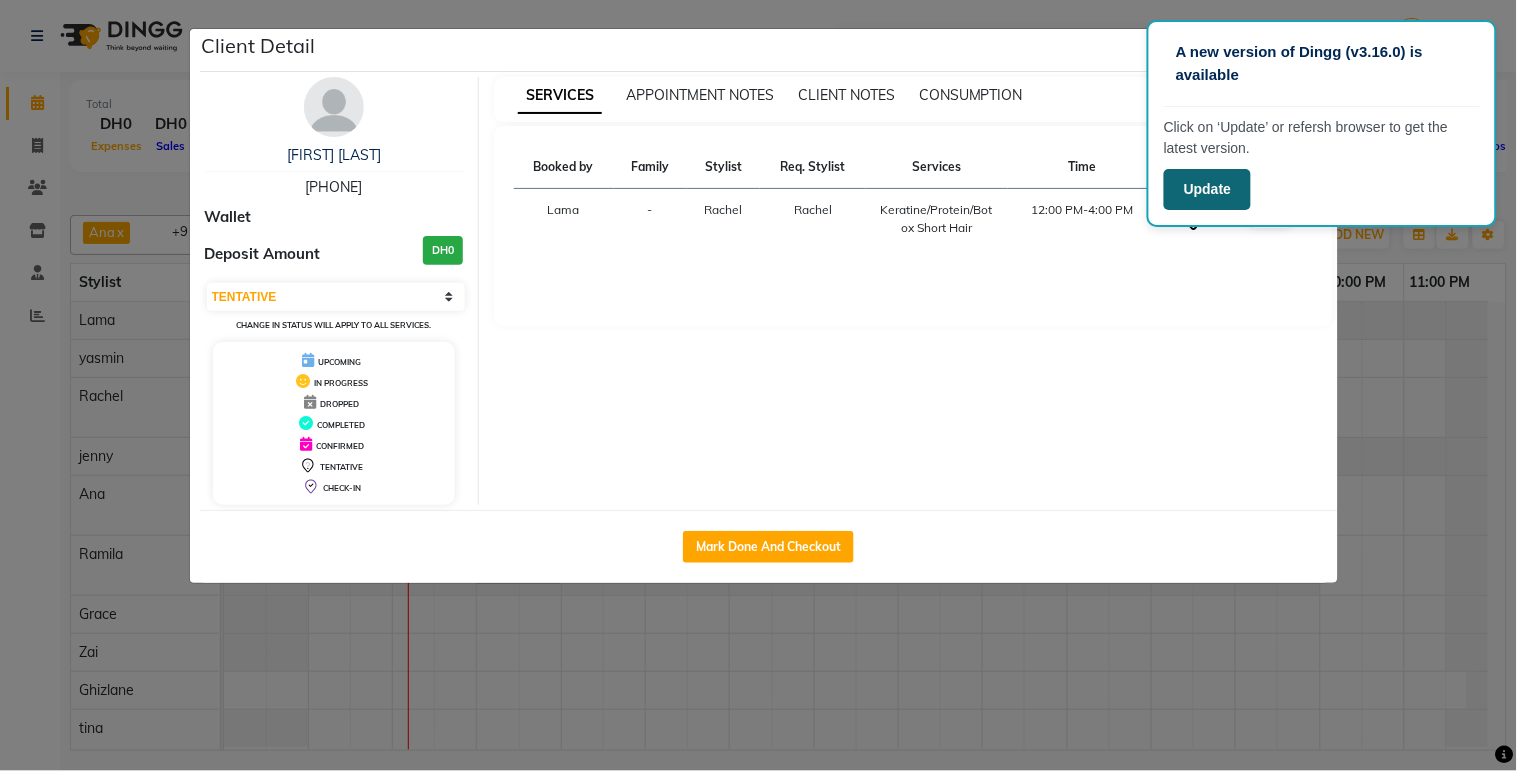 click on "Update" 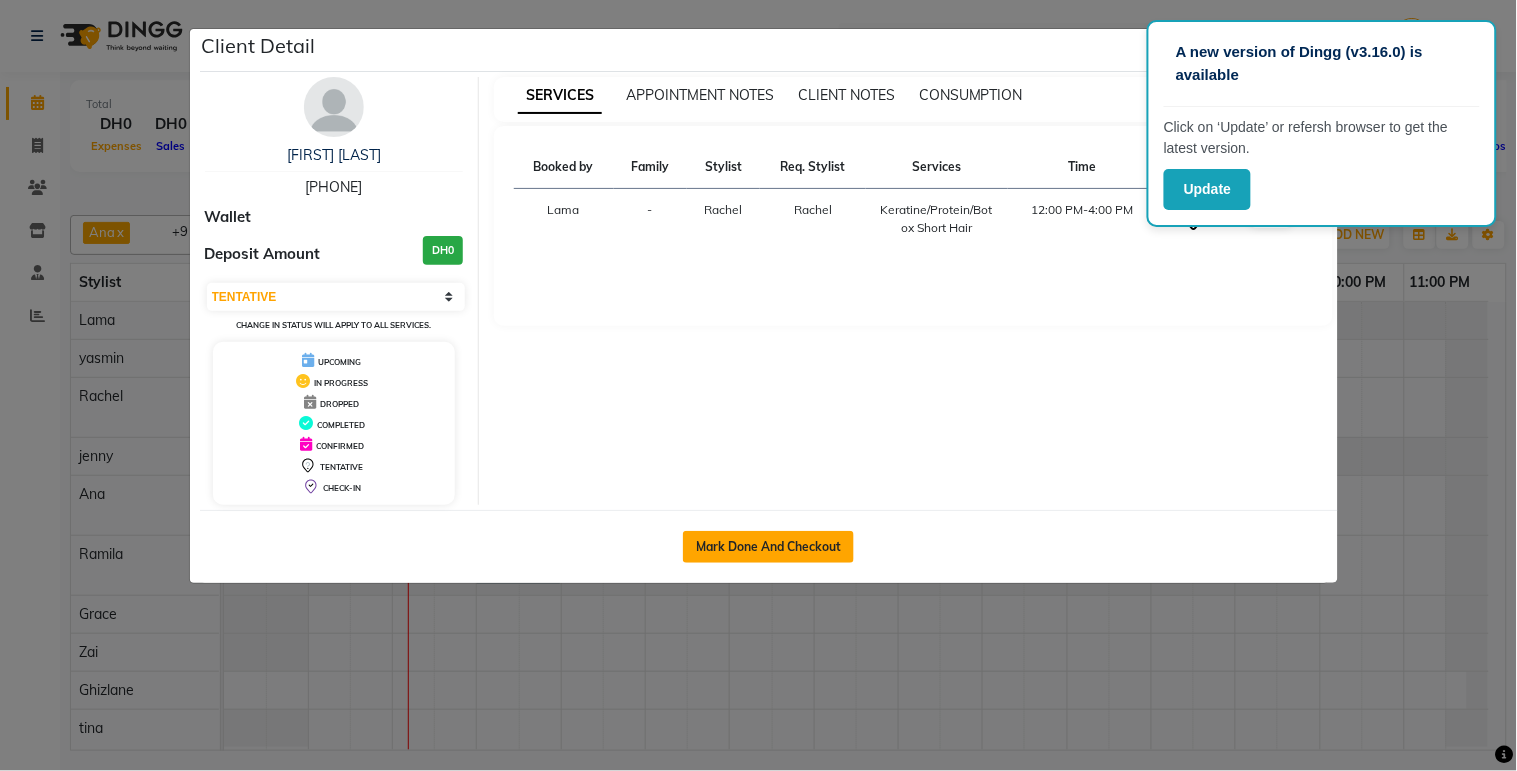 click on "Client Detail  nadia new    502179168 Wallet Deposit Amount  DH0  Select IN SERVICE CONFIRMED TENTATIVE CHECK IN MARK DONE DROPPED UPCOMING Change in status will apply to all services. UPCOMING IN PROGRESS DROPPED COMPLETED CONFIRMED TENTATIVE CHECK-IN SERVICES APPOINTMENT NOTES CLIENT NOTES CONSUMPTION Booked by Family Stylist Req. Stylist Services Time Status  Lama  - Rachel Rachel  Keratine/Protein/Botox Short Hair   12:00 PM-4:00 PM   START   Mark Done And Checkout" 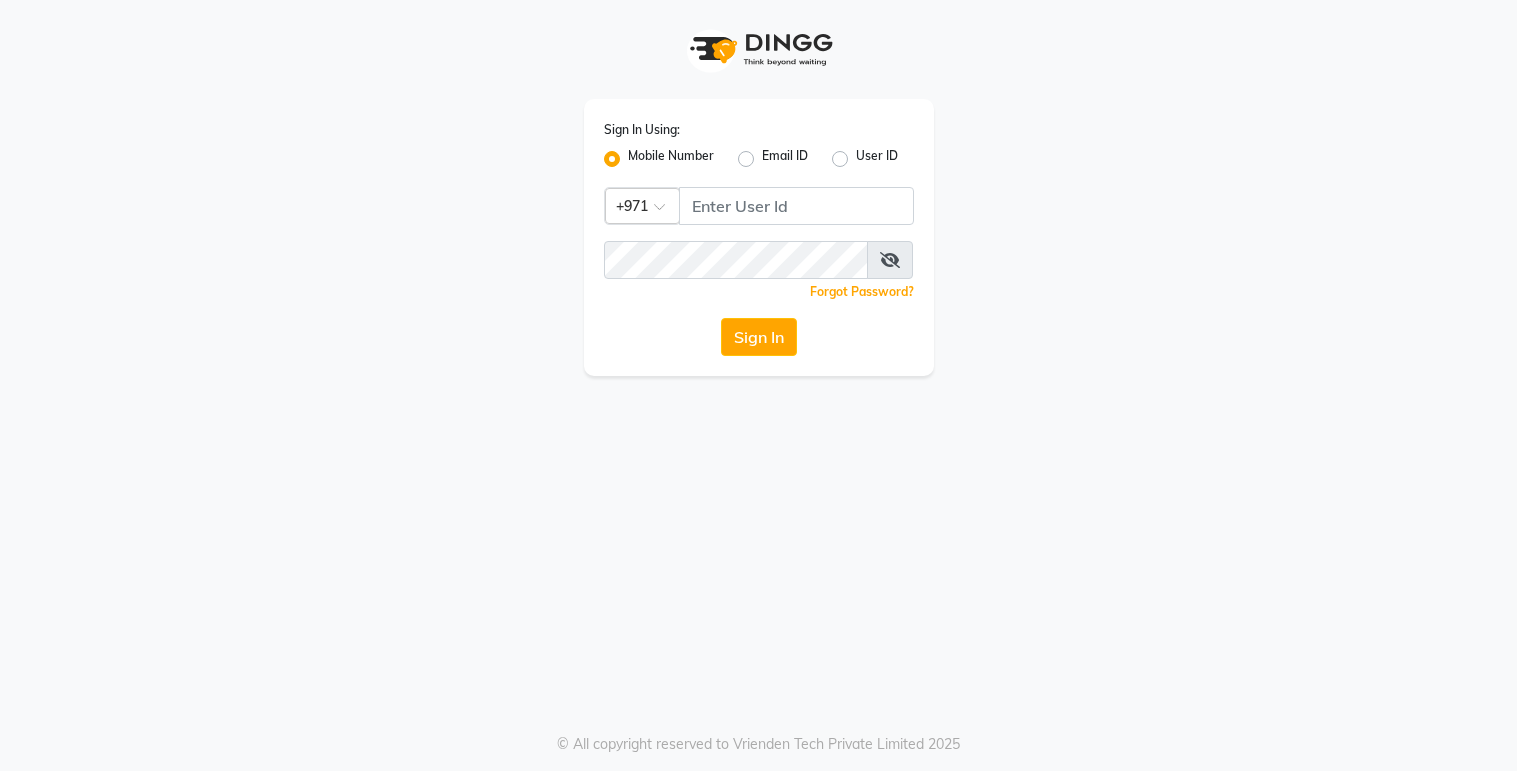 scroll, scrollTop: 0, scrollLeft: 0, axis: both 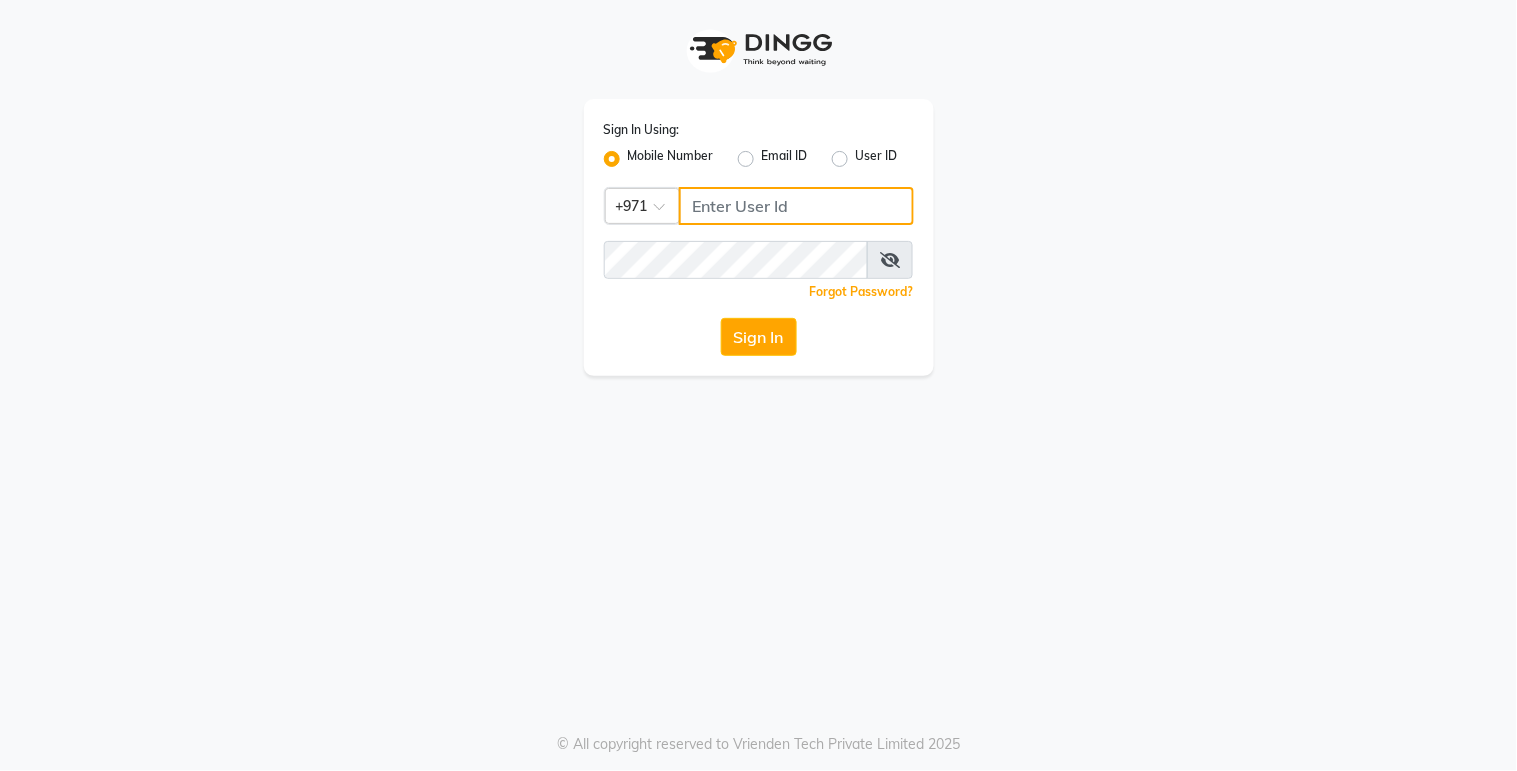 type on "527263343" 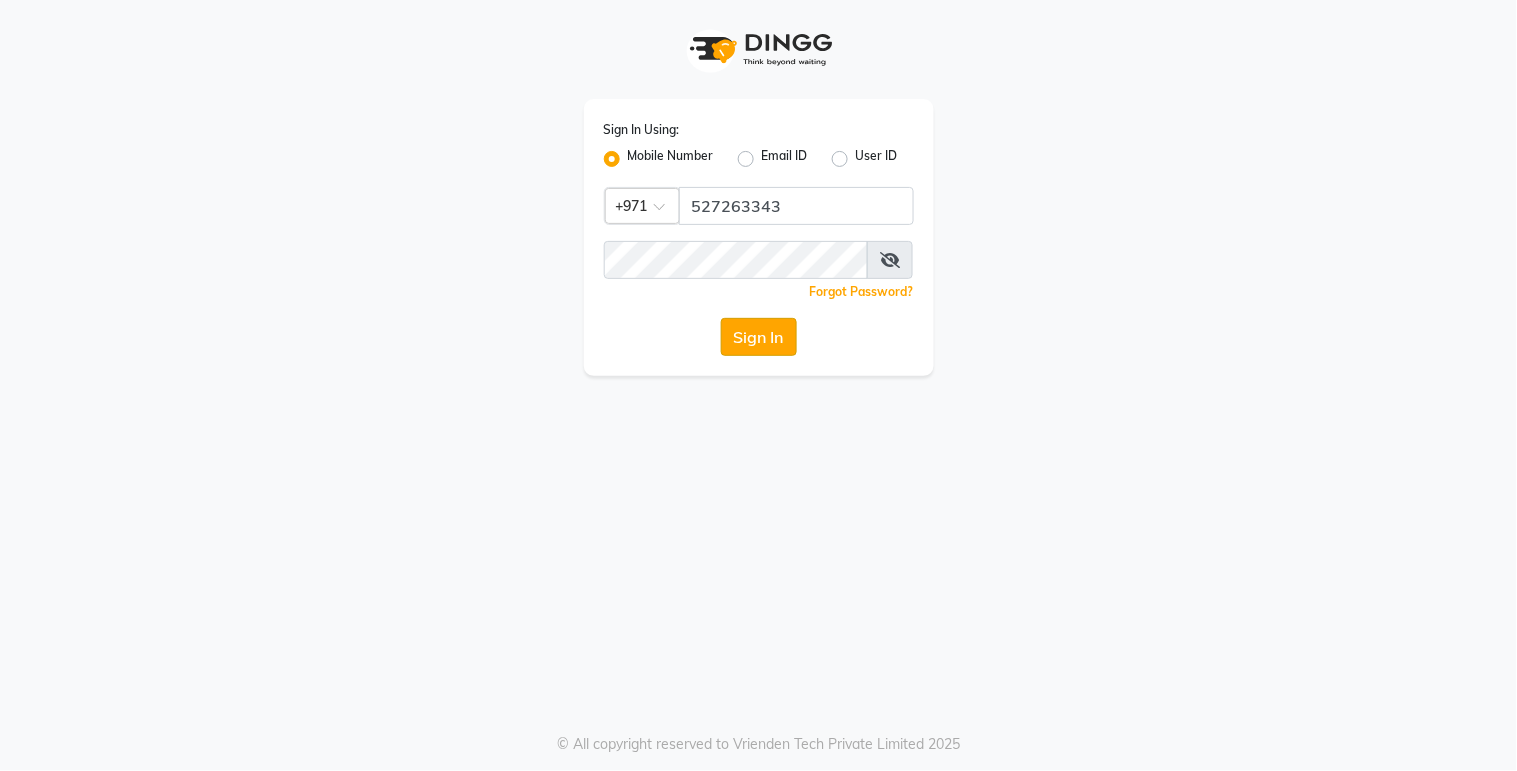 click on "Sign In" 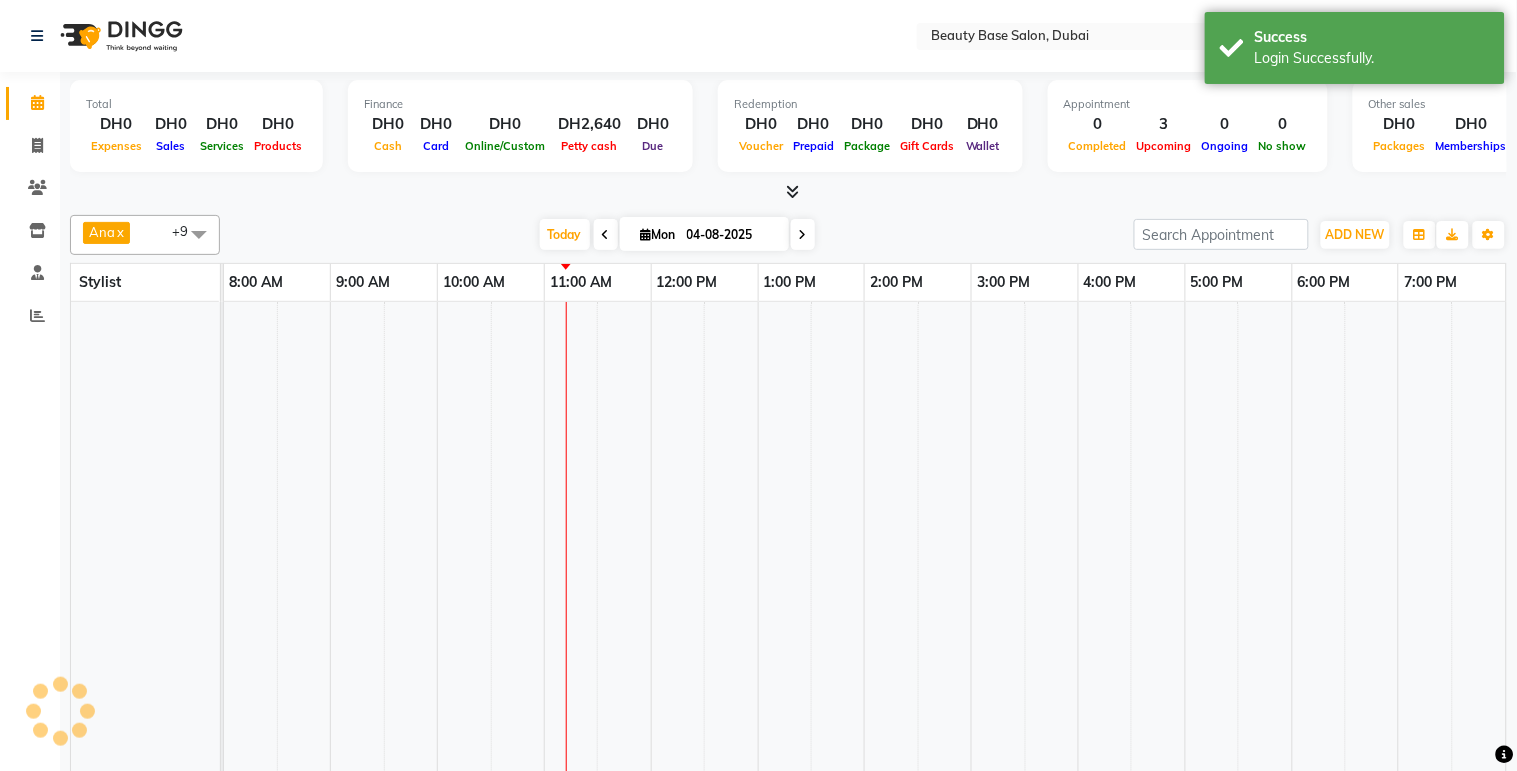 select on "en" 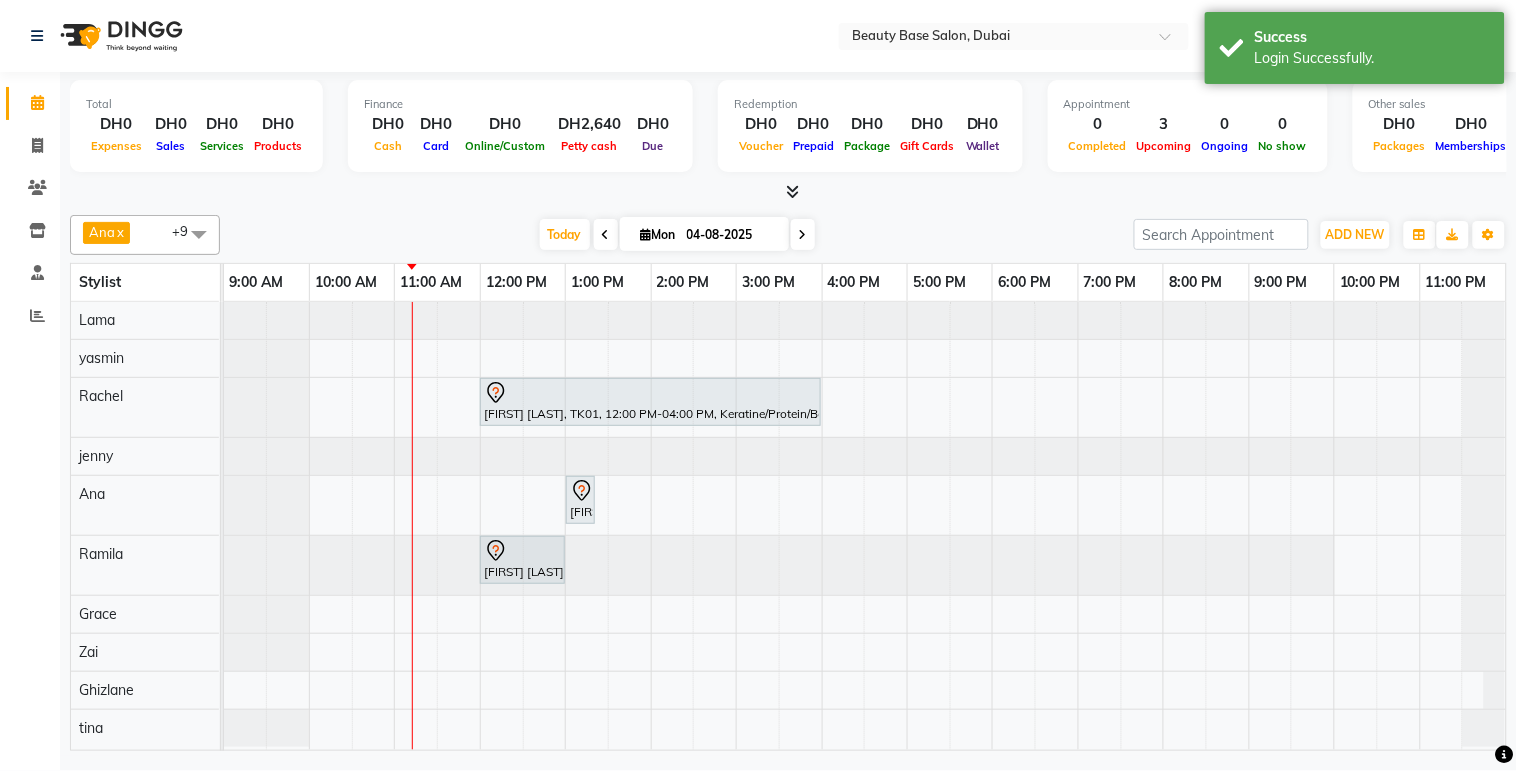 click on "nadia new, TK01, 12:00 PM-04:00 PM, Keratine/Protein/Botox Short Hair" at bounding box center (650, 402) 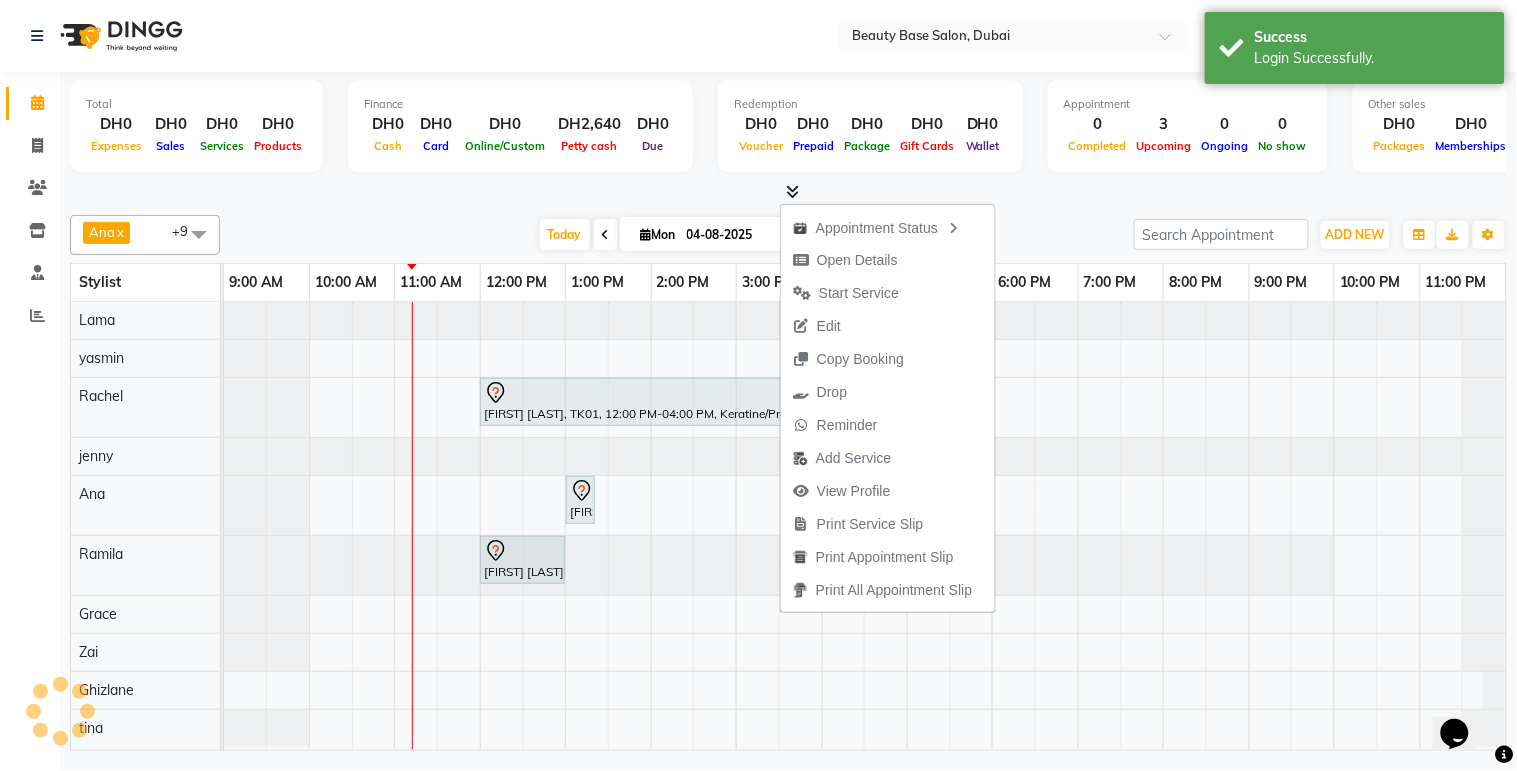 scroll, scrollTop: 0, scrollLeft: 0, axis: both 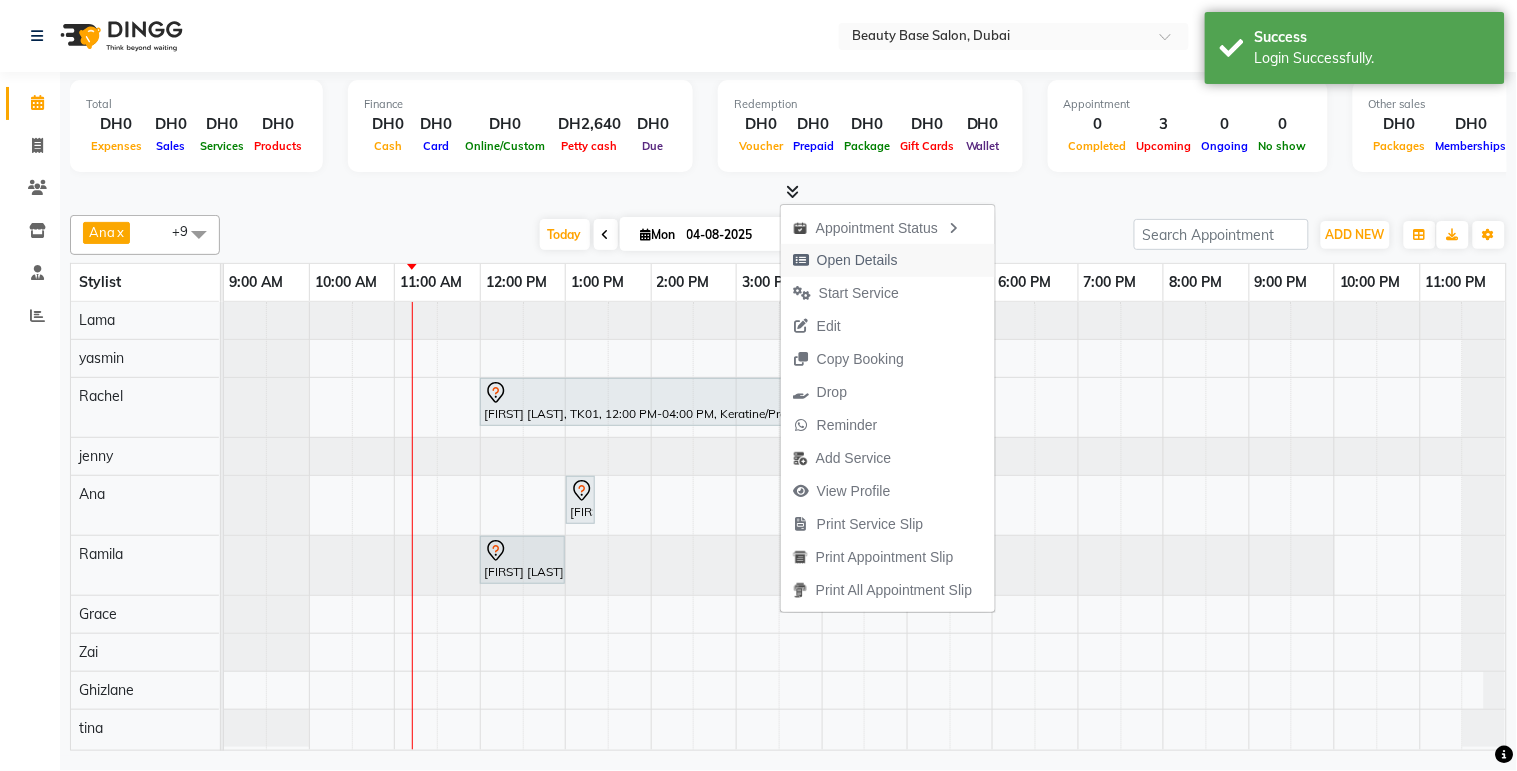 click on "Open Details" at bounding box center (857, 260) 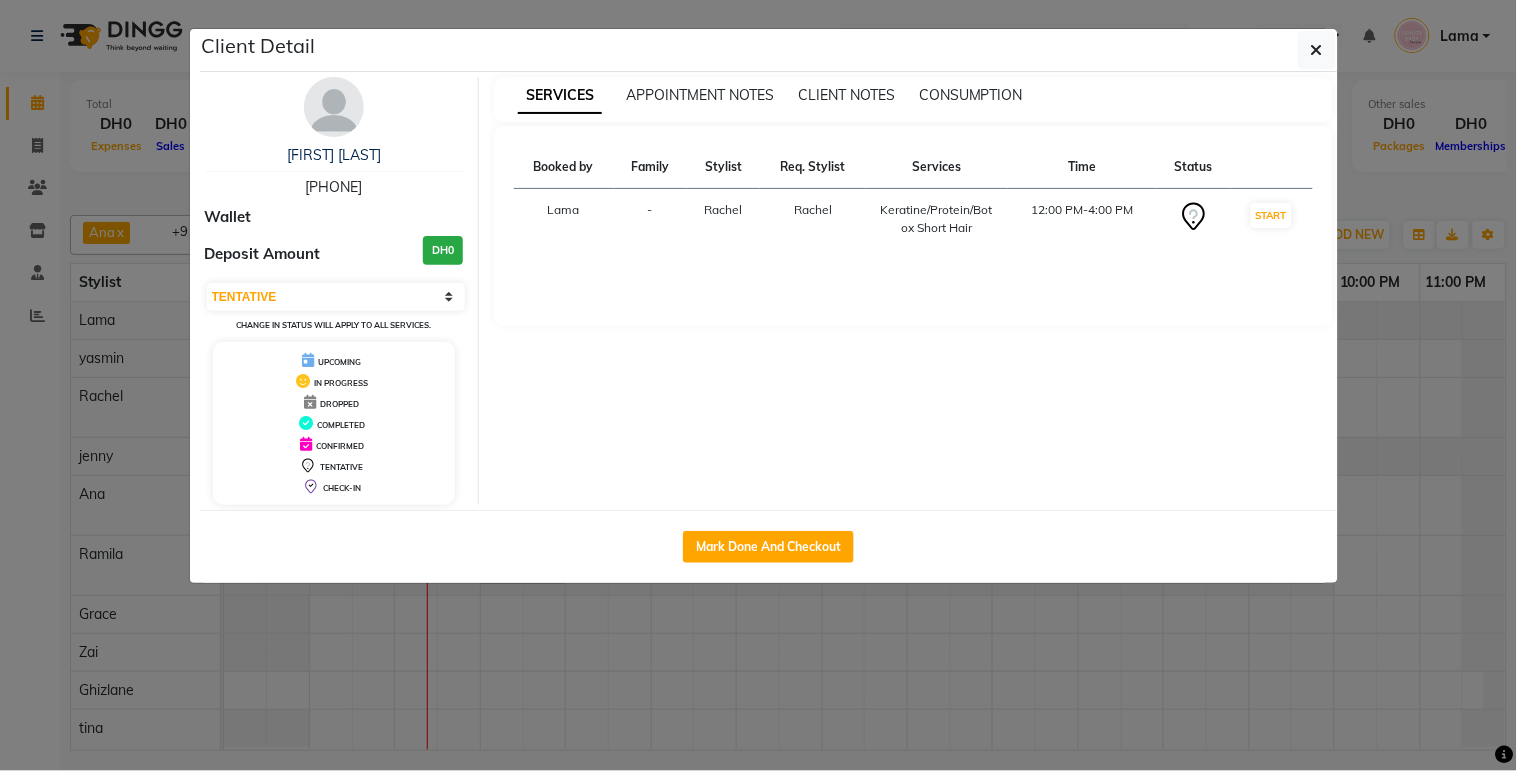 click on "Client Detail  nadia new    502179168 Wallet Deposit Amount  DH0  Select IN SERVICE CONFIRMED TENTATIVE CHECK IN MARK DONE DROPPED UPCOMING Change in status will apply to all services. UPCOMING IN PROGRESS DROPPED COMPLETED CONFIRMED TENTATIVE CHECK-IN SERVICES APPOINTMENT NOTES CLIENT NOTES CONSUMPTION Booked by Family Stylist Req. Stylist Services Time Status  Lama  - Rachel Rachel  Keratine/Protein/Botox Short Hair   12:00 PM-4:00 PM   START   Mark Done And Checkout" 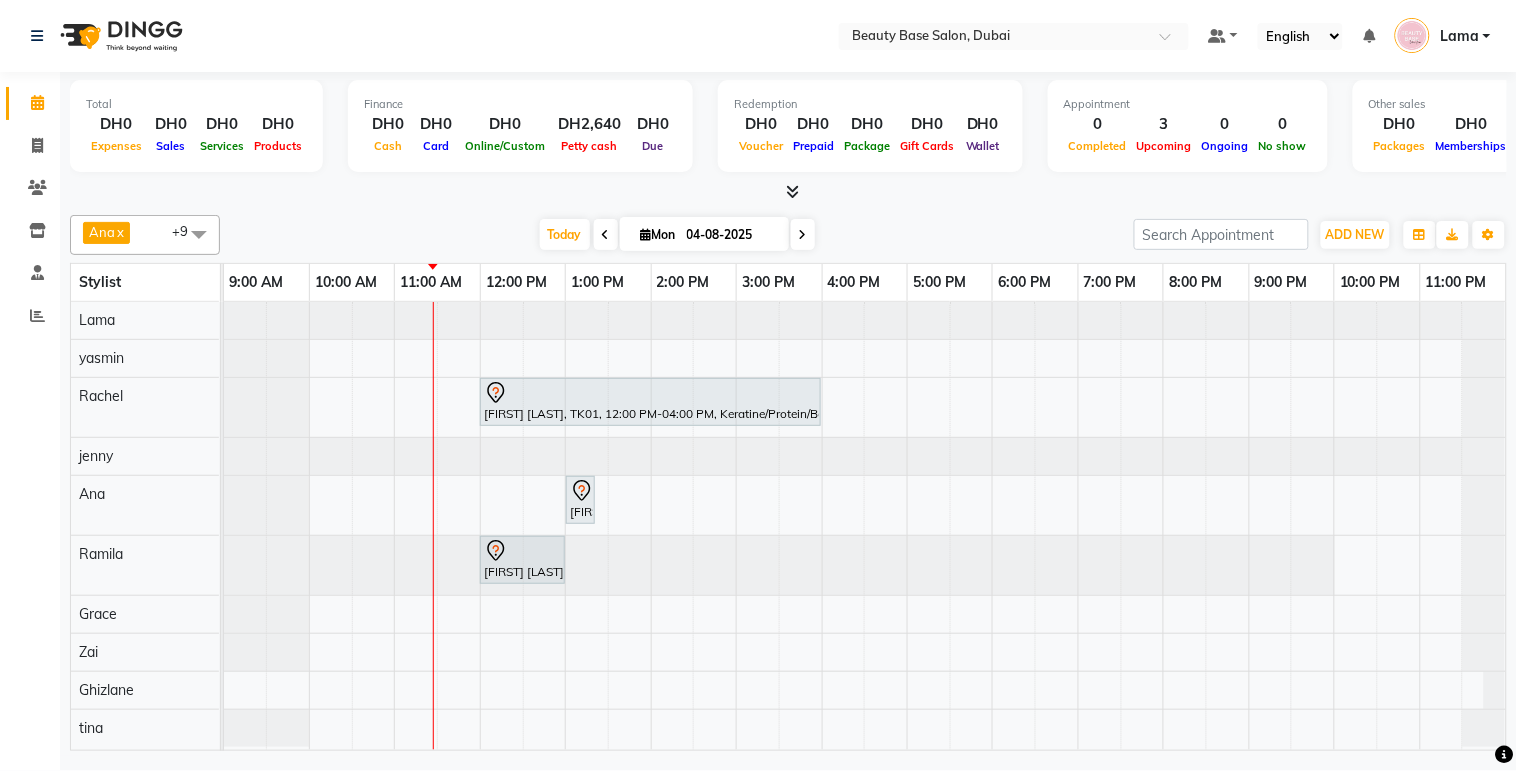 click at bounding box center [650, 393] 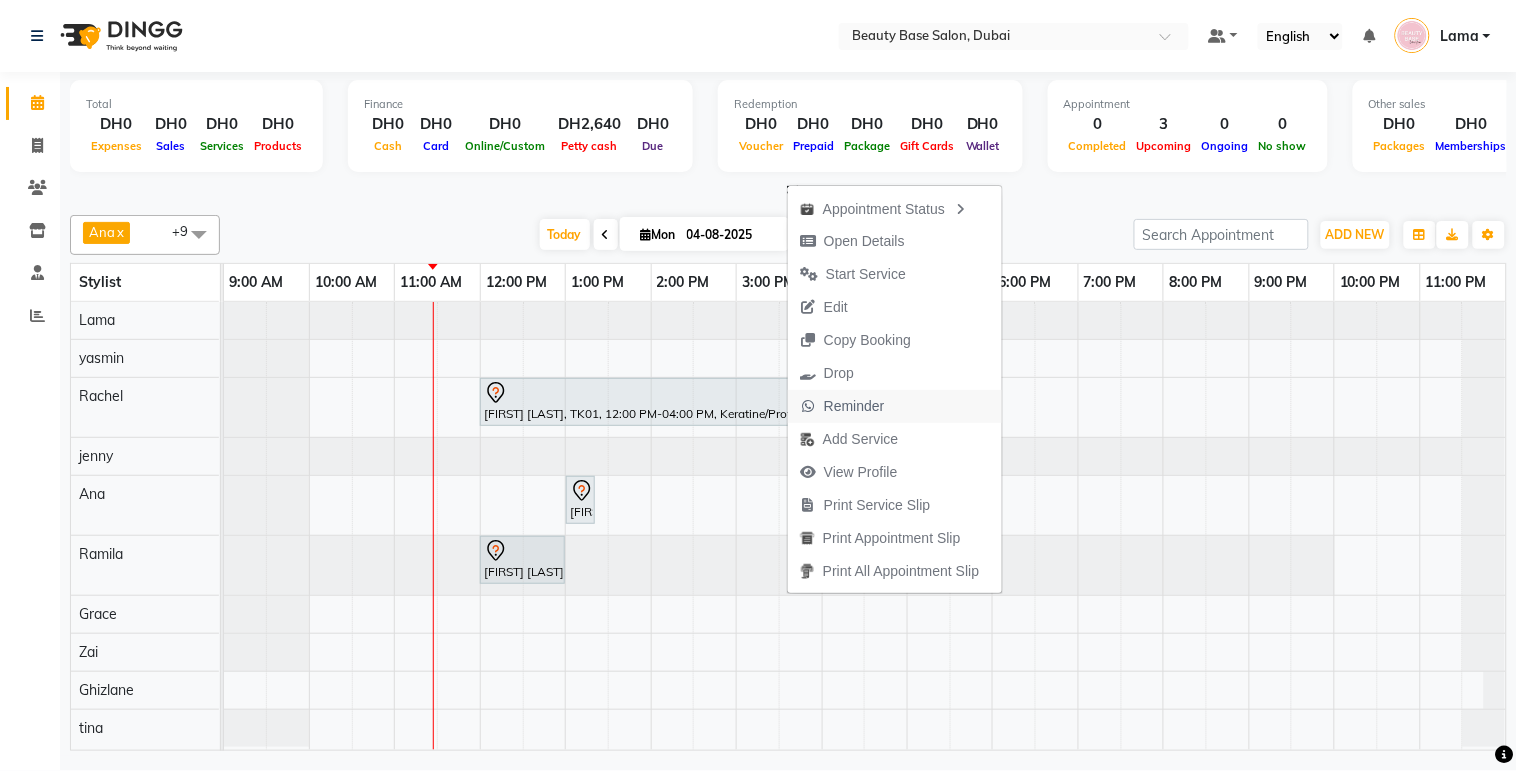 click on "Reminder" at bounding box center (854, 406) 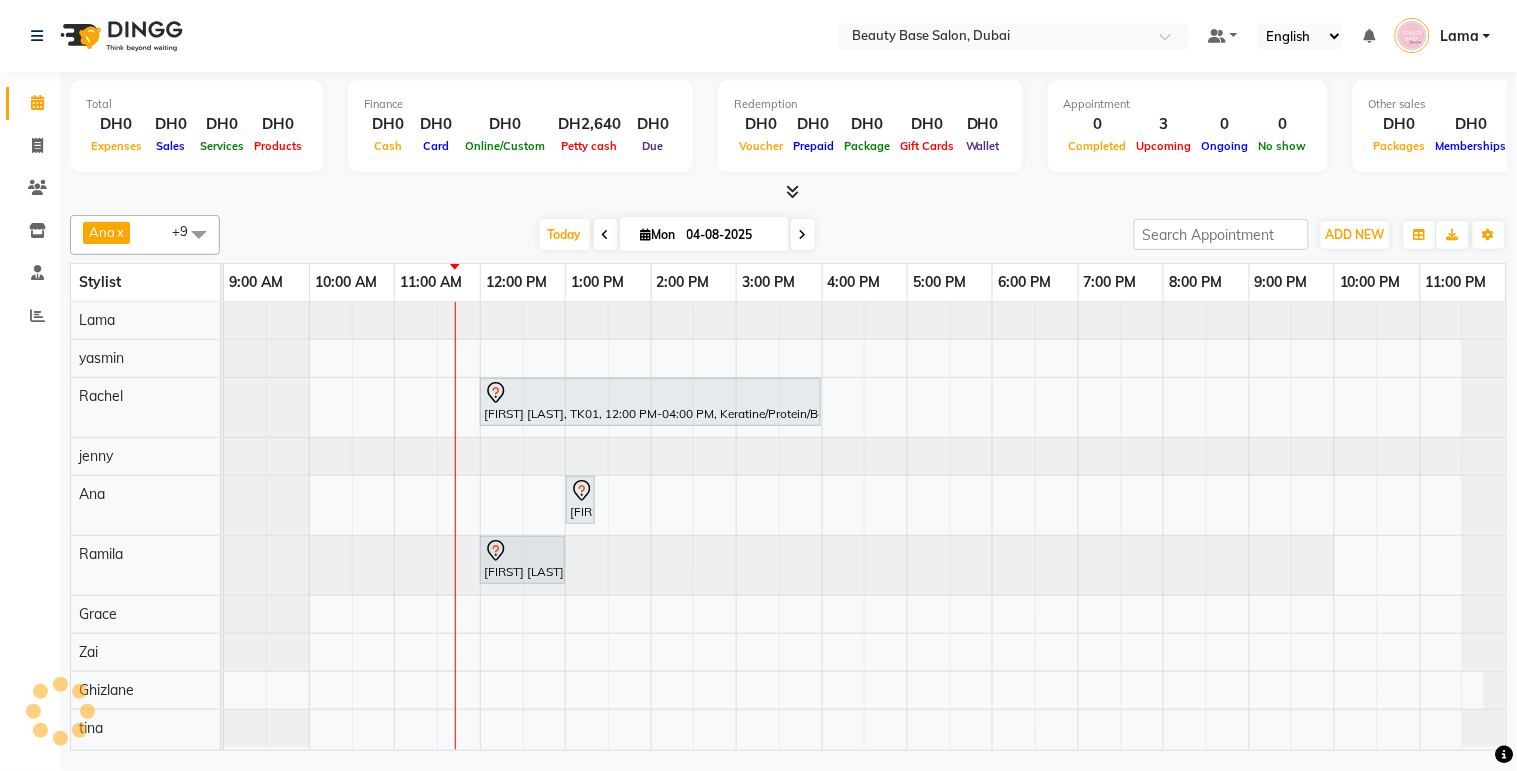 click on "nadia new, TK01, 12:00 PM-04:00 PM, Keratine/Protein/Botox Short Hair" at bounding box center [650, 402] 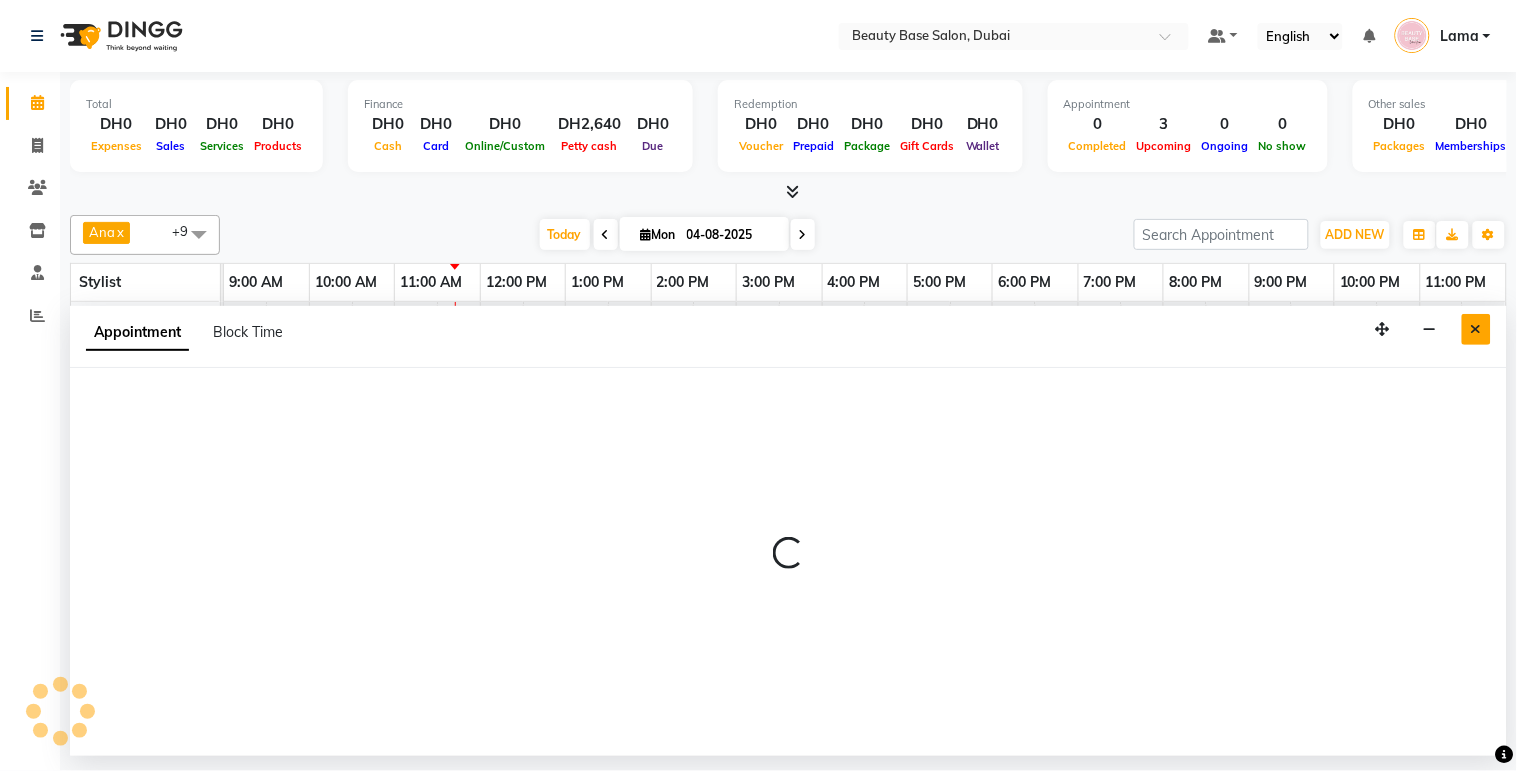 click at bounding box center [1476, 329] 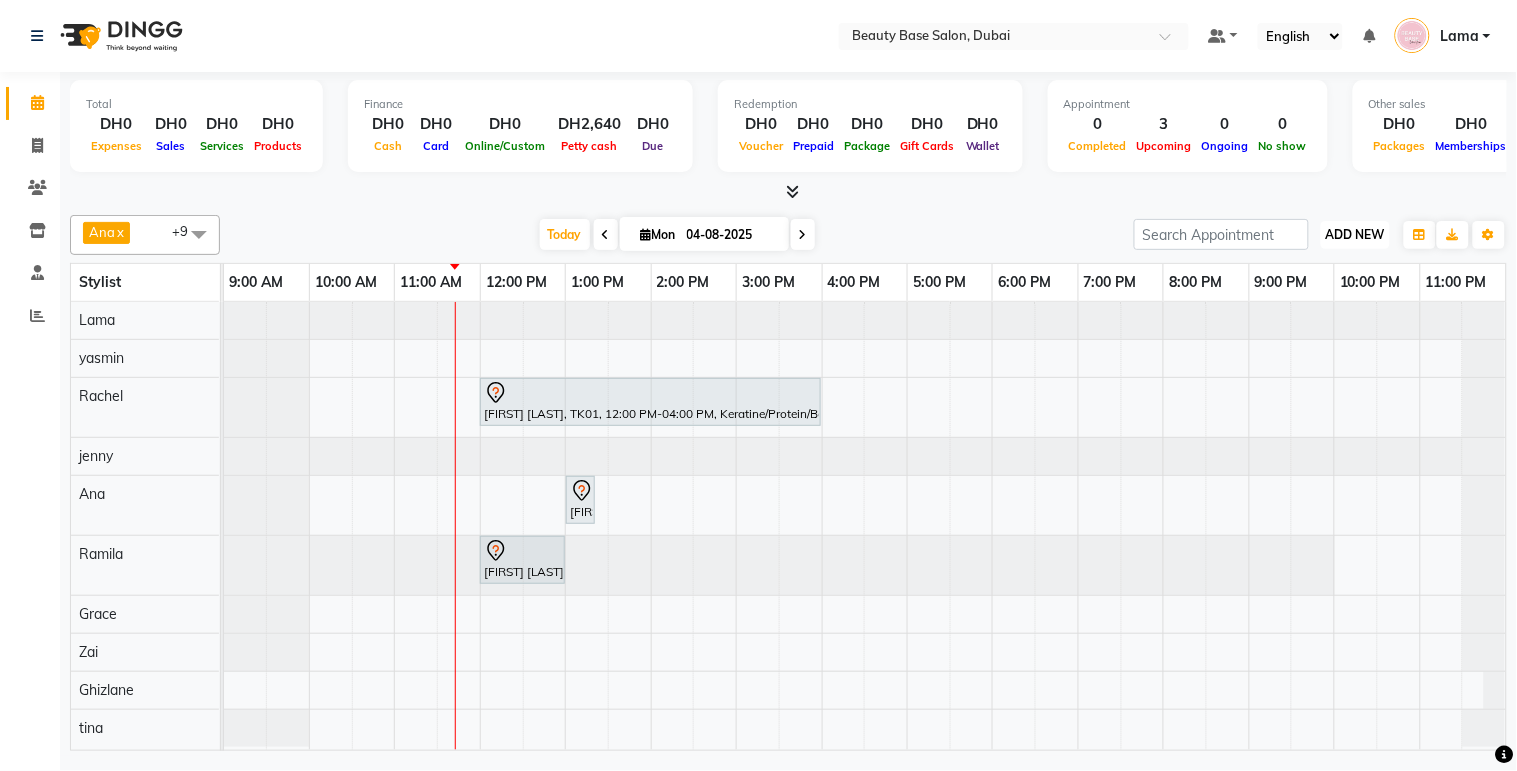 click on "ADD NEW" at bounding box center [1355, 234] 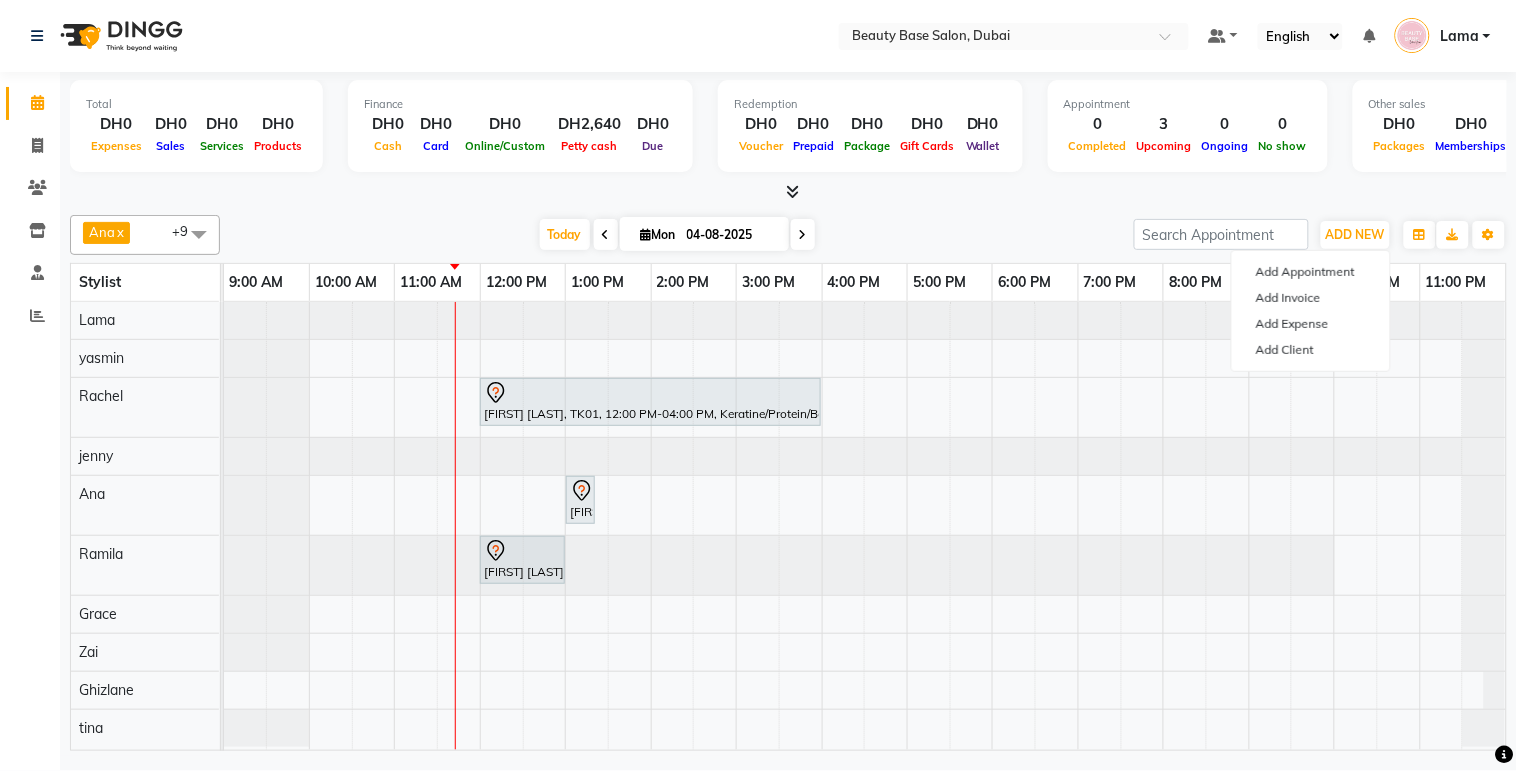 click at bounding box center [1313, 526] 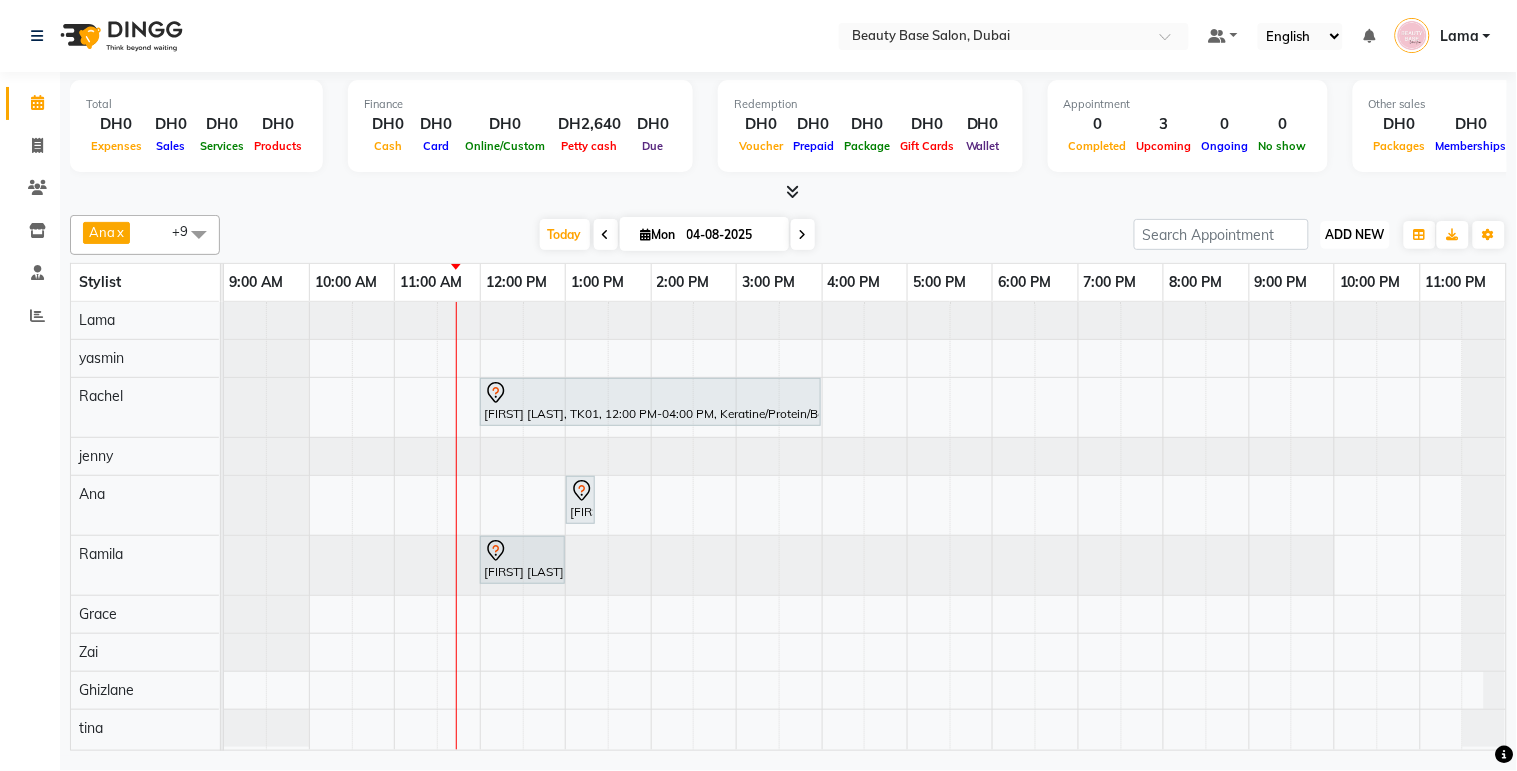 click on "ADD NEW" at bounding box center [1355, 234] 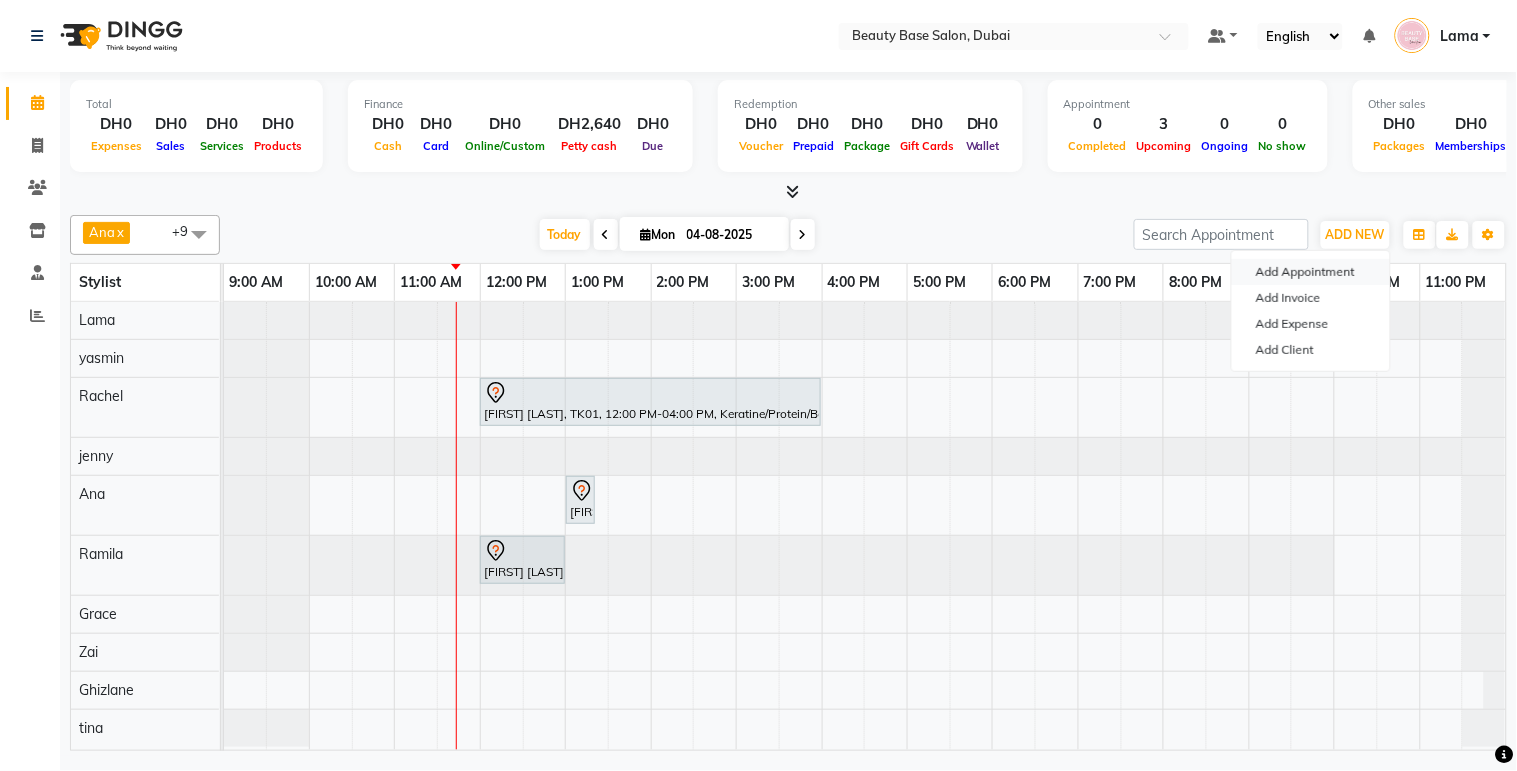 click on "Add Appointment" at bounding box center [1311, 272] 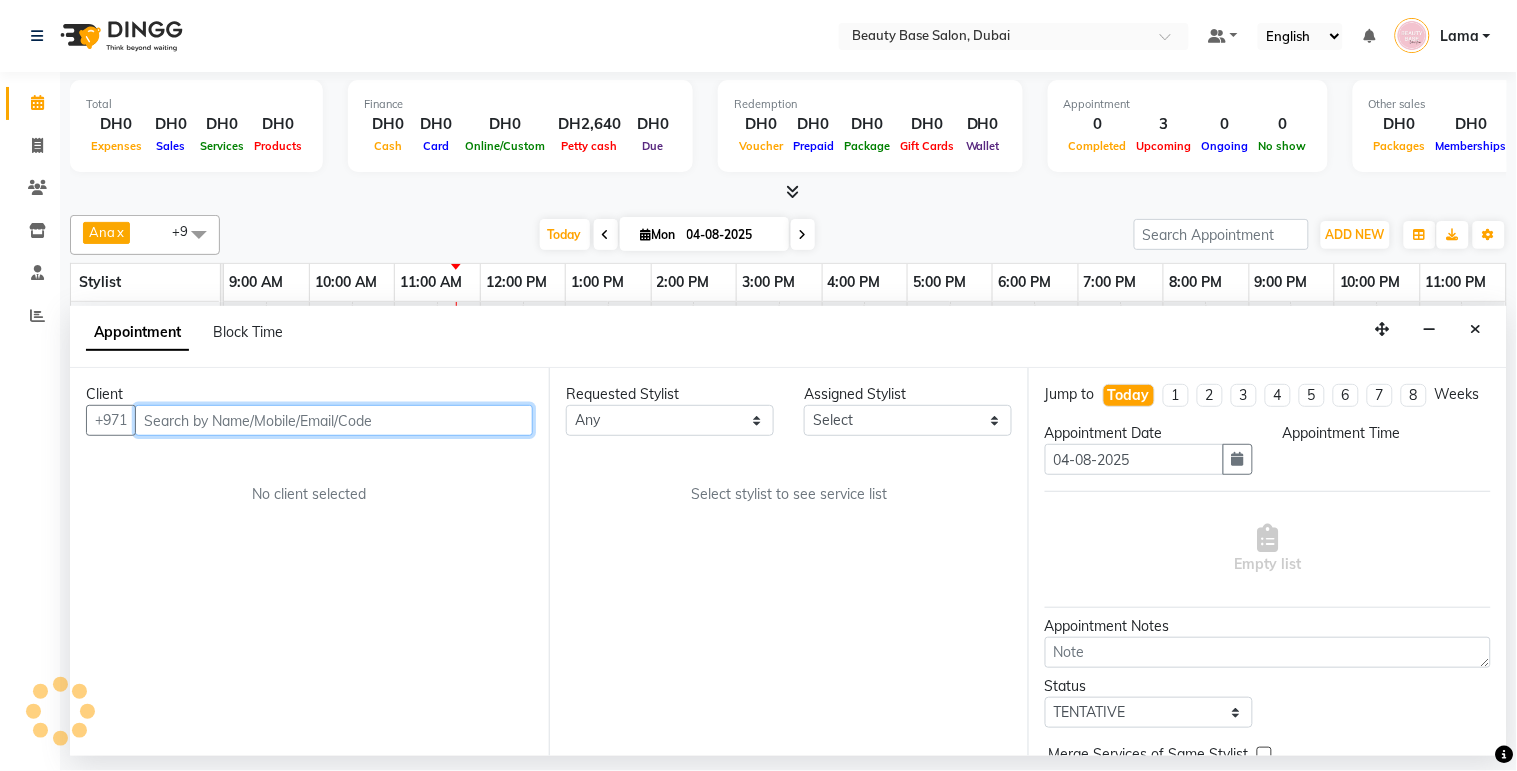 select on "600" 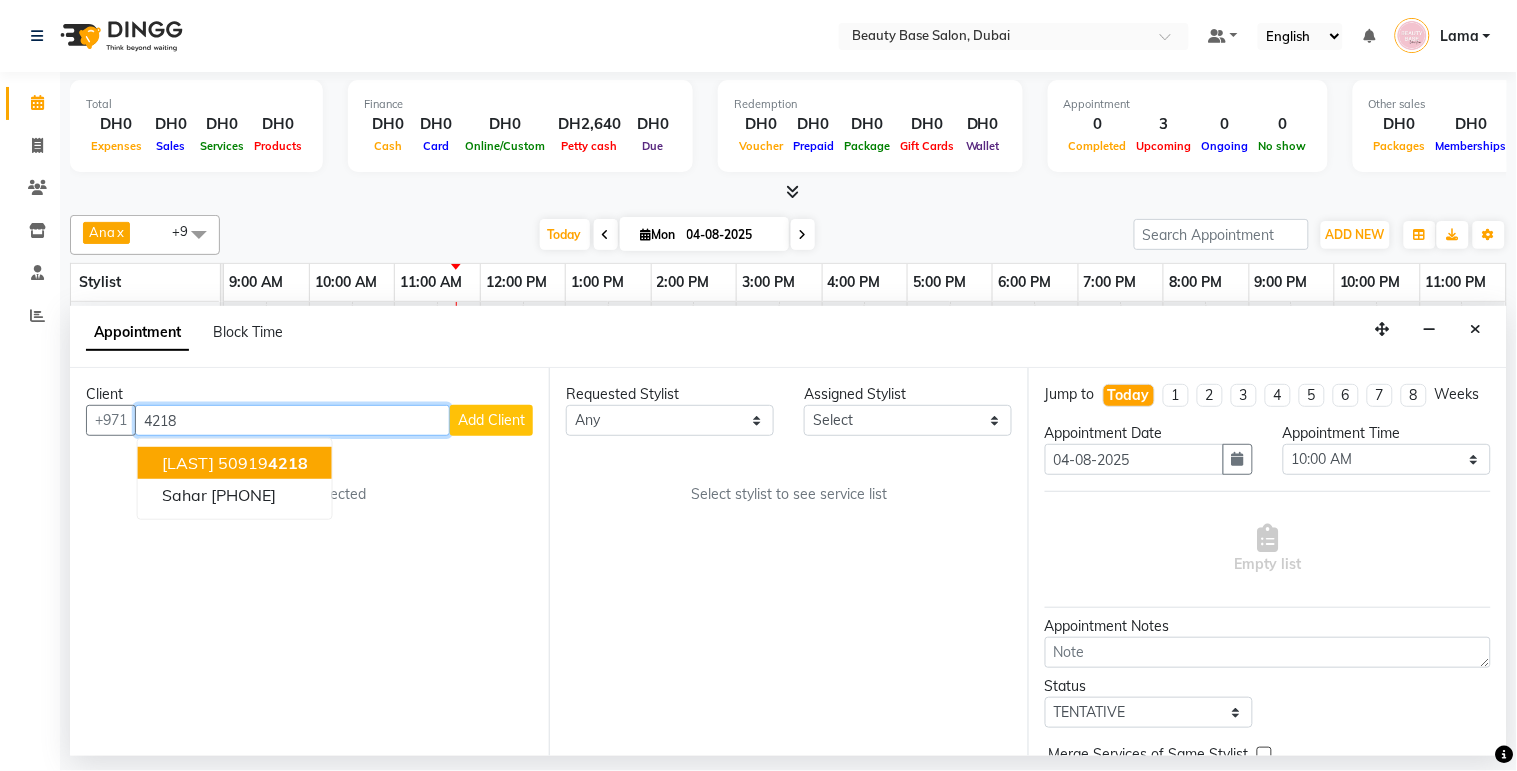 click on "hosina  50919 4218" at bounding box center [235, 463] 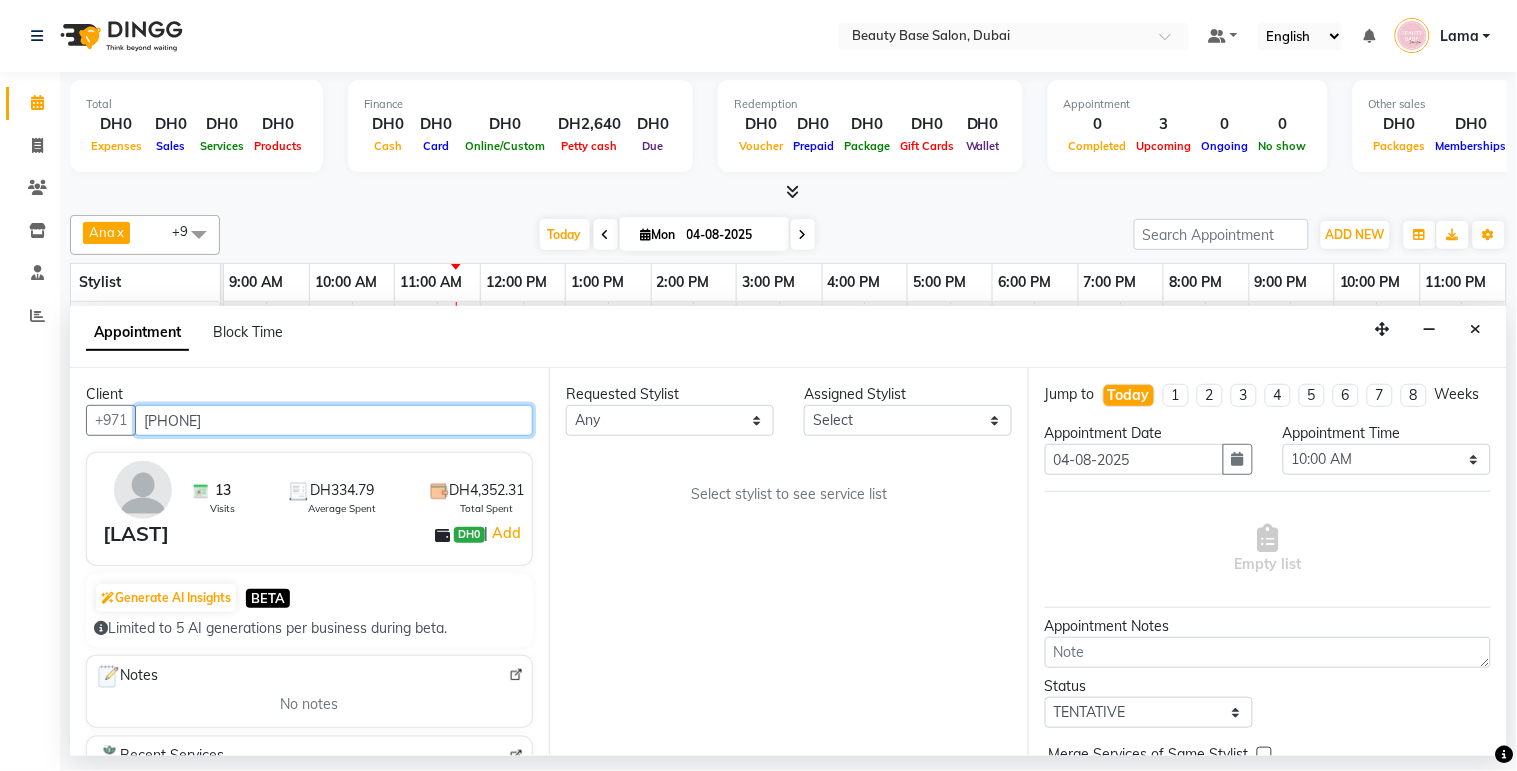 type on "509194218" 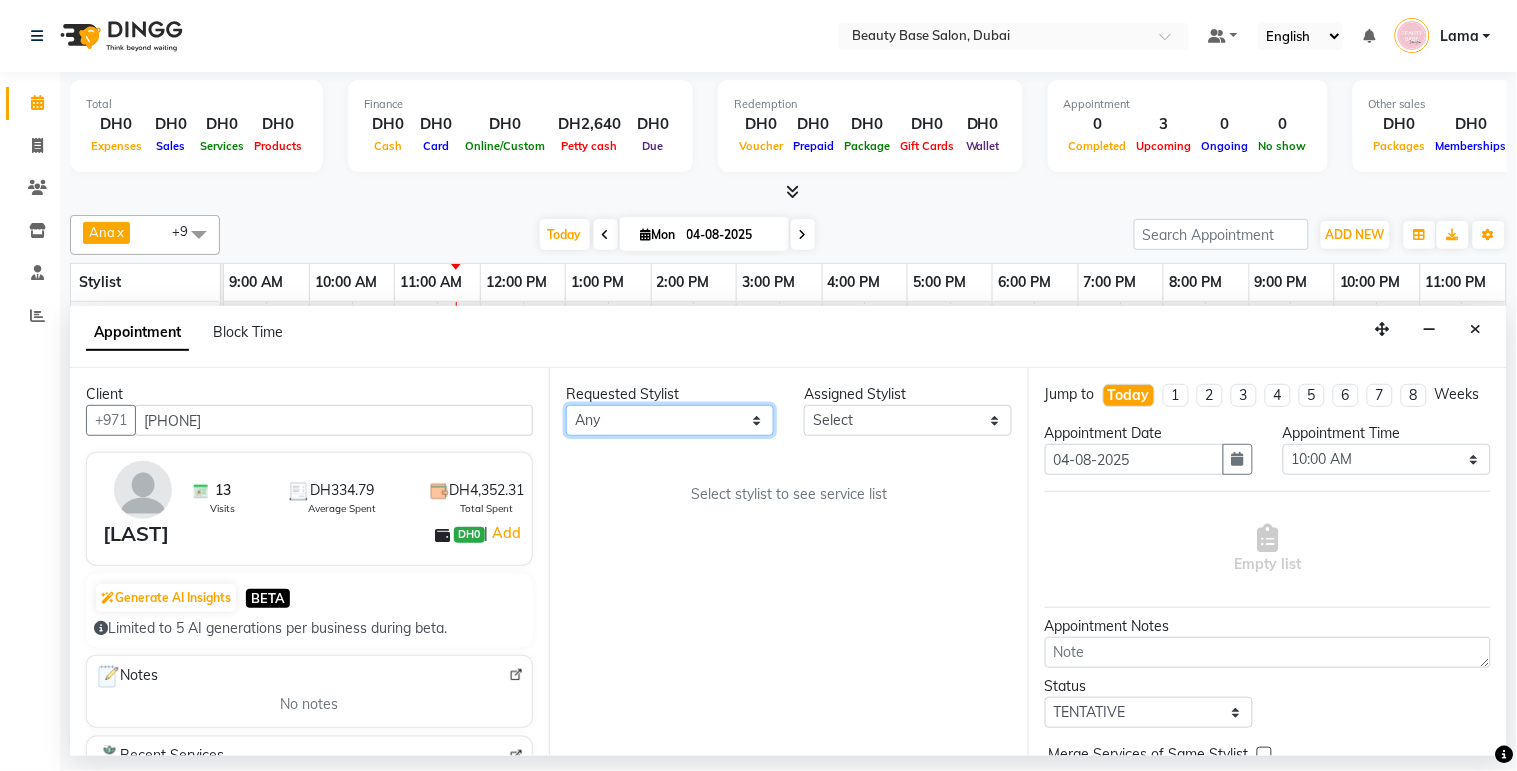 click on "Any [PERSON] [PERSON] [PERSON] [PERSON] [PERSON] [PERSON] [PERSON] [PERSON] [PERSON] [PERSON] [PERSON]" at bounding box center (670, 420) 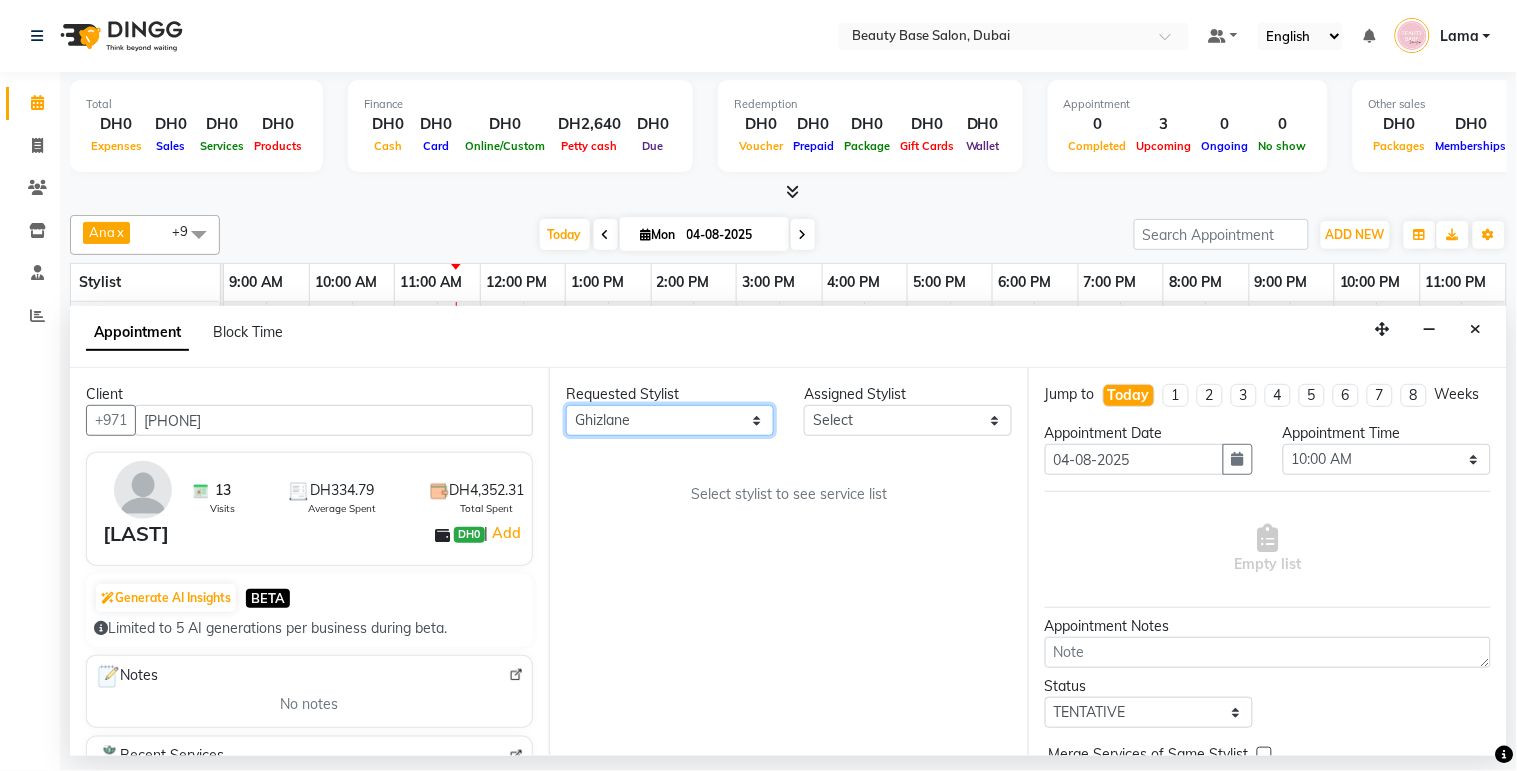 click on "Any [PERSON] [PERSON] [PERSON] [PERSON] [PERSON] [PERSON] [PERSON] [PERSON] [PERSON] [PERSON] [PERSON]" at bounding box center [670, 420] 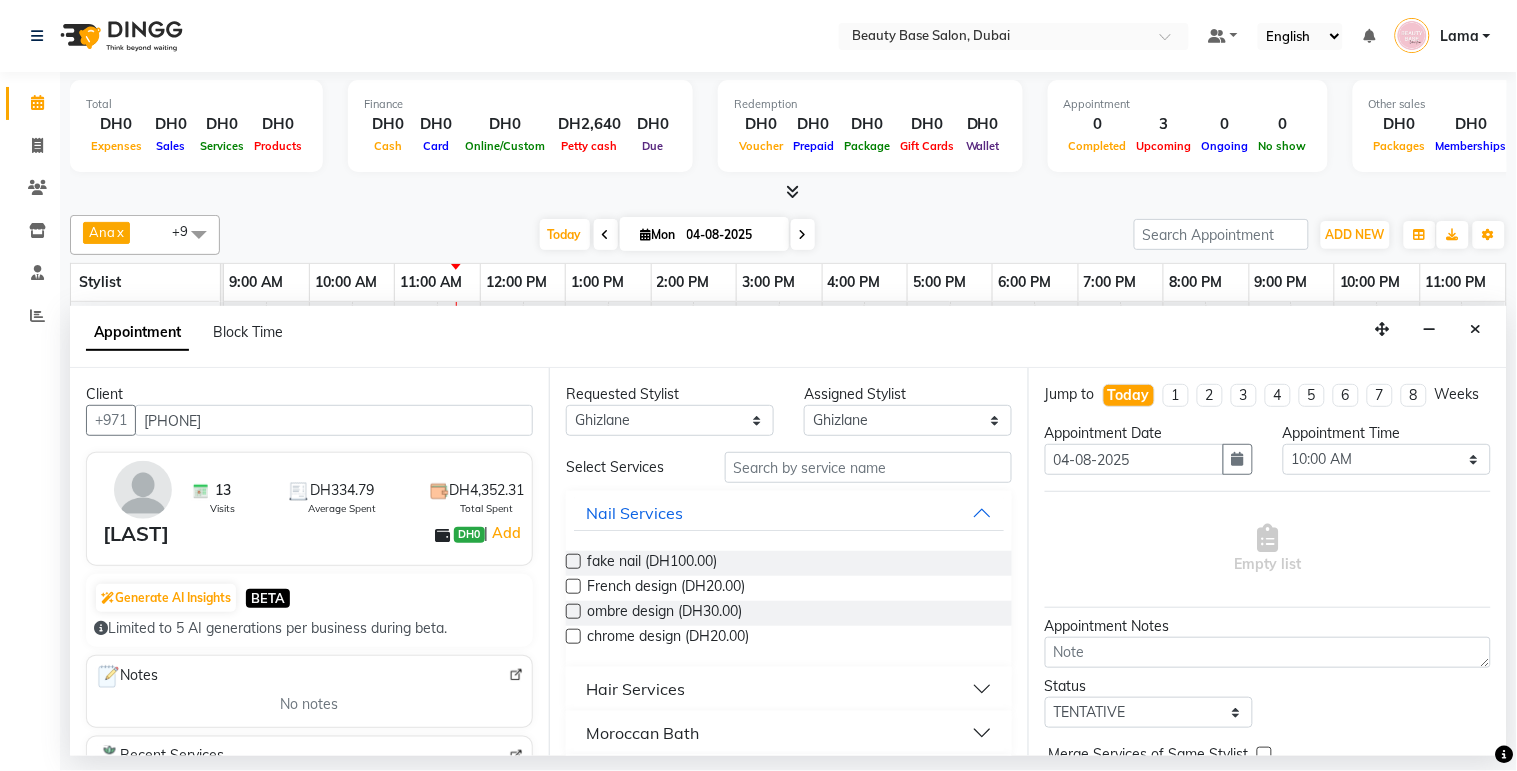 click on "Moroccan Bath" at bounding box center [789, 733] 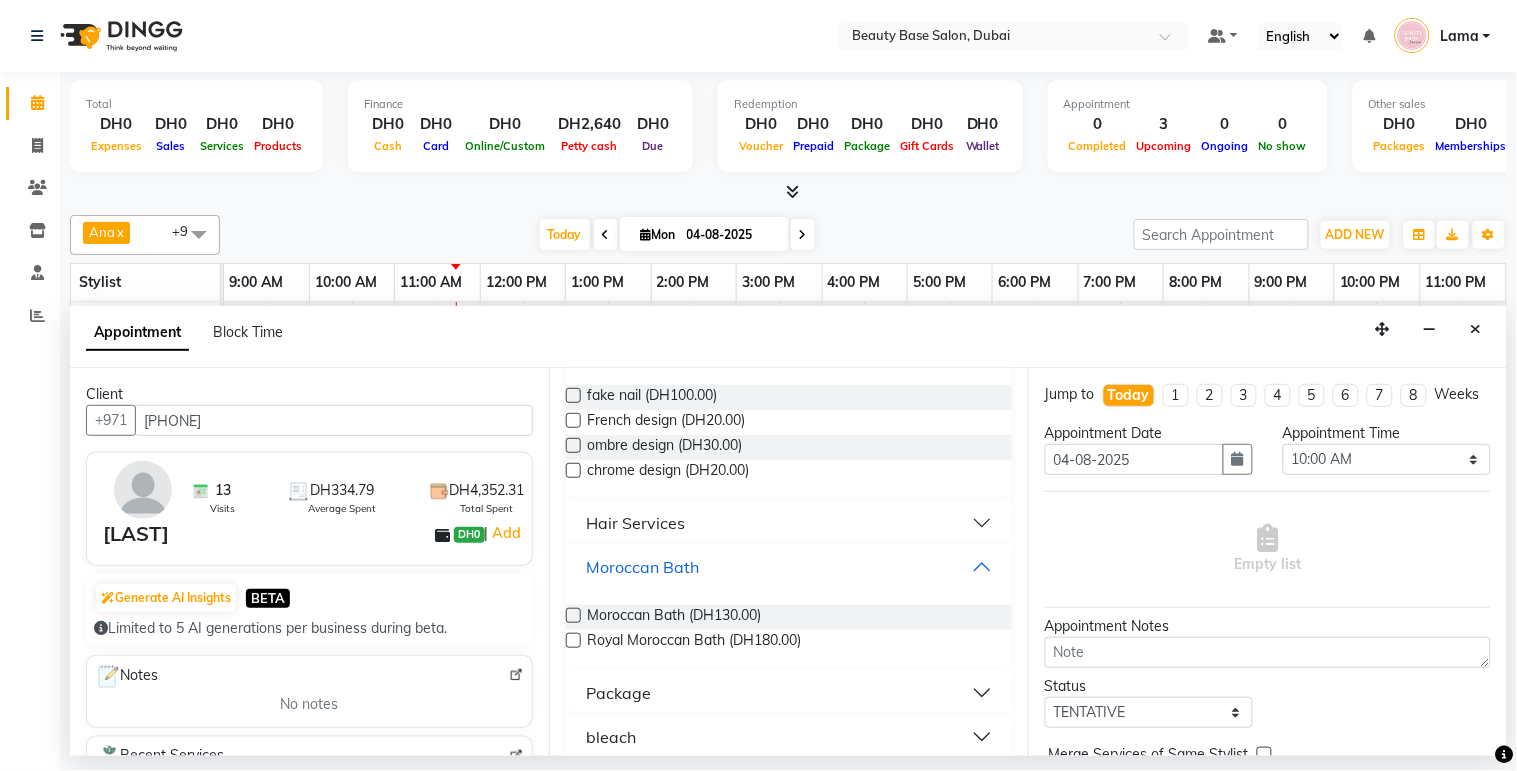 scroll, scrollTop: 170, scrollLeft: 0, axis: vertical 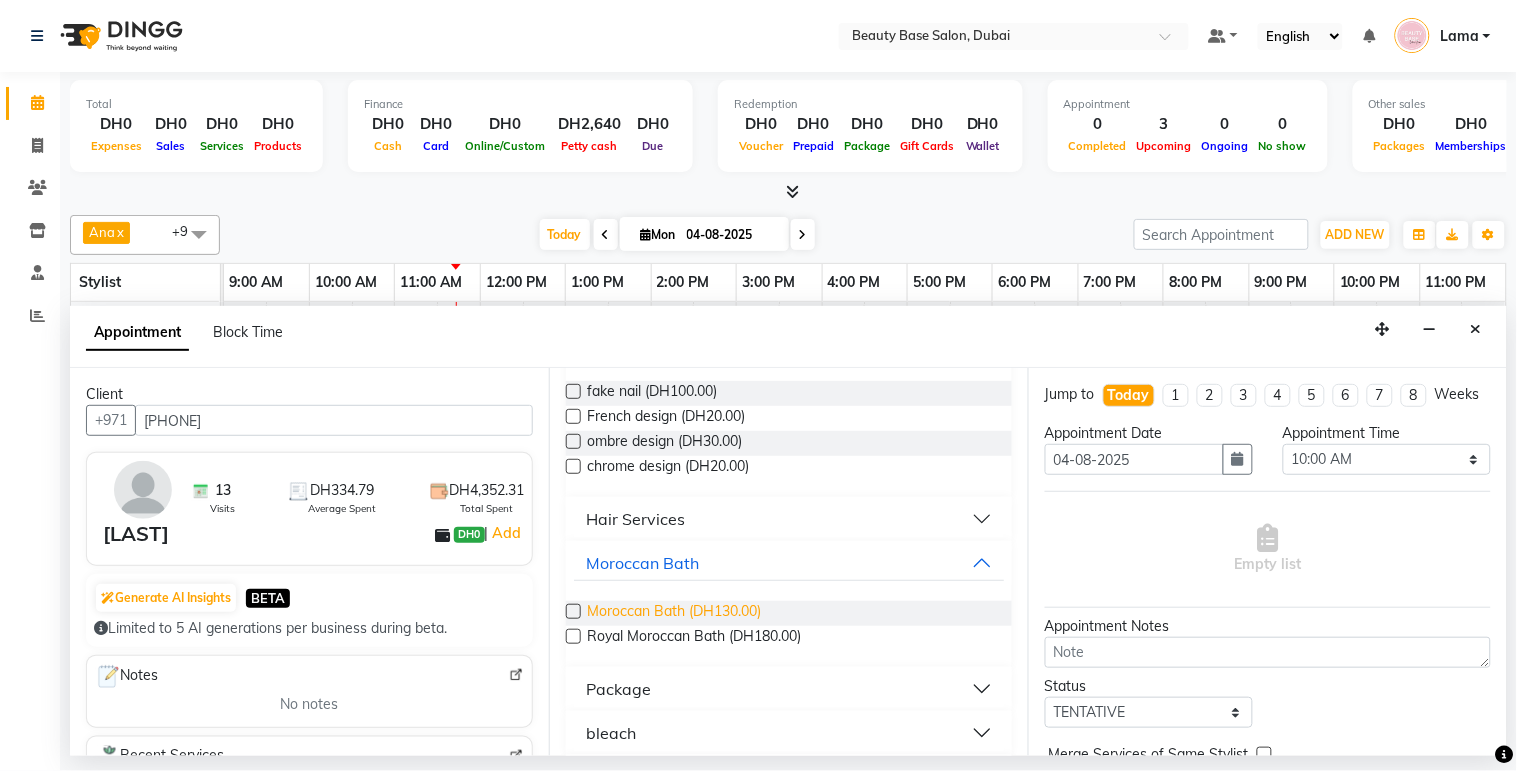 click on "Moroccan Bath (DH130.00)" at bounding box center (674, 613) 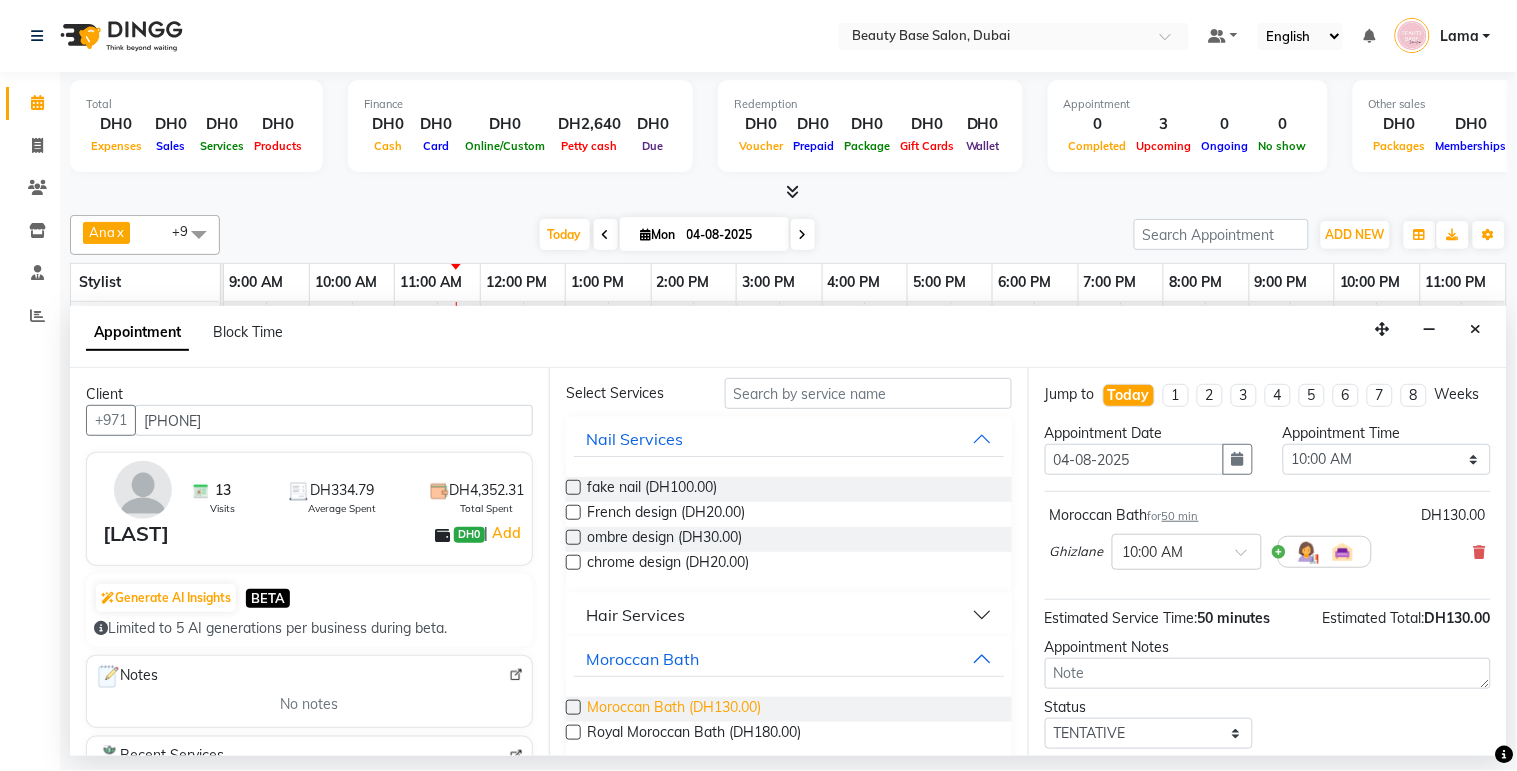 scroll, scrollTop: 123, scrollLeft: 0, axis: vertical 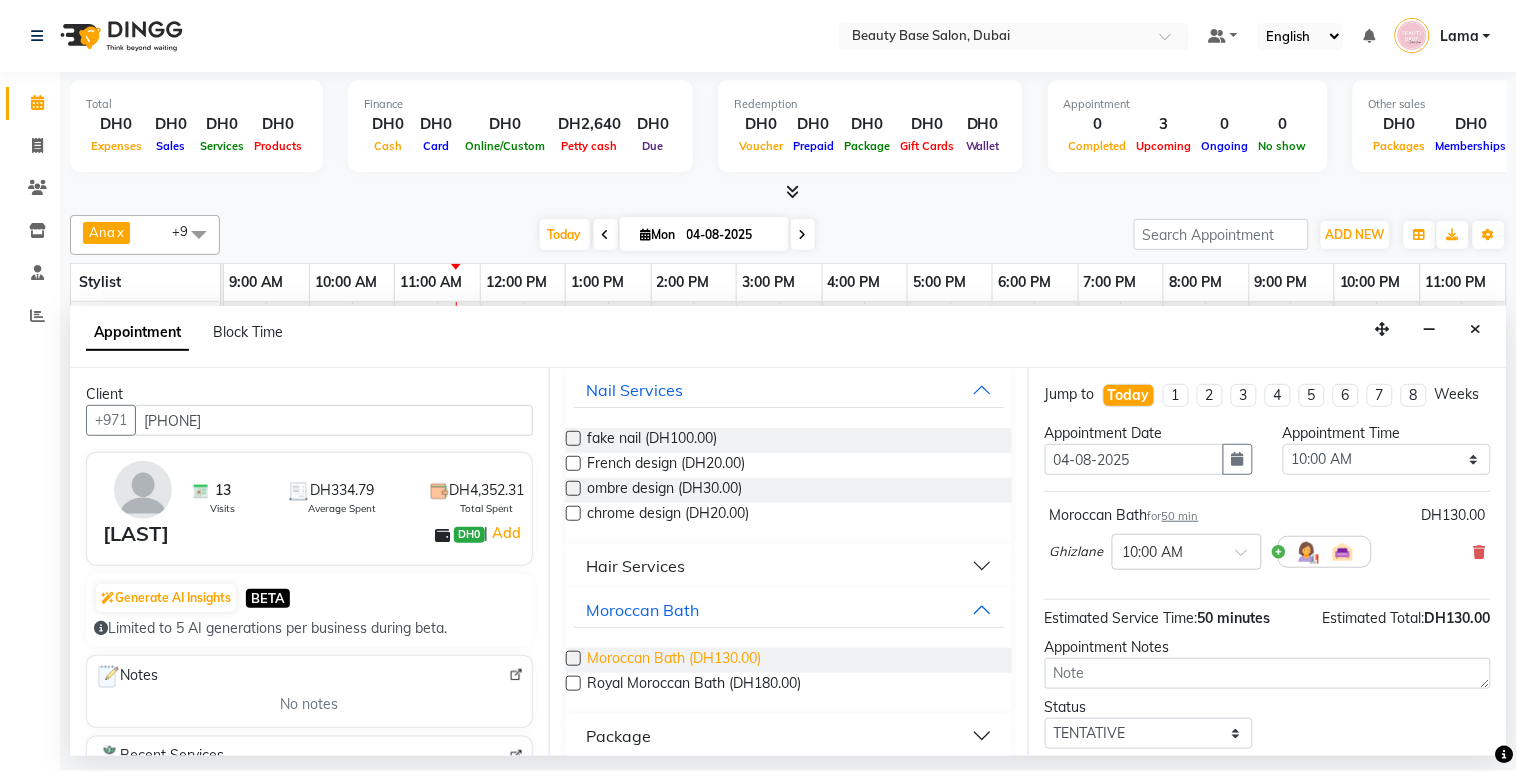 click on "Moroccan Bath (DH130.00)" at bounding box center [674, 660] 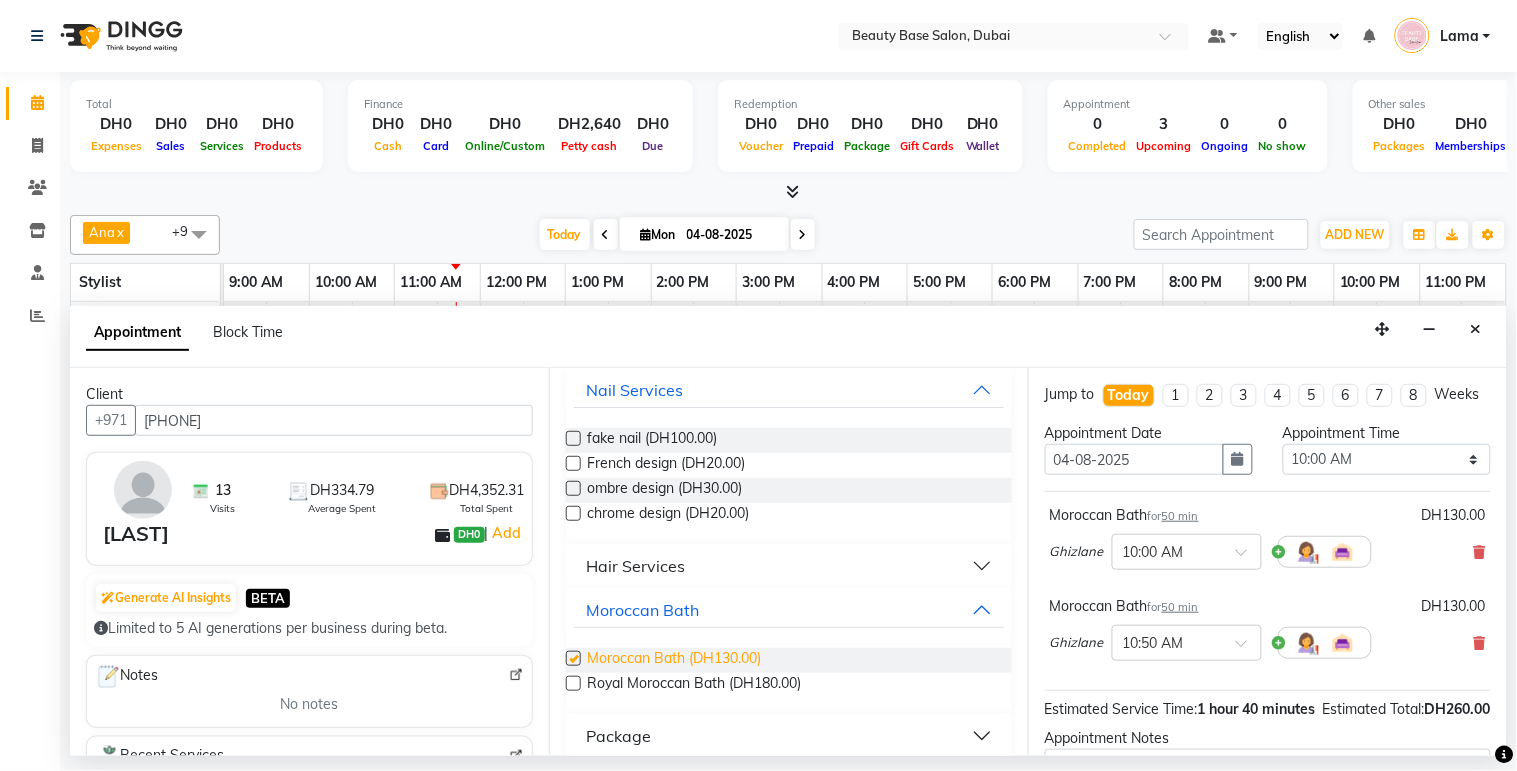 checkbox on "false" 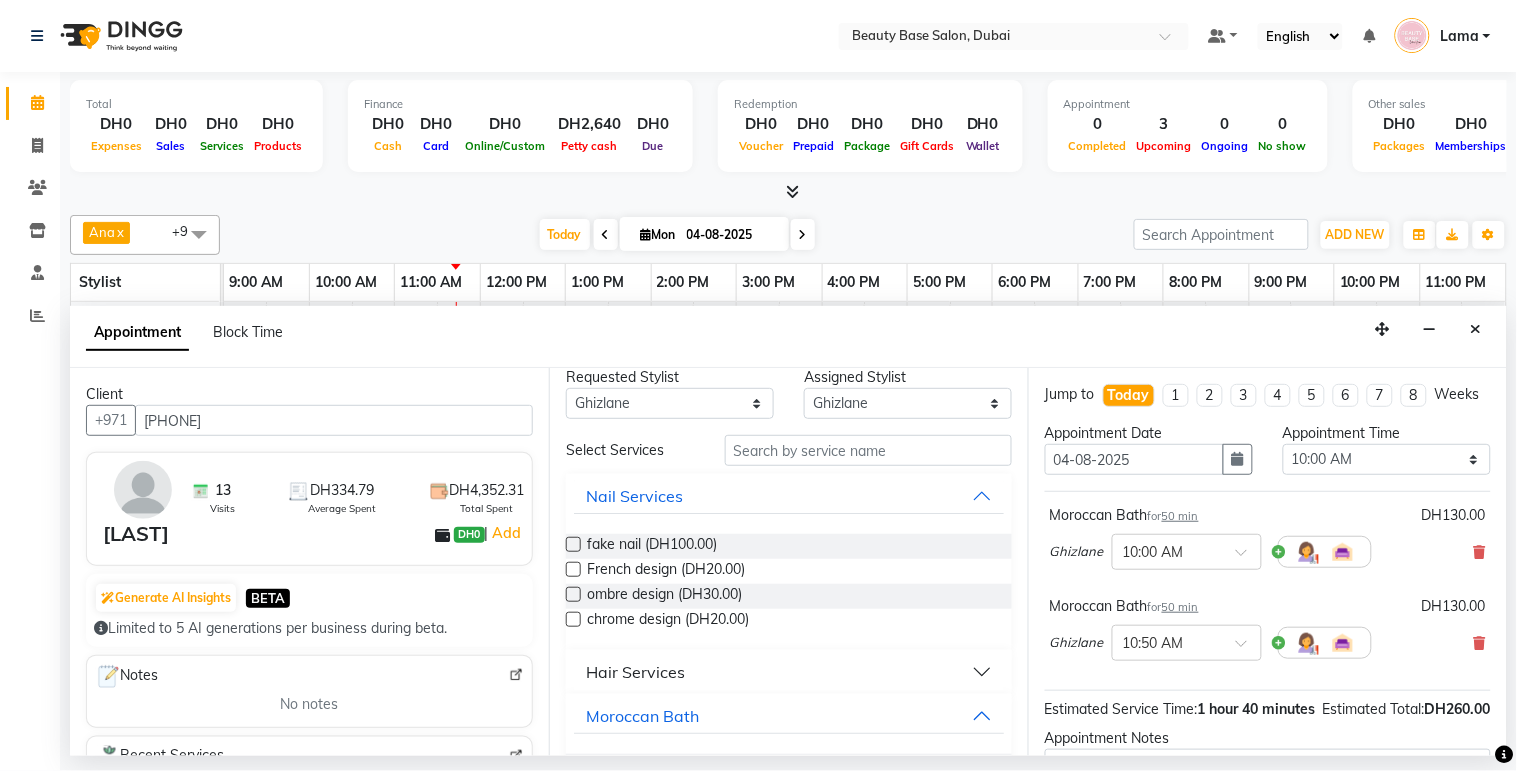 scroll, scrollTop: 0, scrollLeft: 0, axis: both 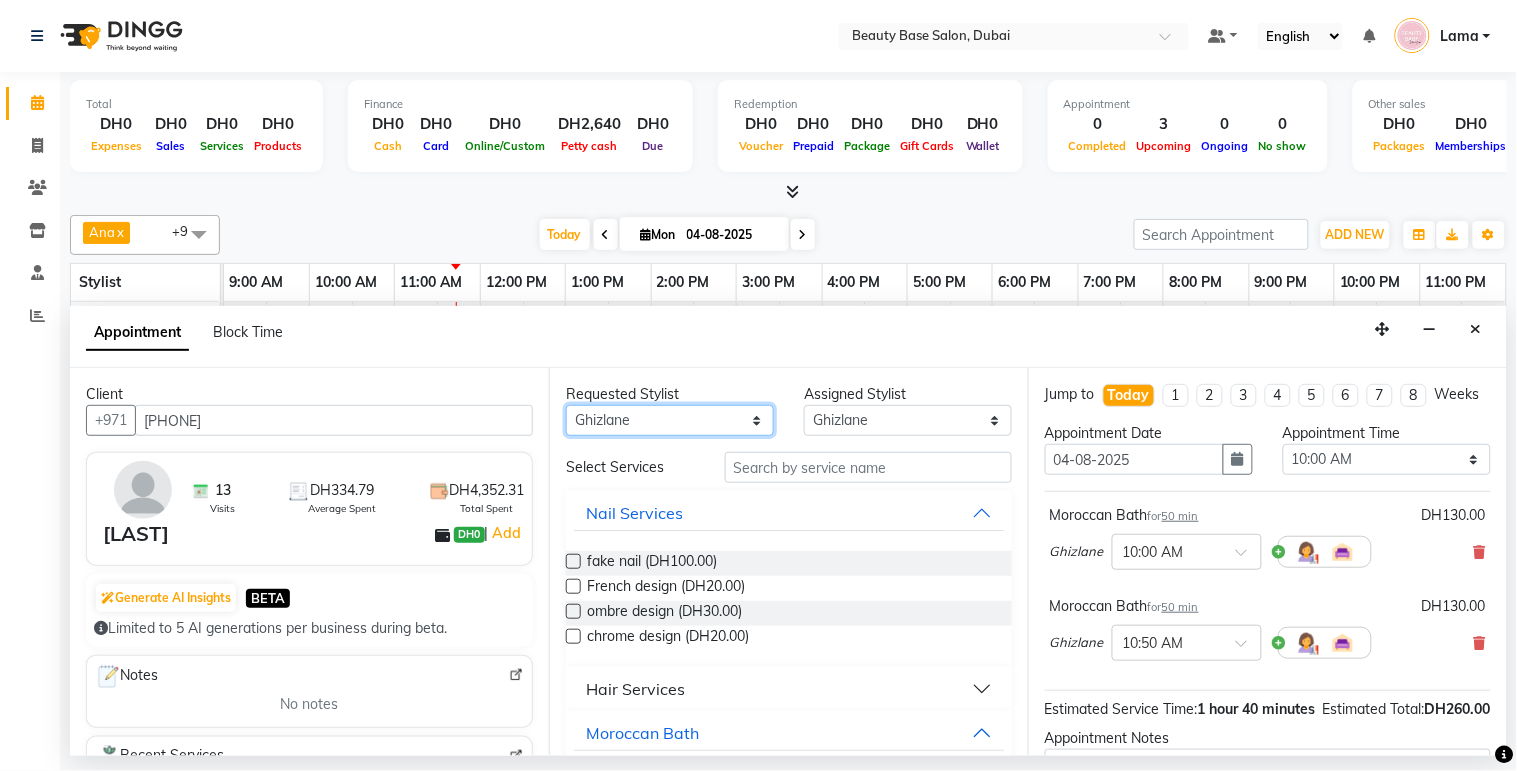 click on "Any [PERSON] [PERSON] [PERSON] [PERSON] [PERSON] [PERSON] [PERSON] [PERSON] [PERSON] [PERSON] [PERSON]" at bounding box center (670, 420) 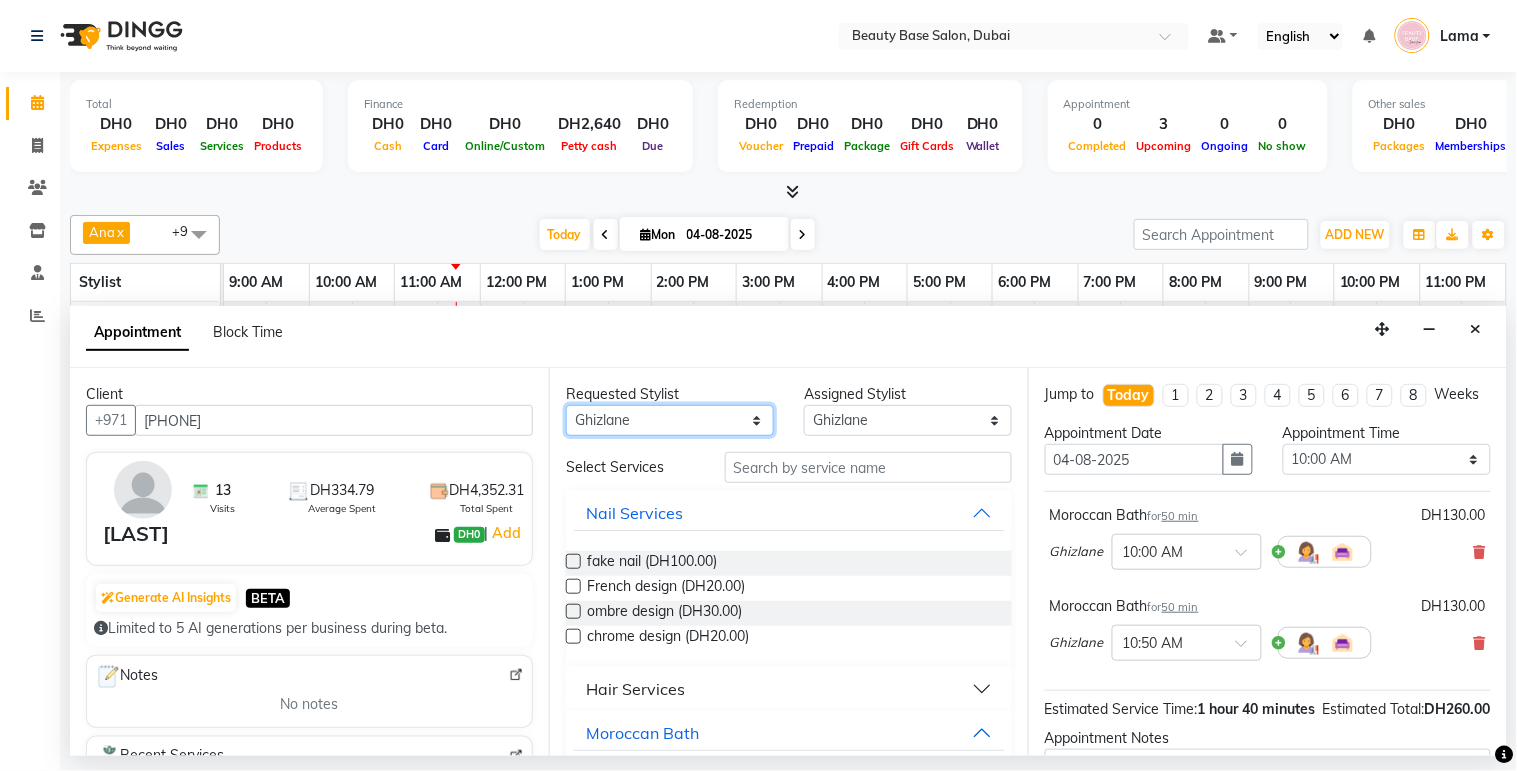 select on "54541" 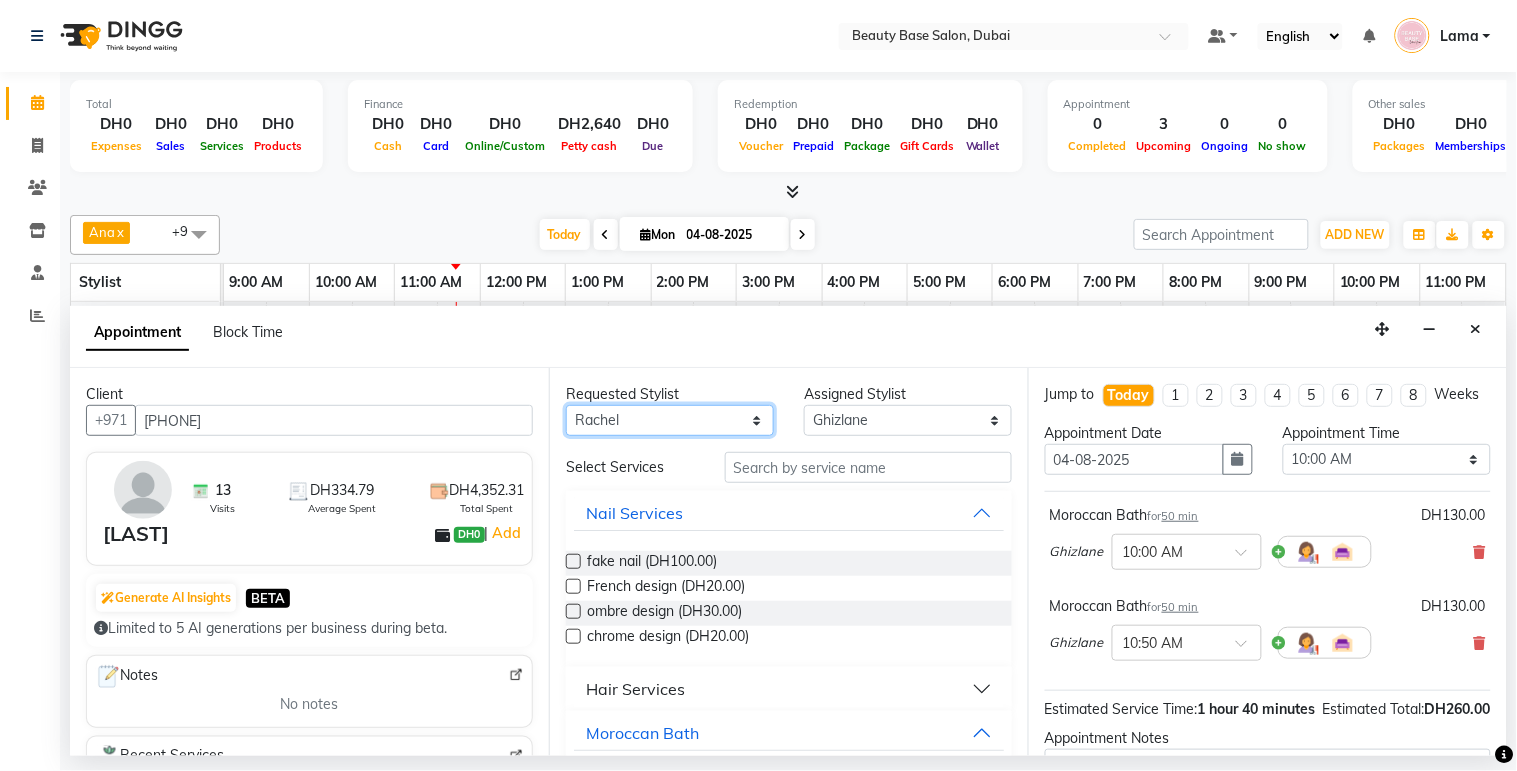 click on "Any [PERSON] [PERSON] [PERSON] [PERSON] [PERSON] [PERSON] [PERSON] [PERSON] [PERSON] [PERSON] [PERSON]" at bounding box center [670, 420] 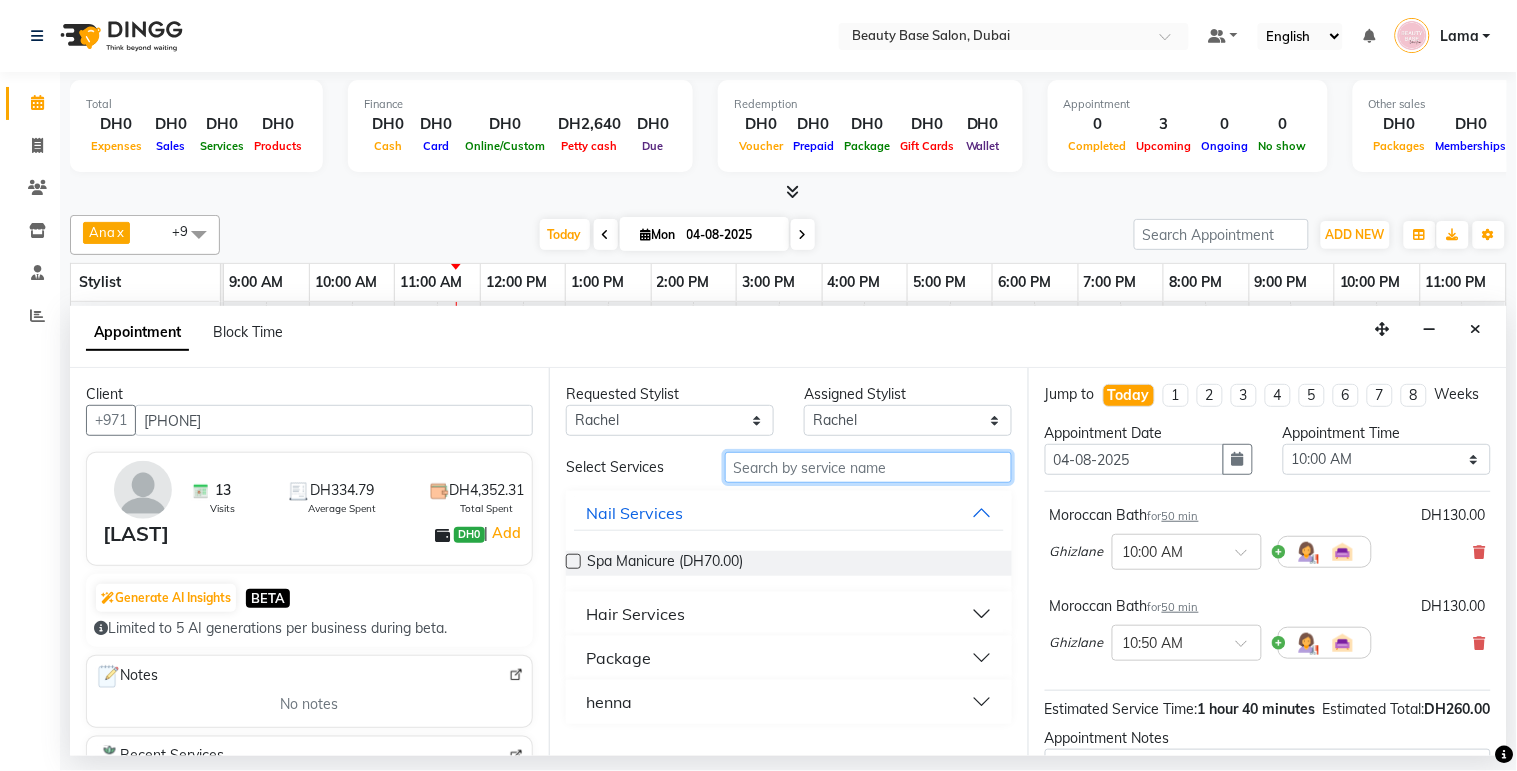 click at bounding box center (868, 467) 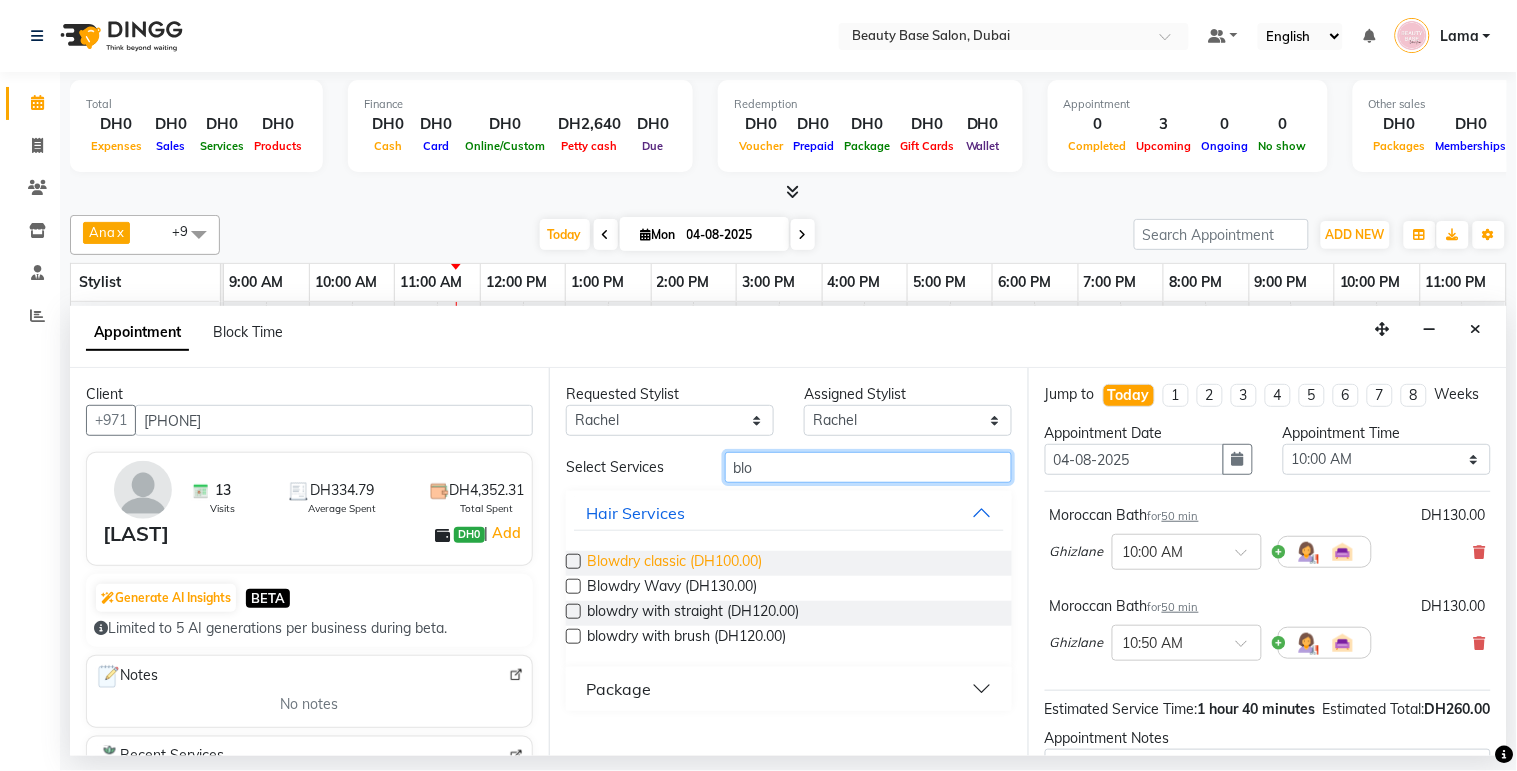 type on "blo" 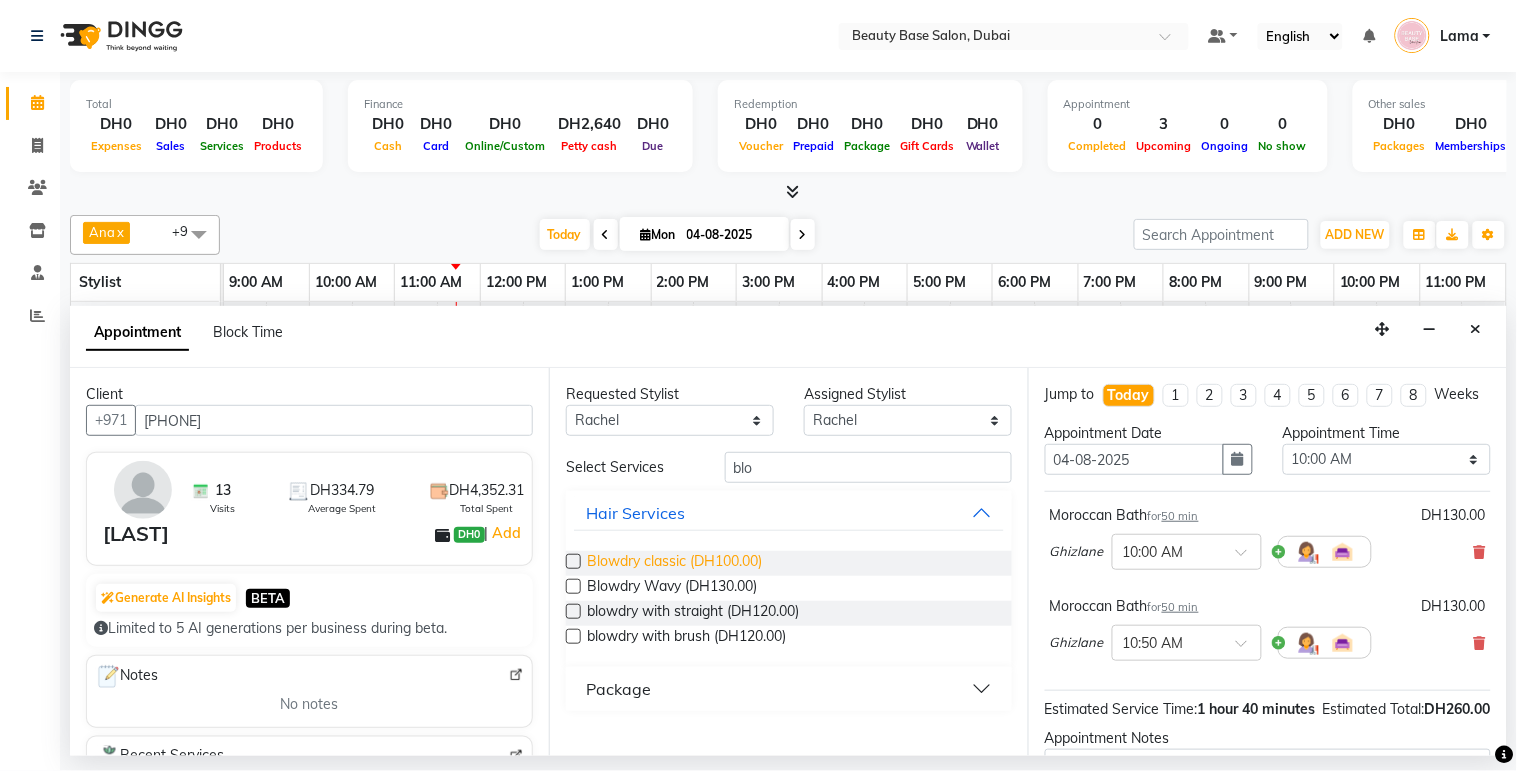 click on "Blowdry classic (DH100.00)" at bounding box center (674, 563) 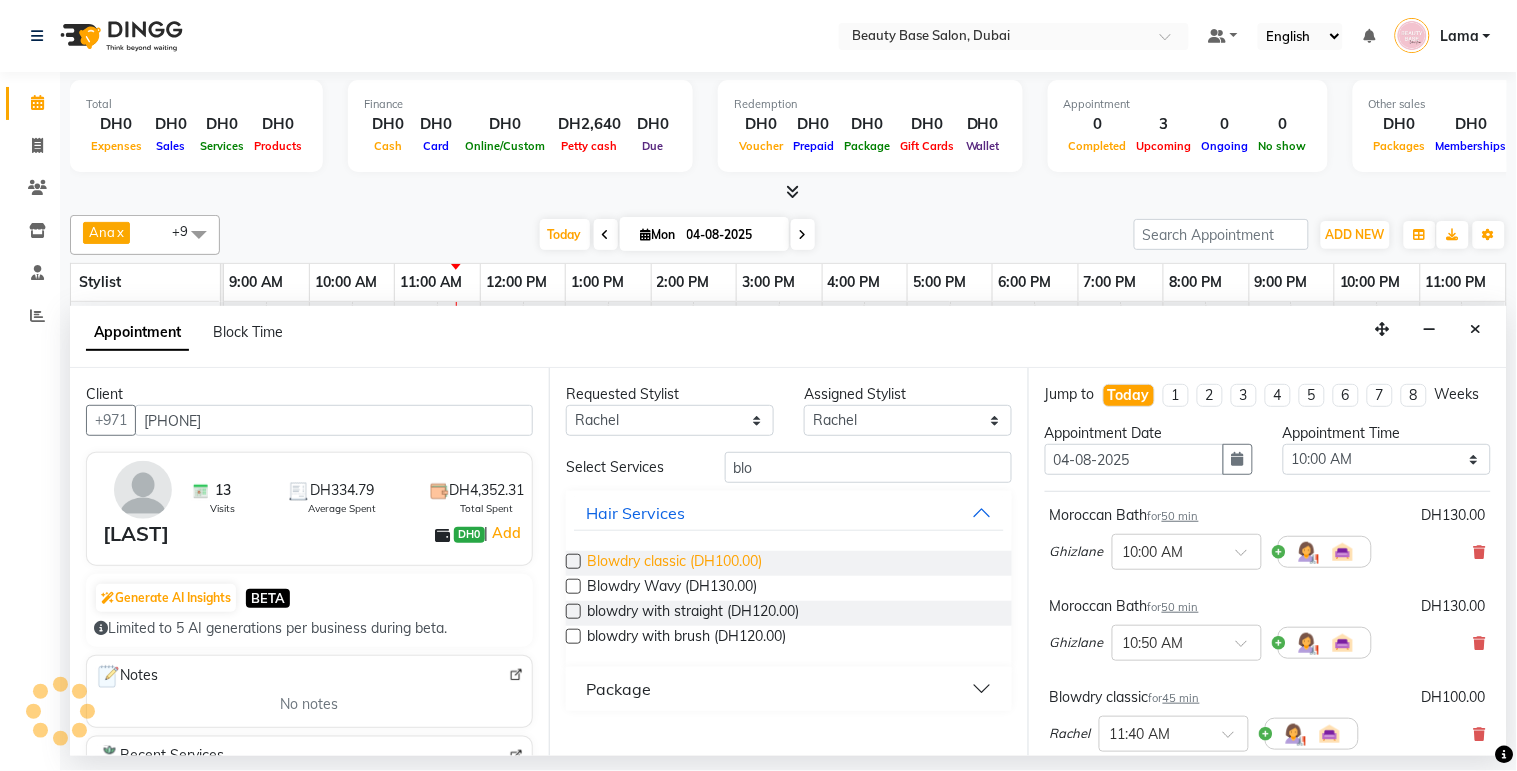 click on "Blowdry classic (DH100.00)" at bounding box center [674, 563] 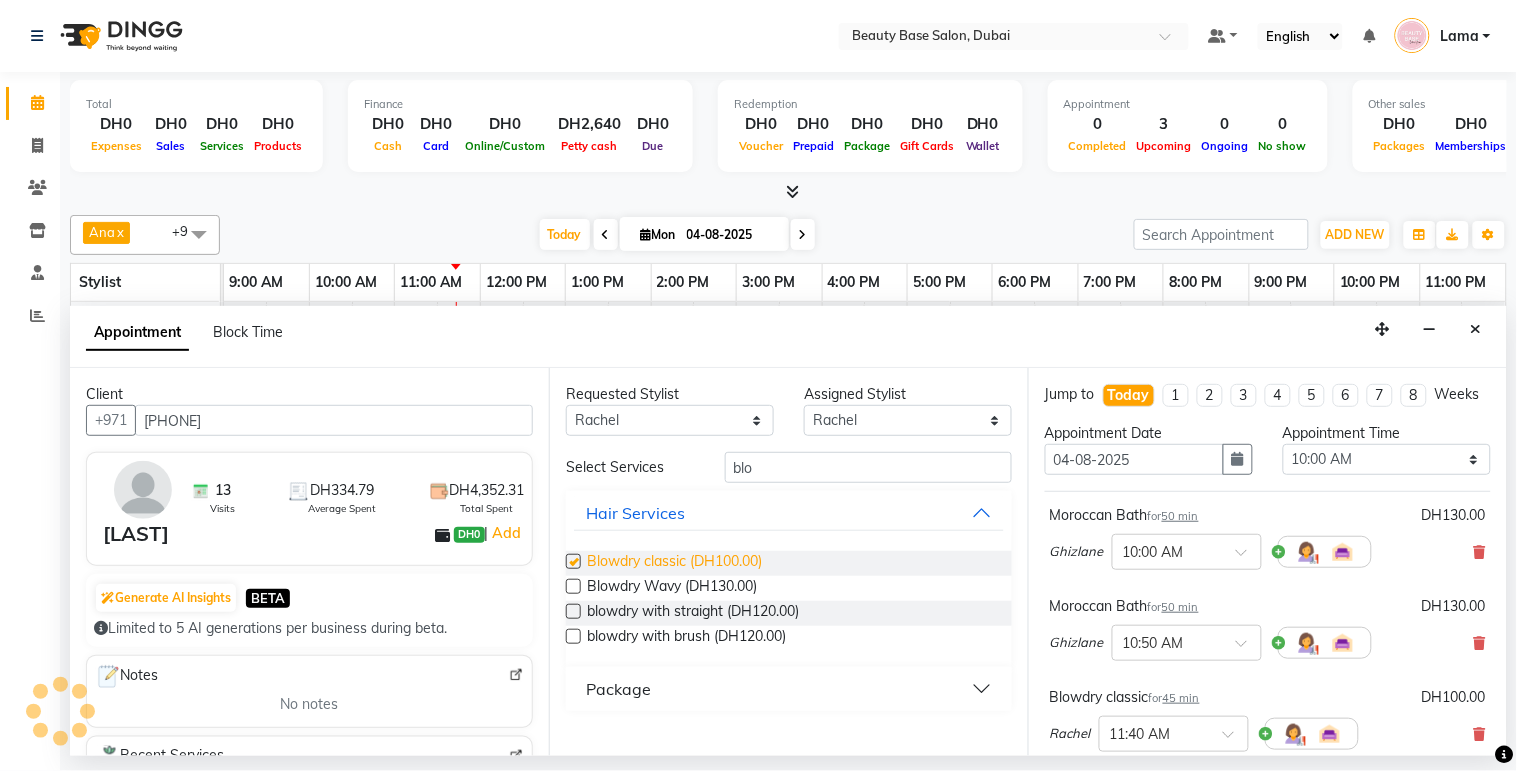 checkbox on "false" 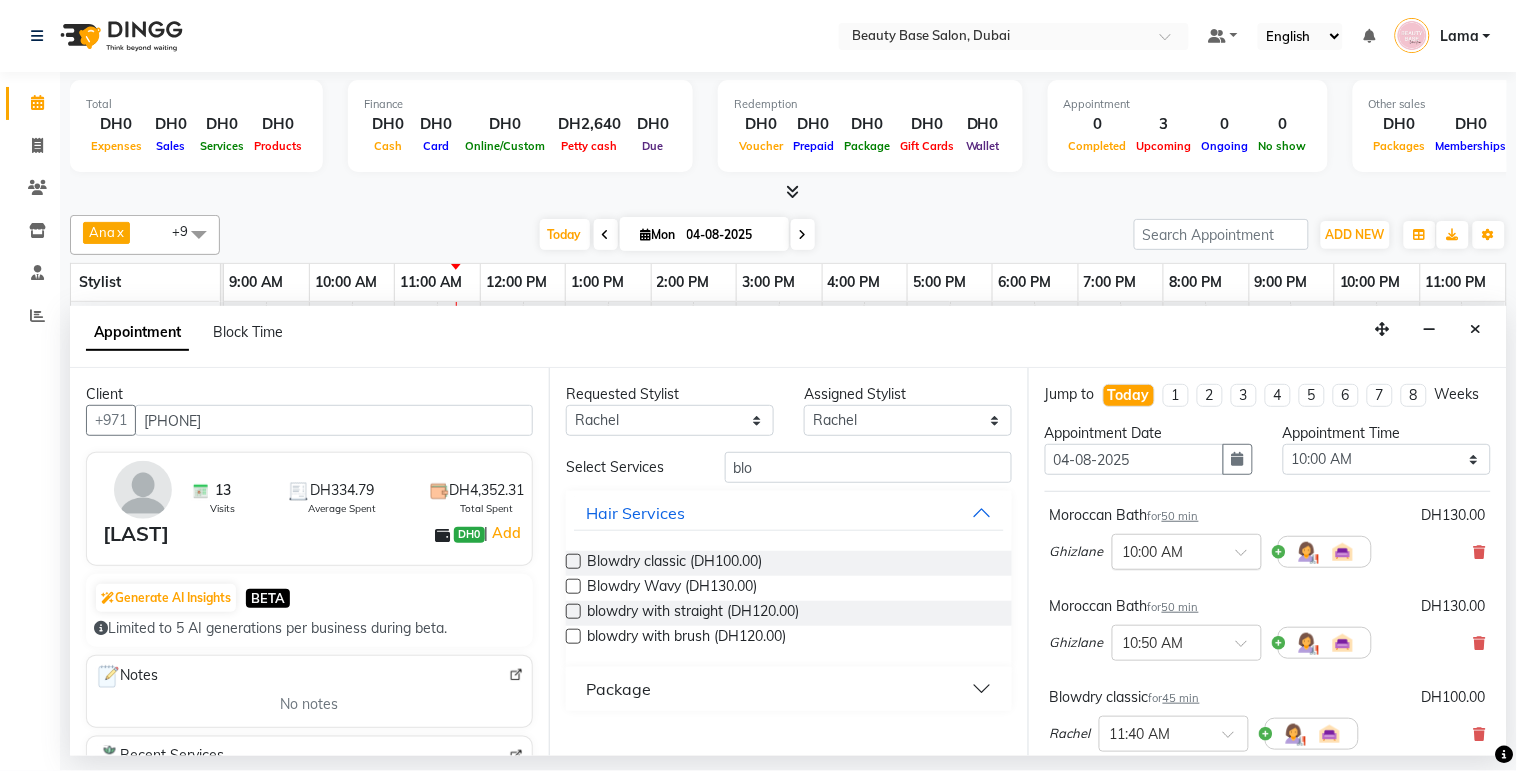 click at bounding box center (1167, 550) 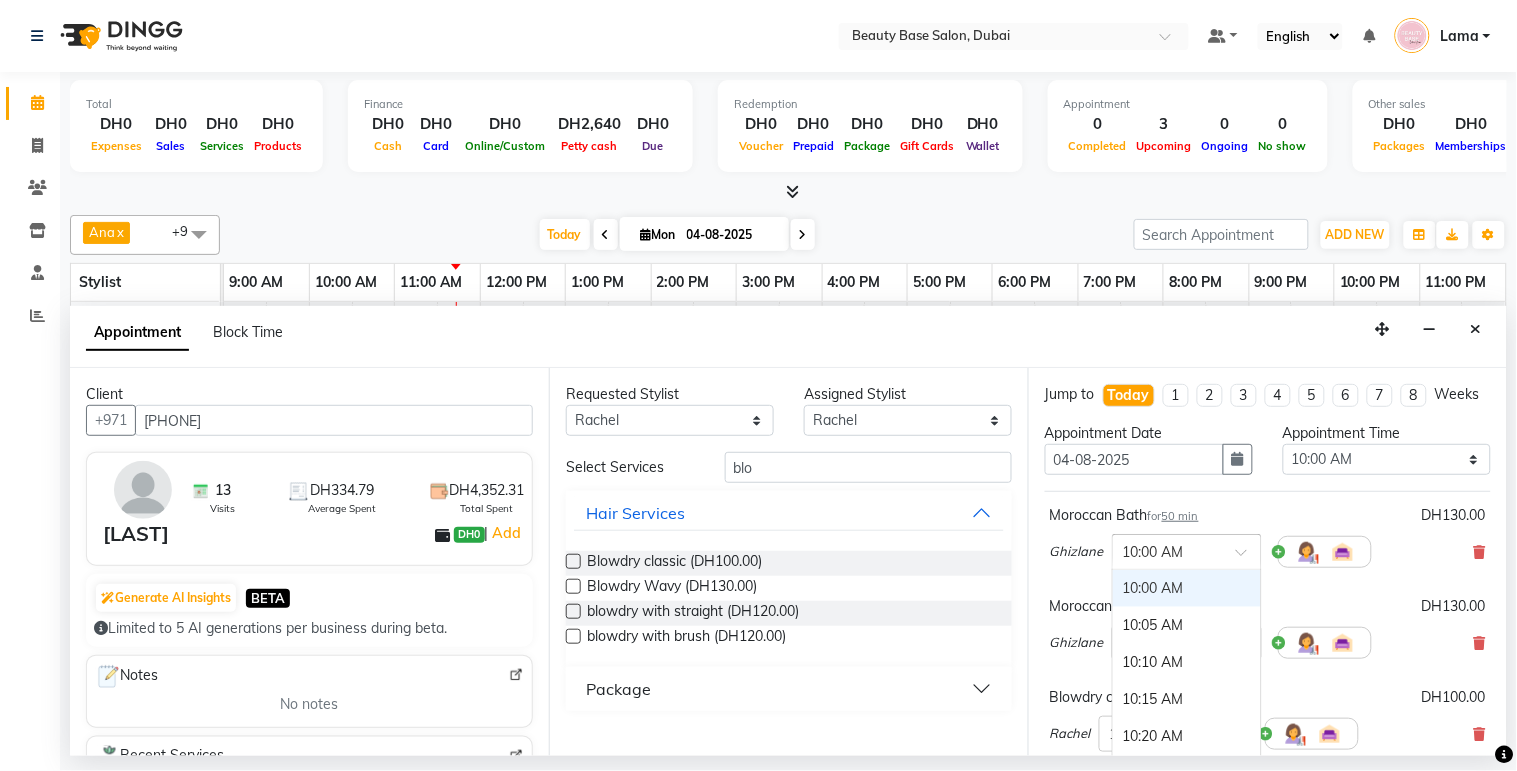 type on "8" 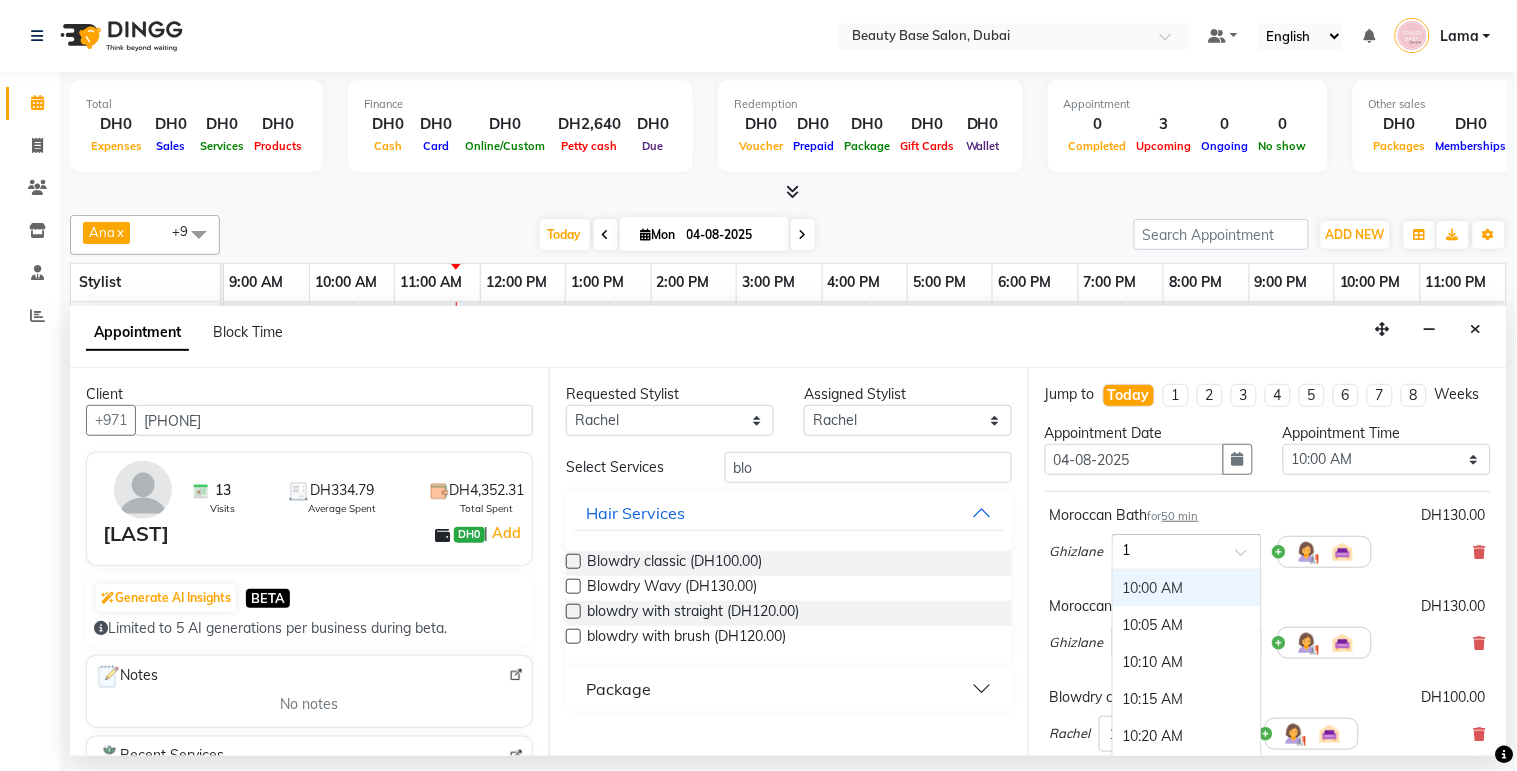 type on "12" 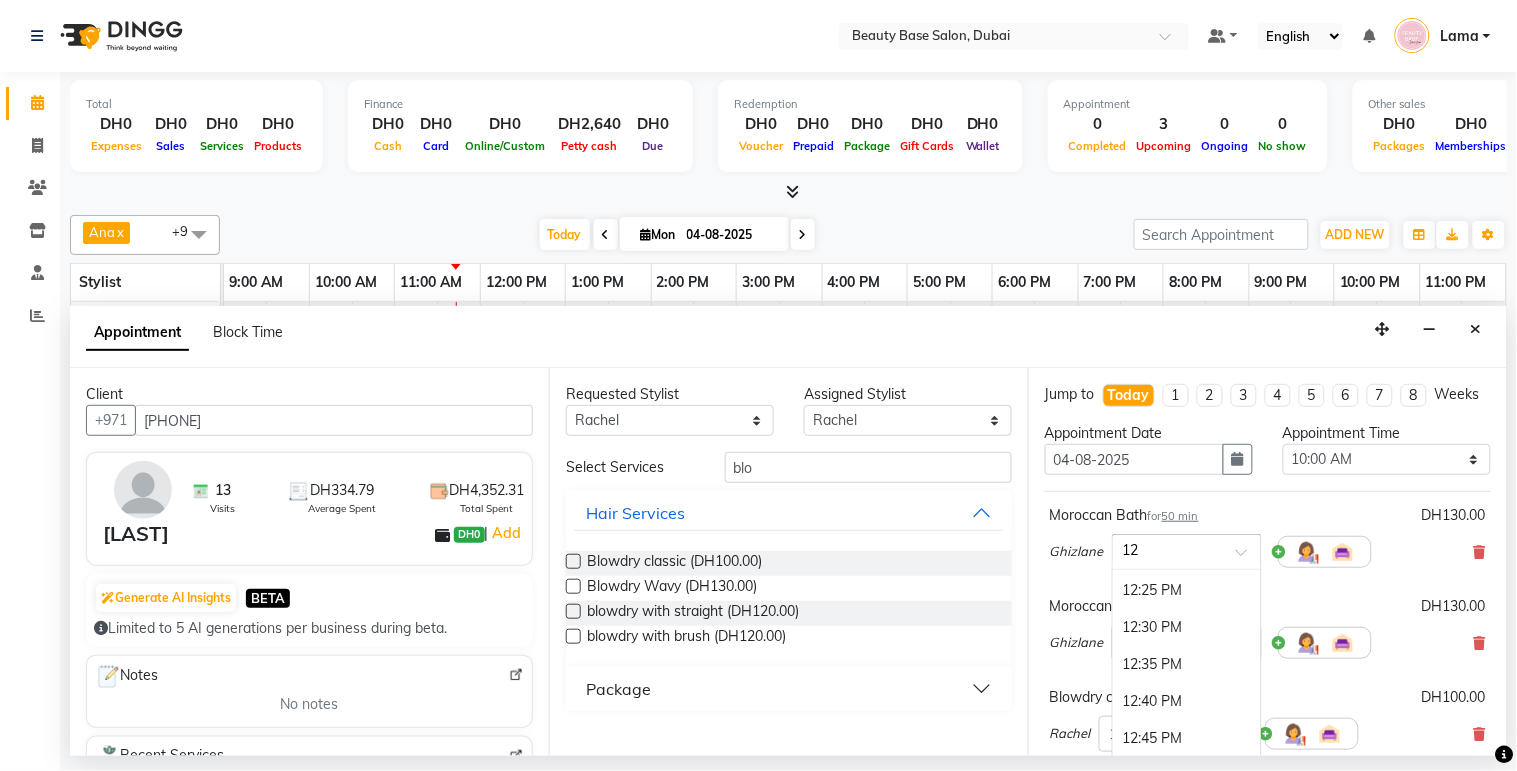 scroll, scrollTop: 187, scrollLeft: 0, axis: vertical 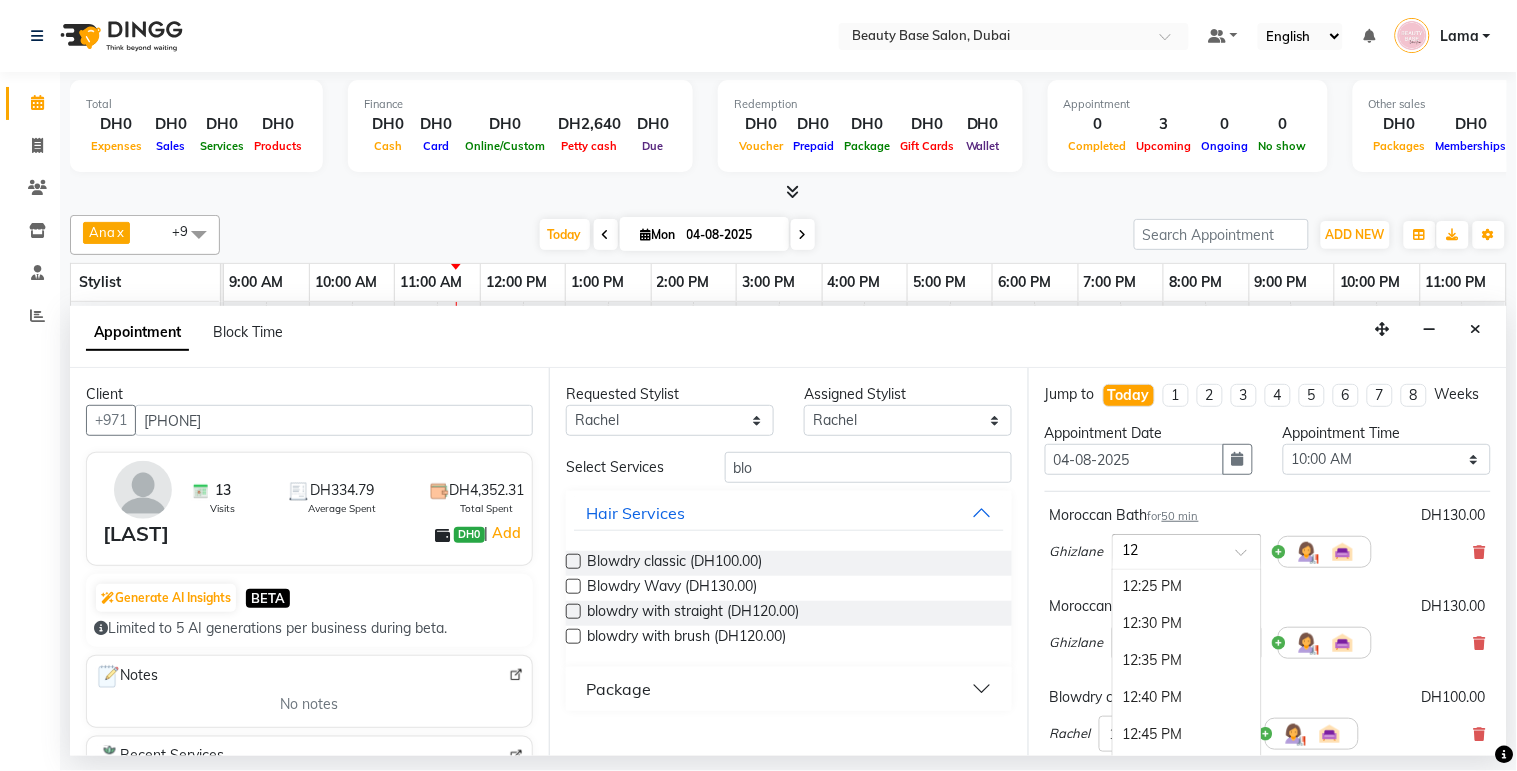 click on "12:30 PM" at bounding box center [1187, 623] 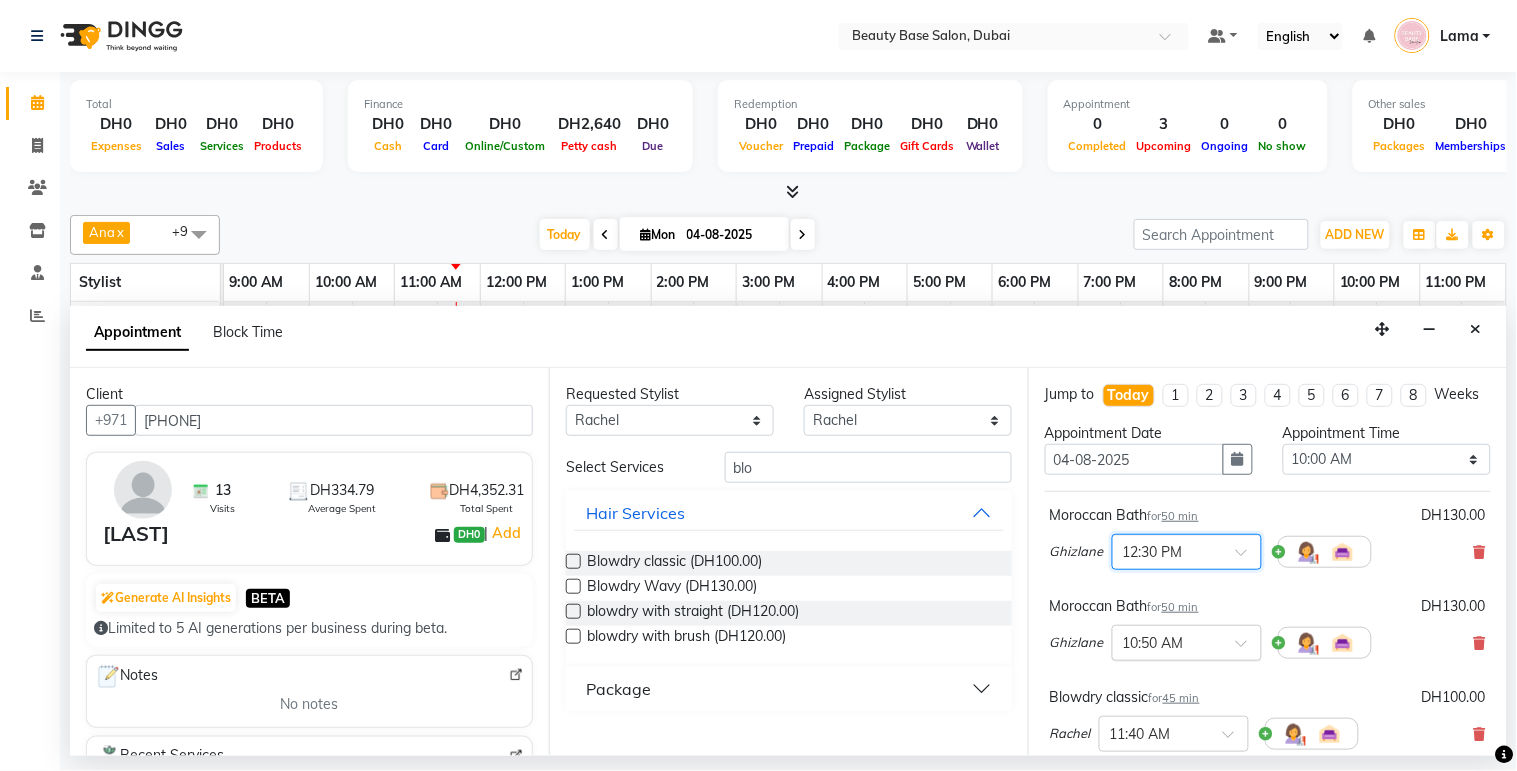 click at bounding box center (1167, 641) 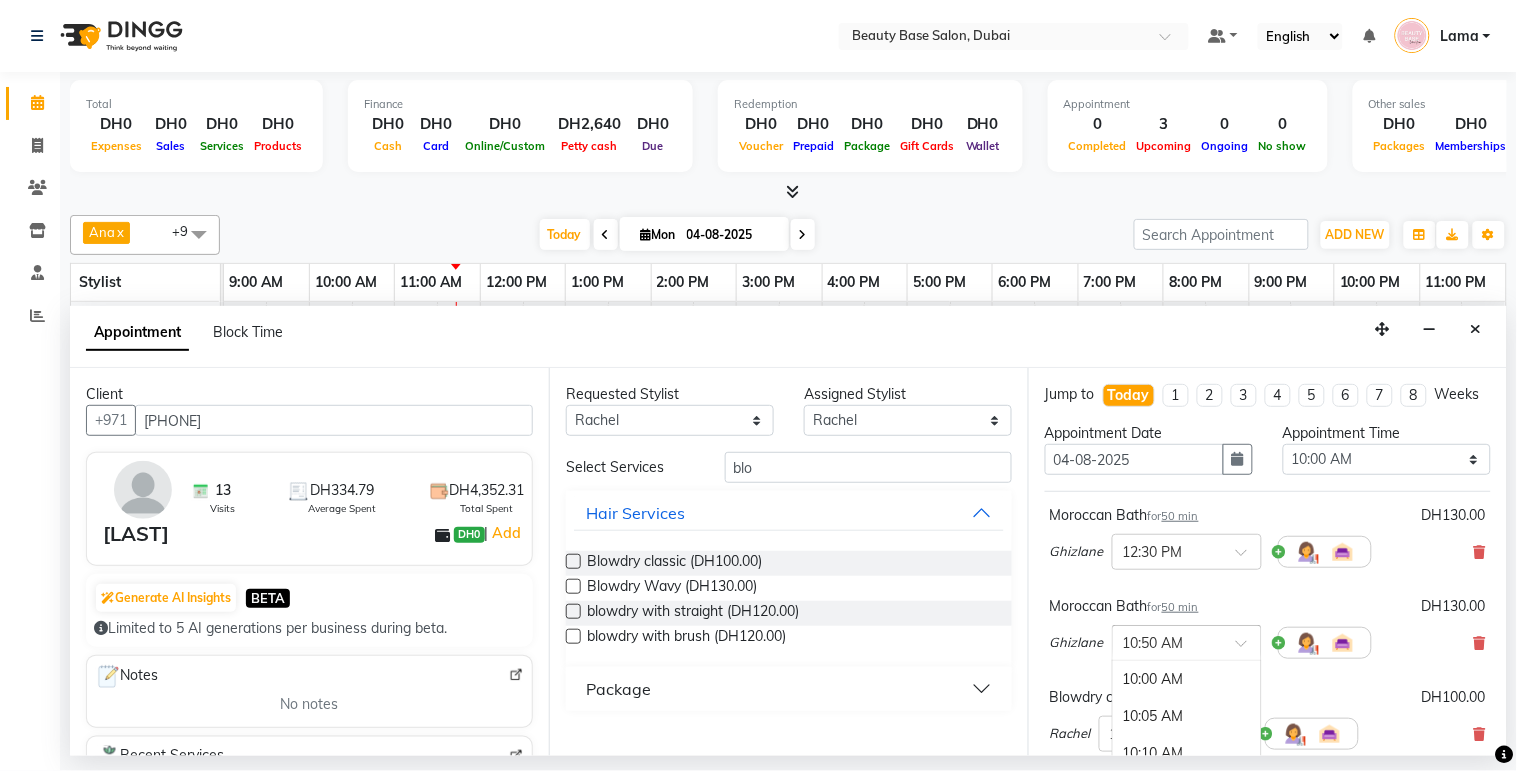 scroll, scrollTop: 370, scrollLeft: 0, axis: vertical 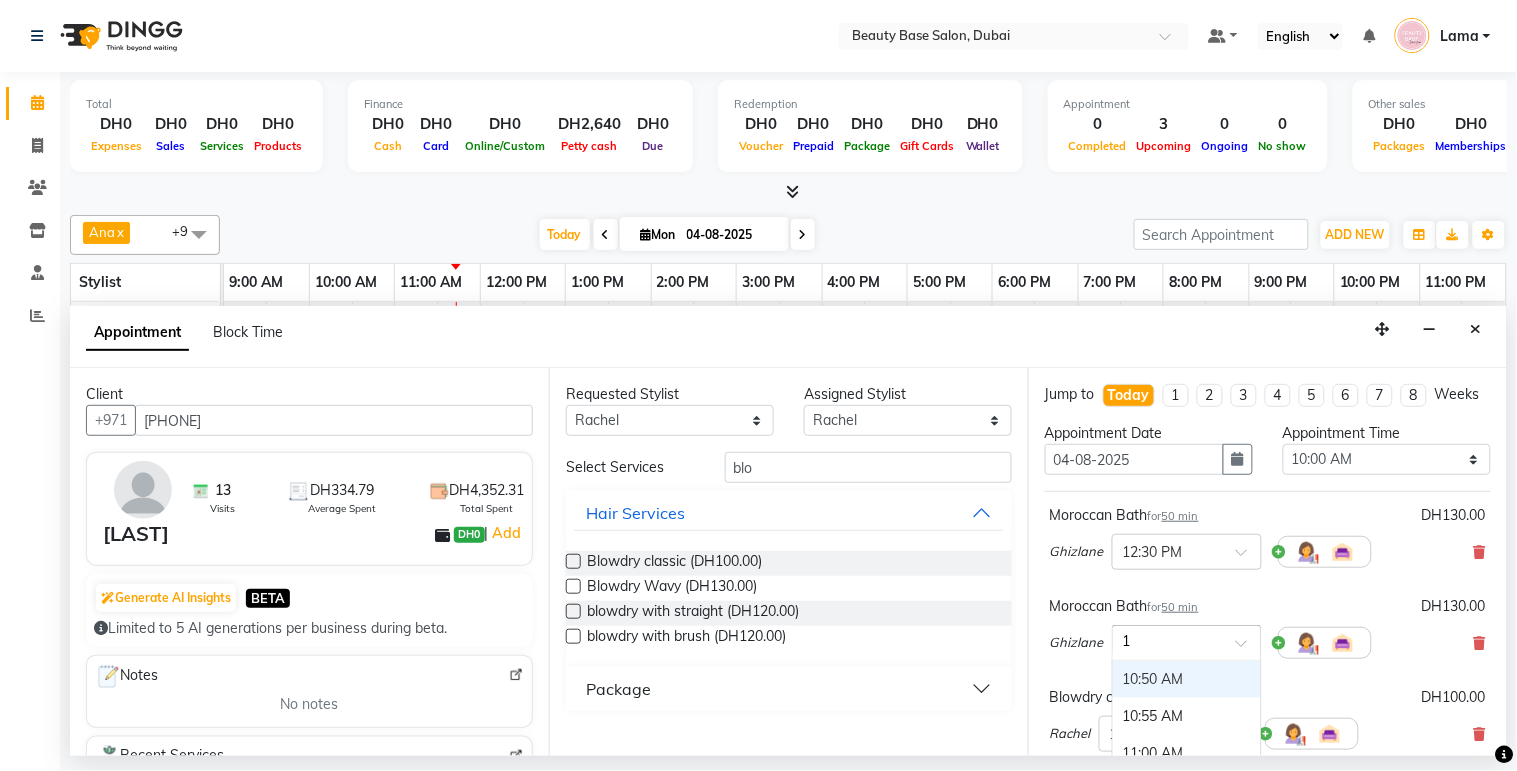 type on "12" 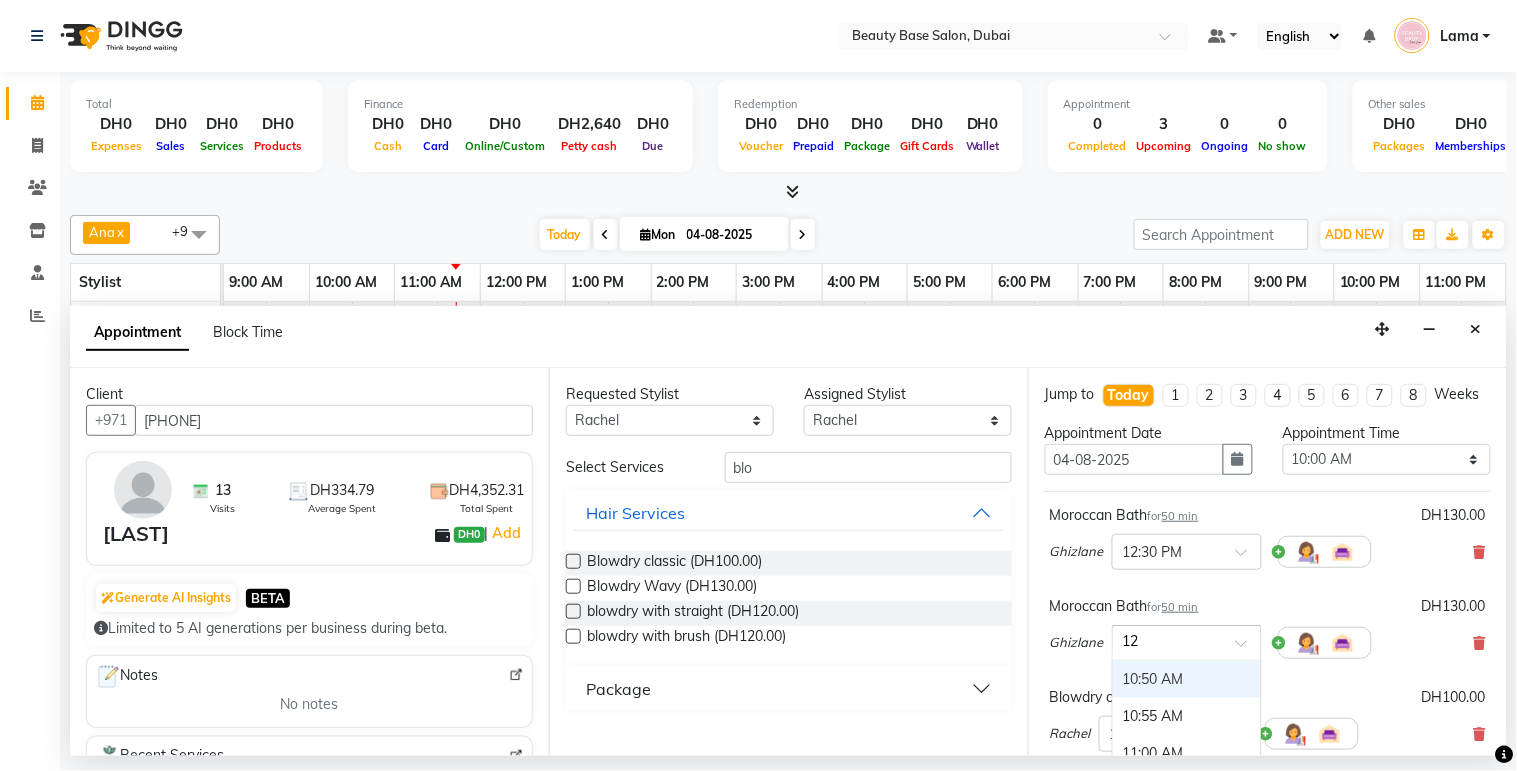 scroll, scrollTop: 203, scrollLeft: 0, axis: vertical 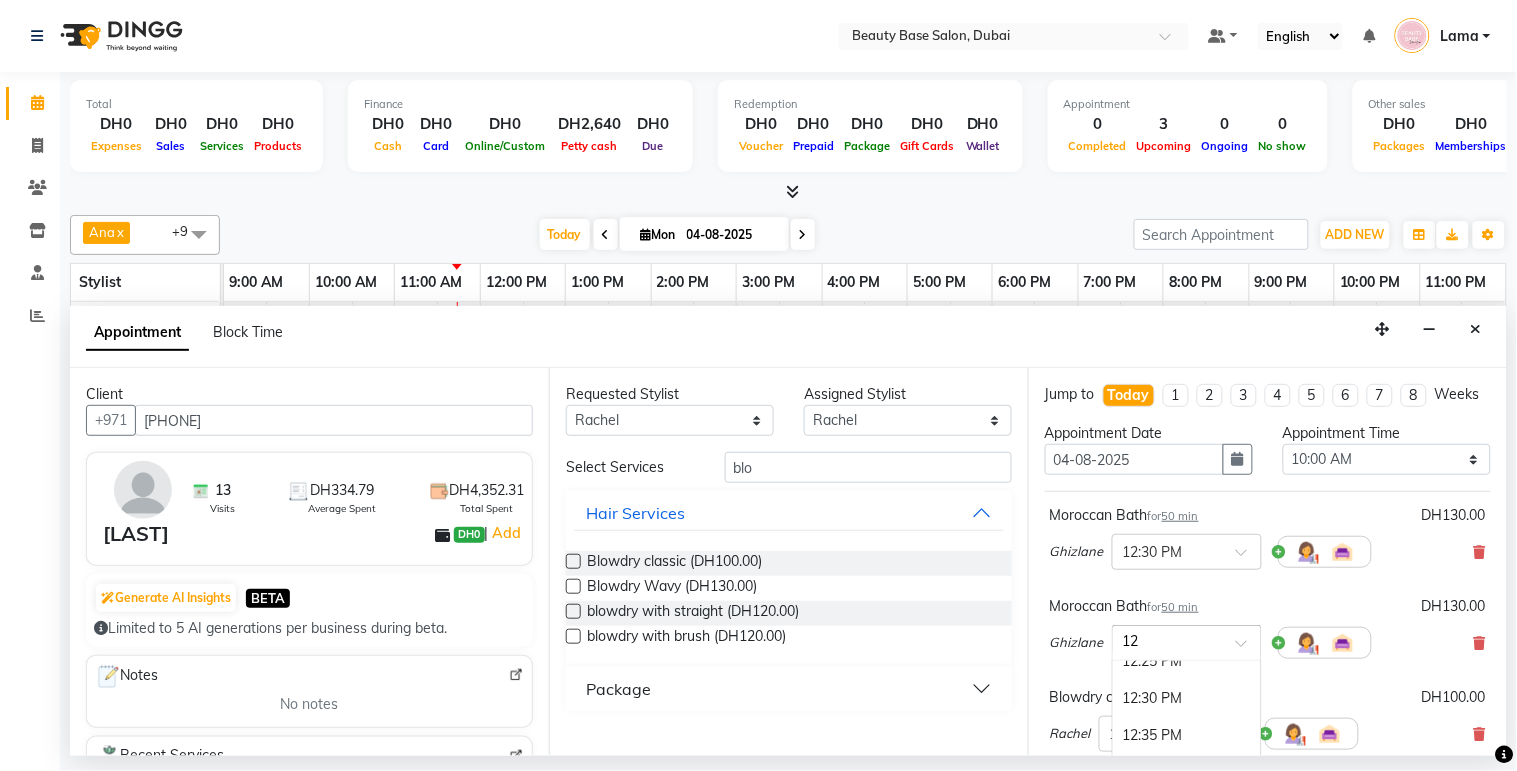 click on "12:30 PM" at bounding box center (1187, 698) 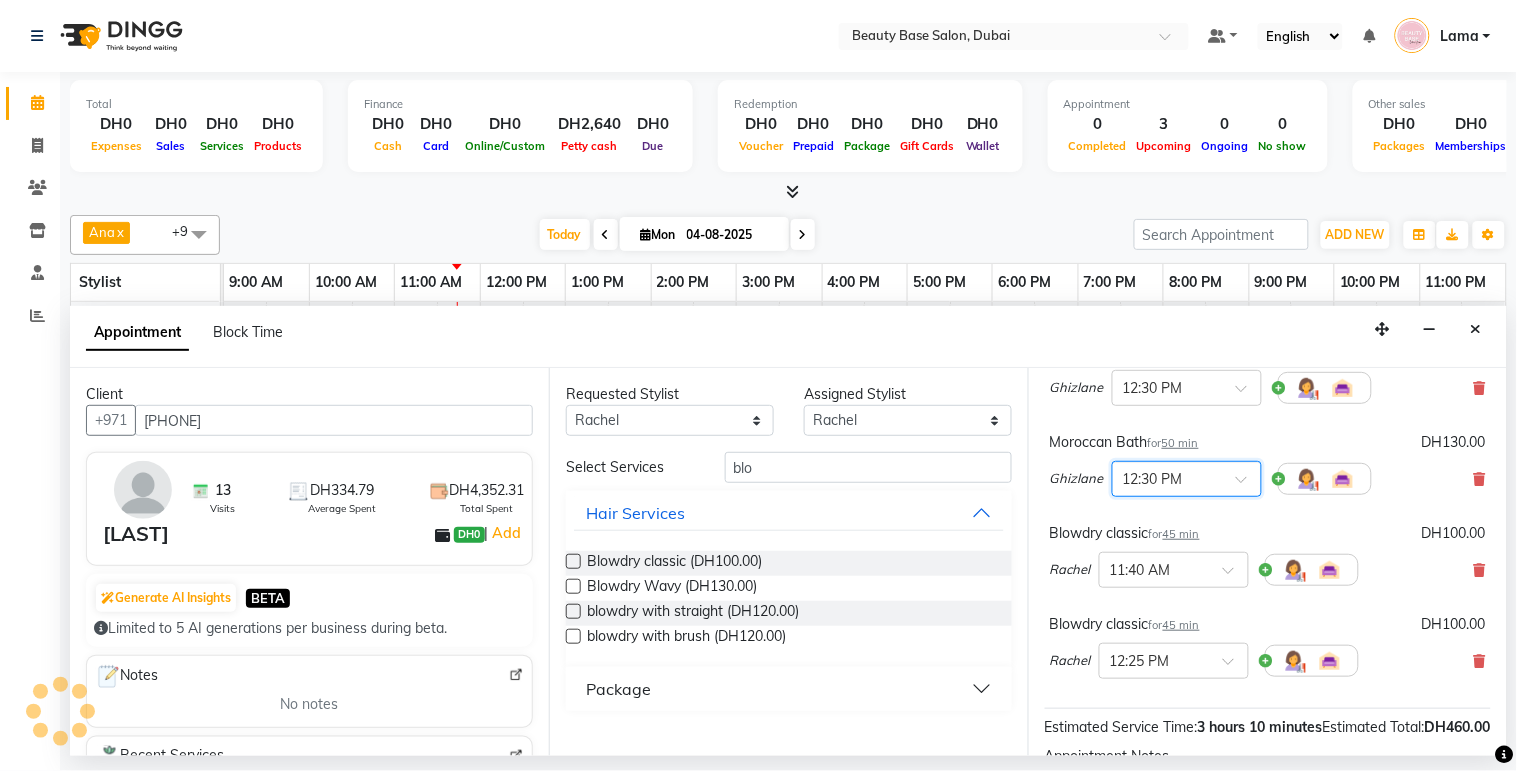 scroll, scrollTop: 166, scrollLeft: 0, axis: vertical 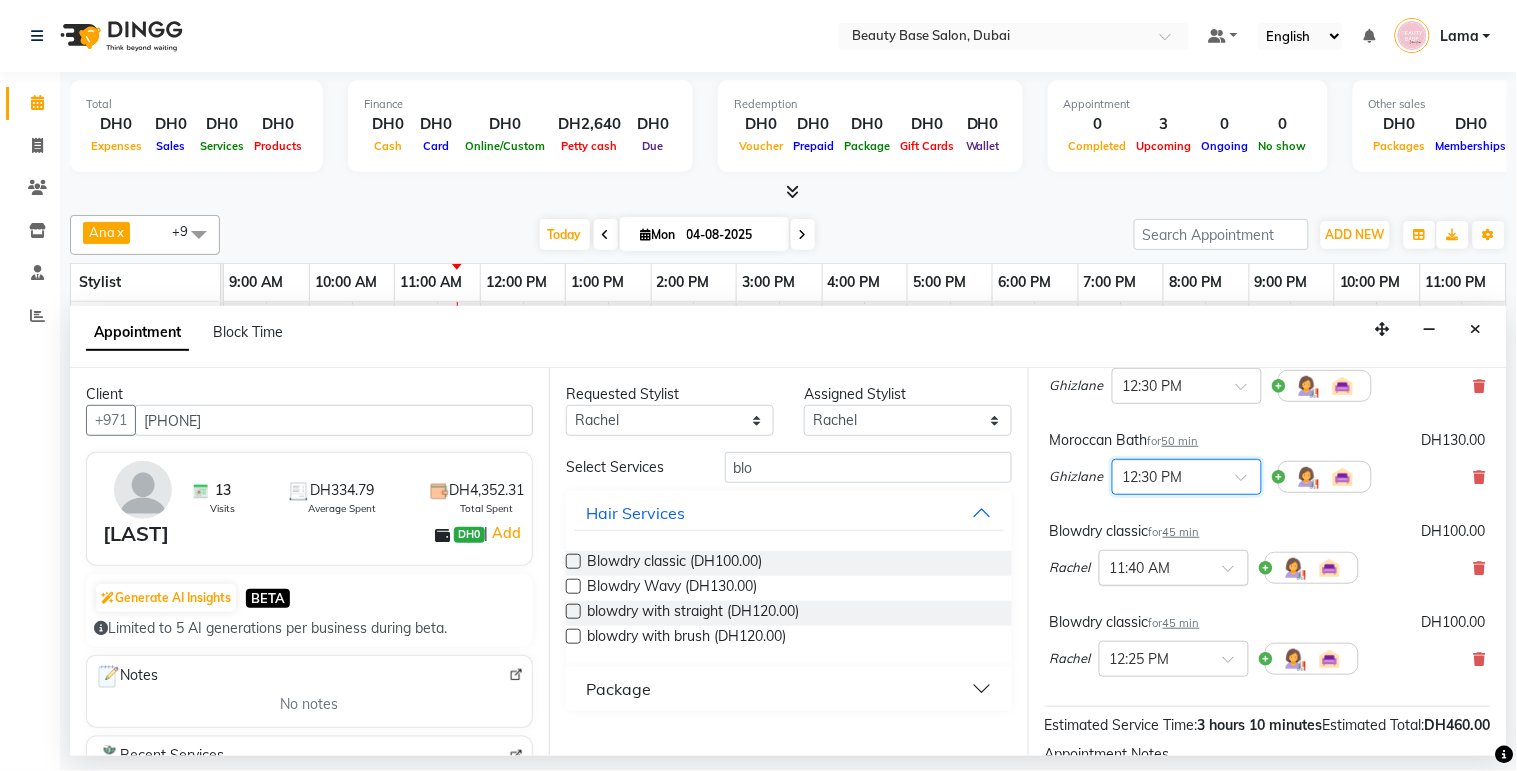click at bounding box center (1154, 566) 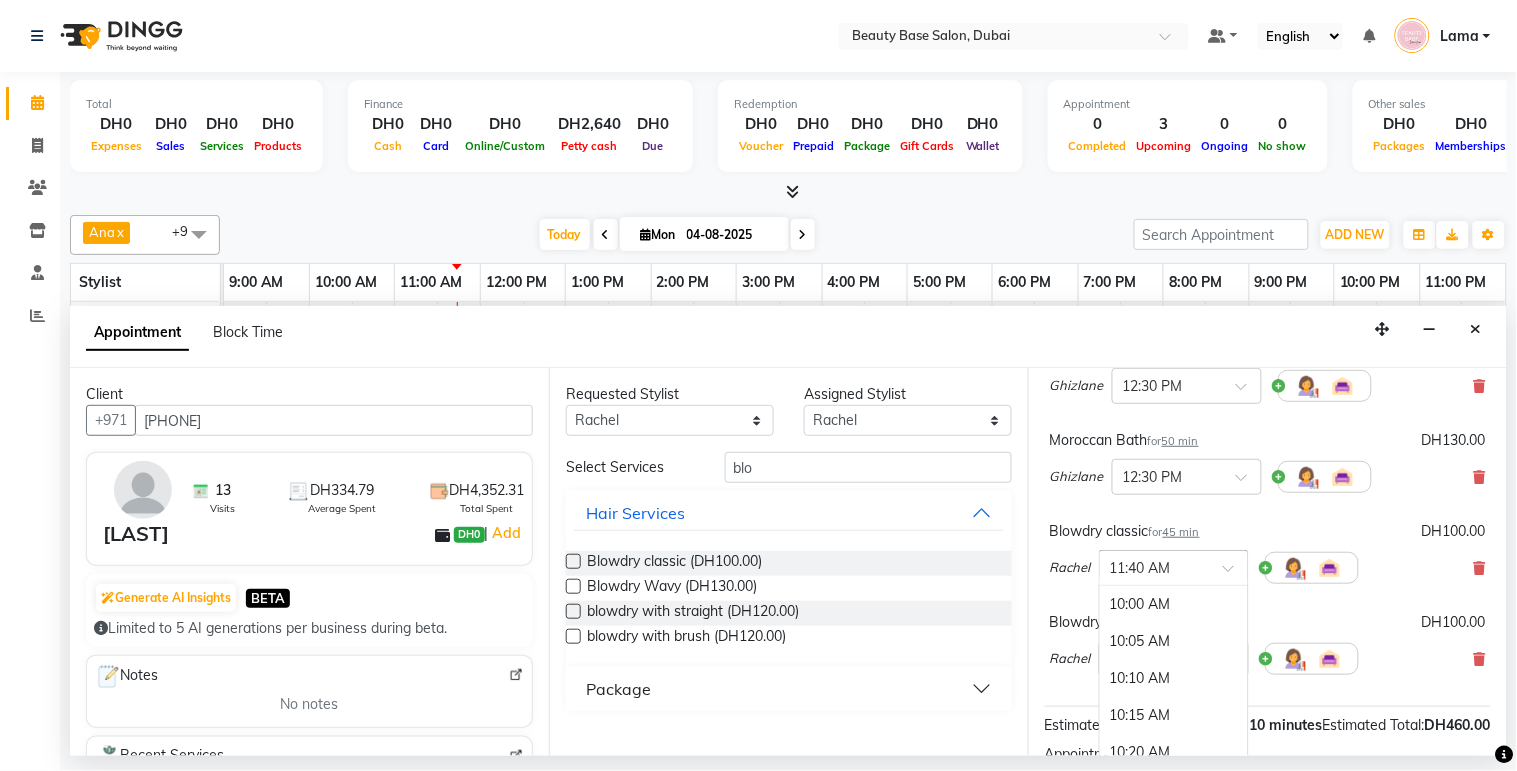 scroll, scrollTop: 738, scrollLeft: 0, axis: vertical 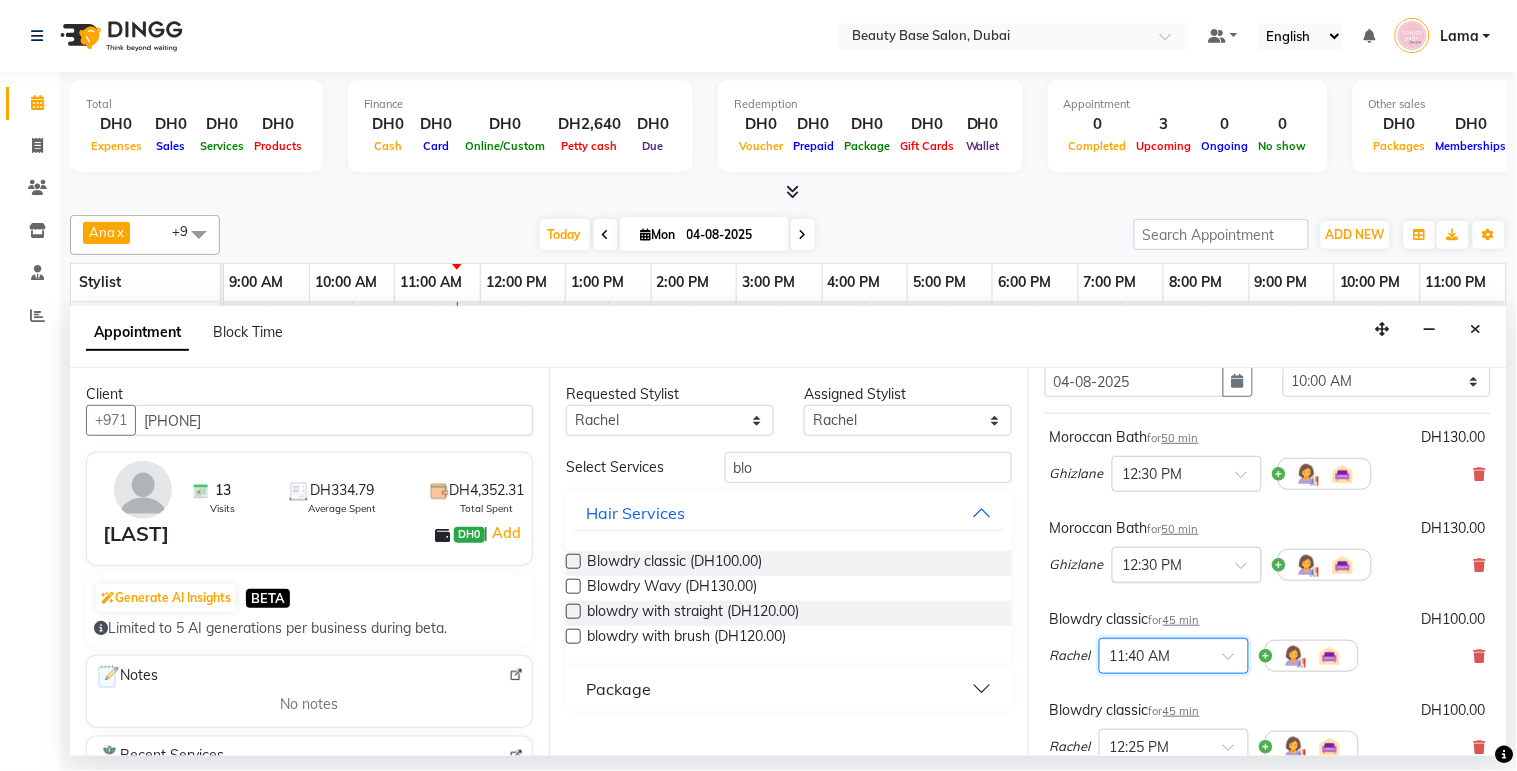 click at bounding box center (1167, 563) 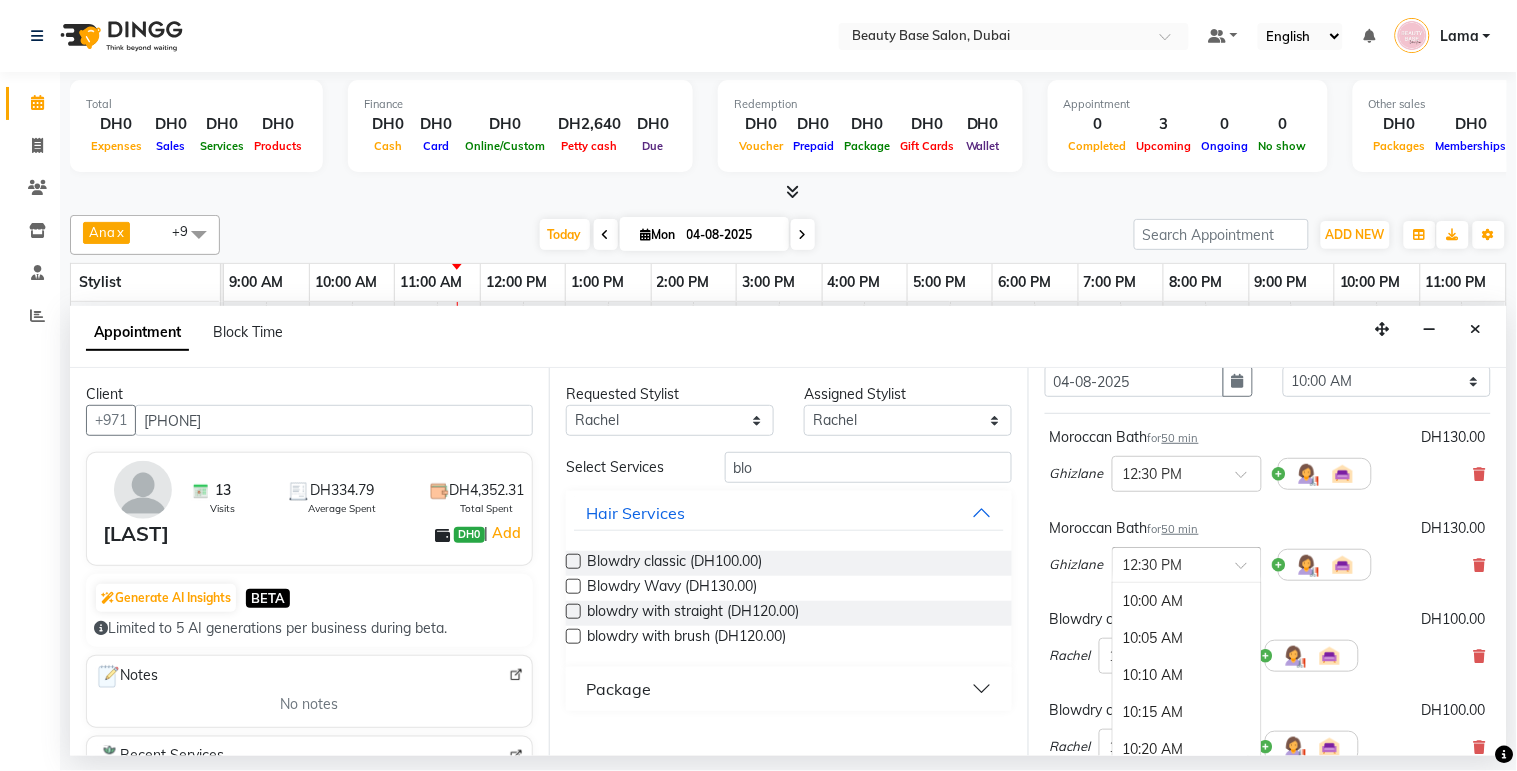 scroll, scrollTop: 1108, scrollLeft: 0, axis: vertical 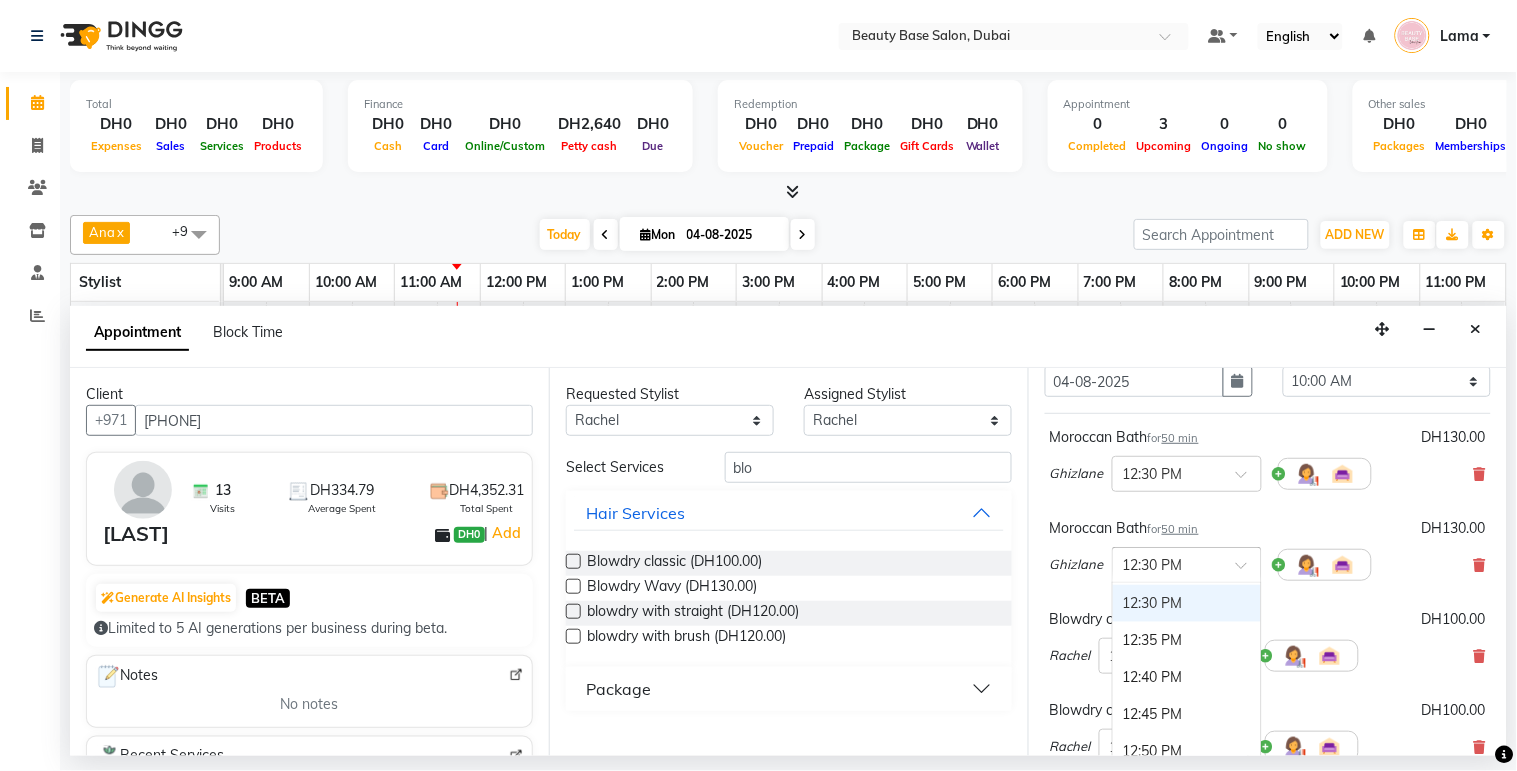 type on "1" 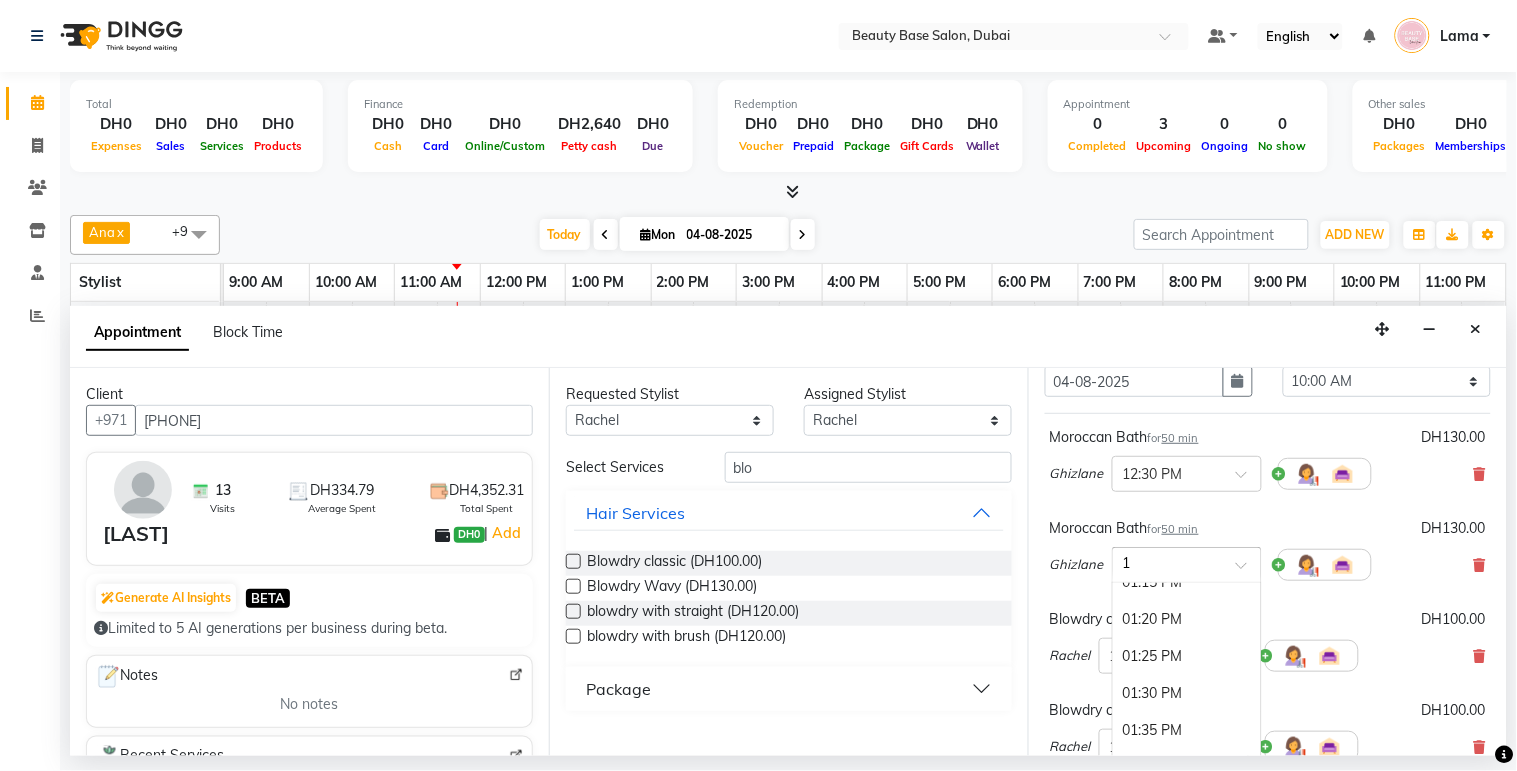 scroll, scrollTop: 1466, scrollLeft: 0, axis: vertical 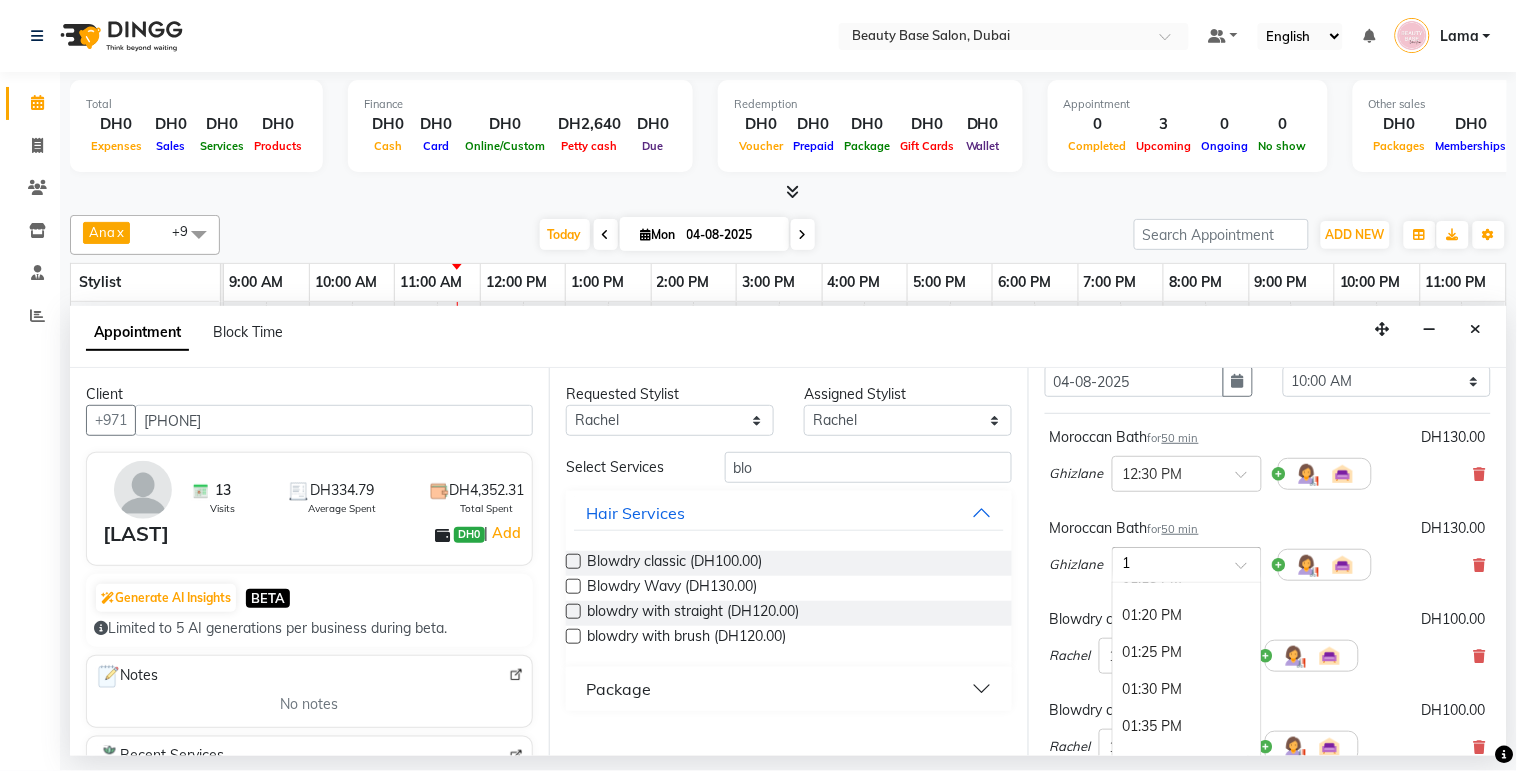 click on "01:30 PM" at bounding box center (1187, 689) 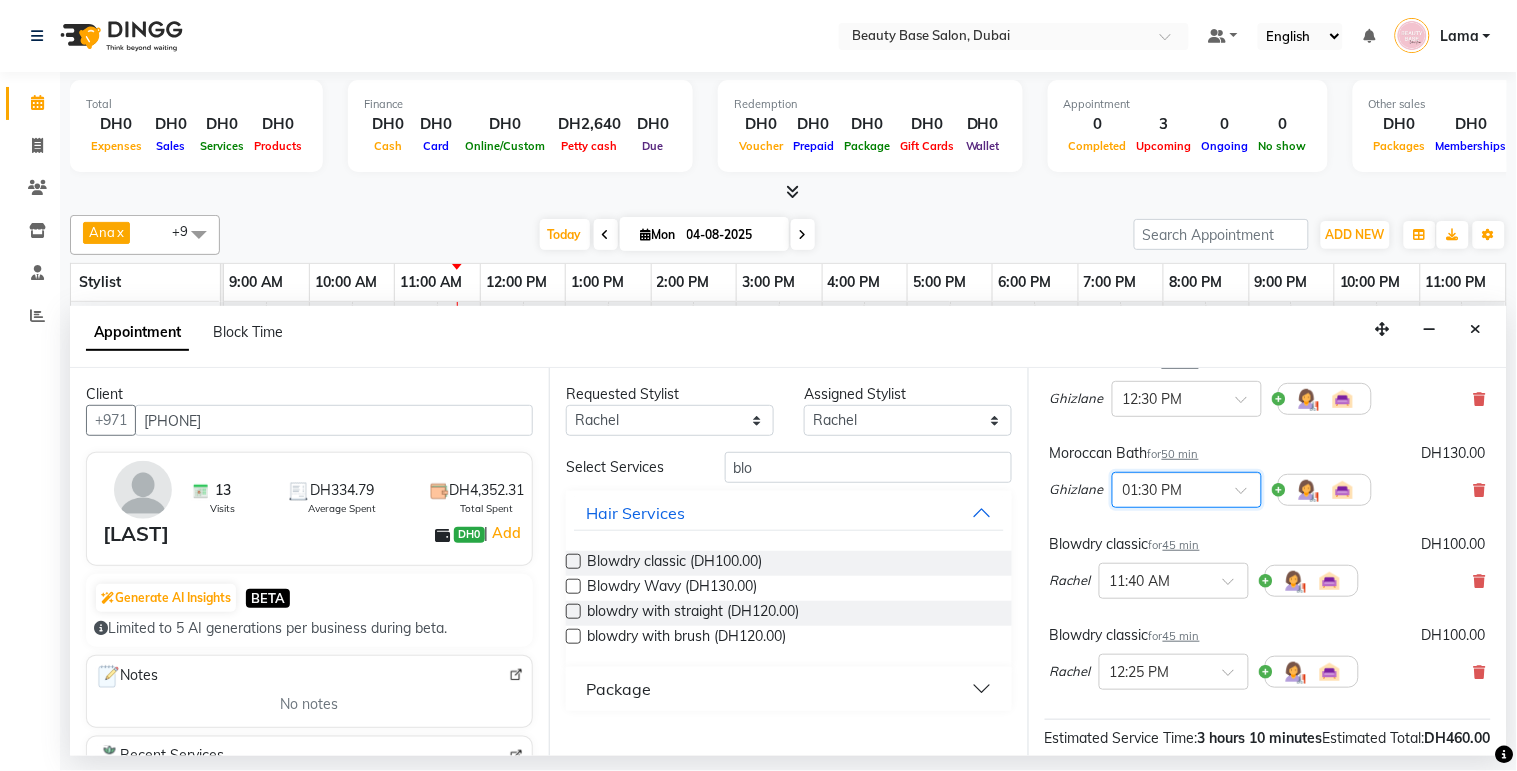 scroll, scrollTop: 157, scrollLeft: 0, axis: vertical 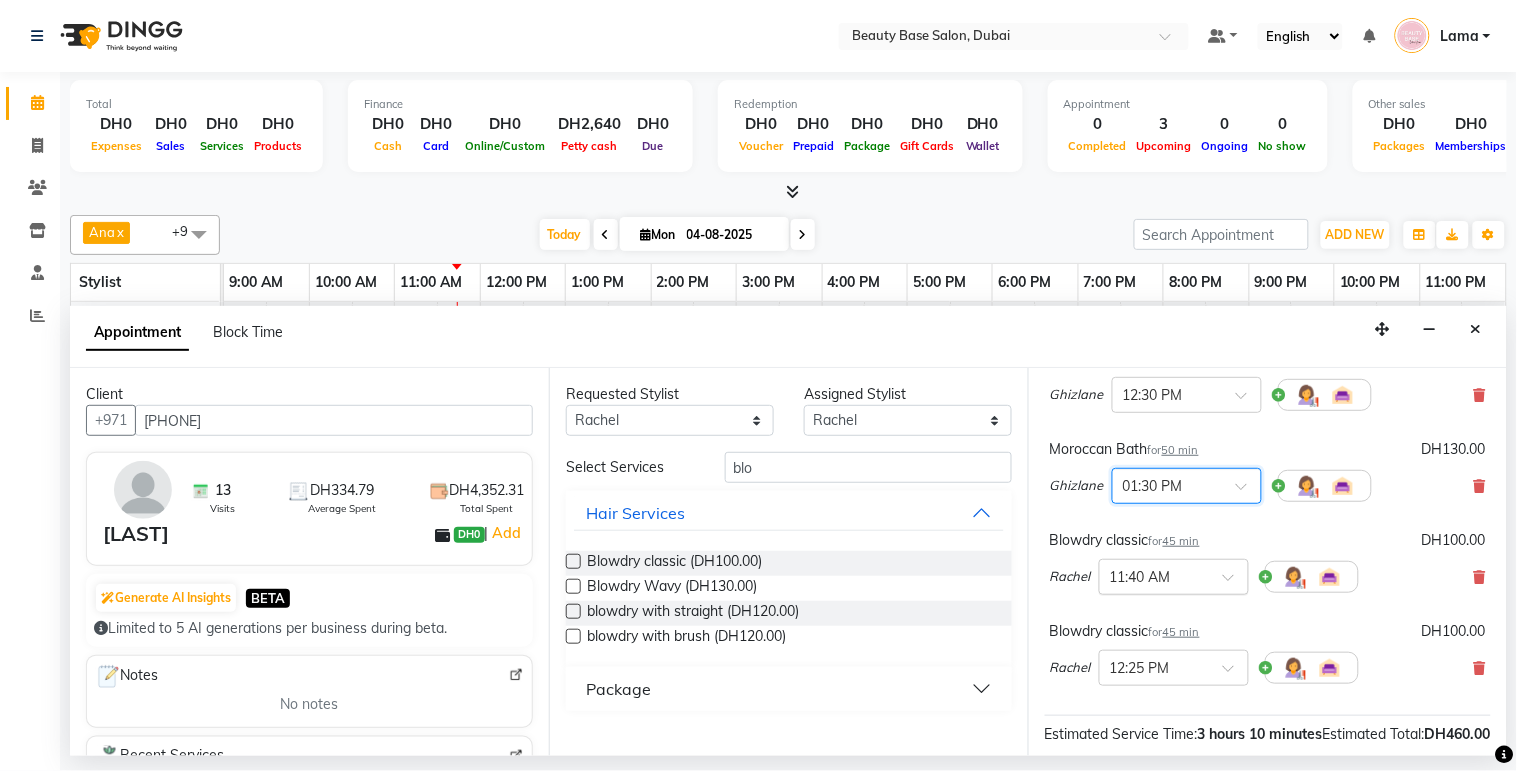 click at bounding box center (1154, 575) 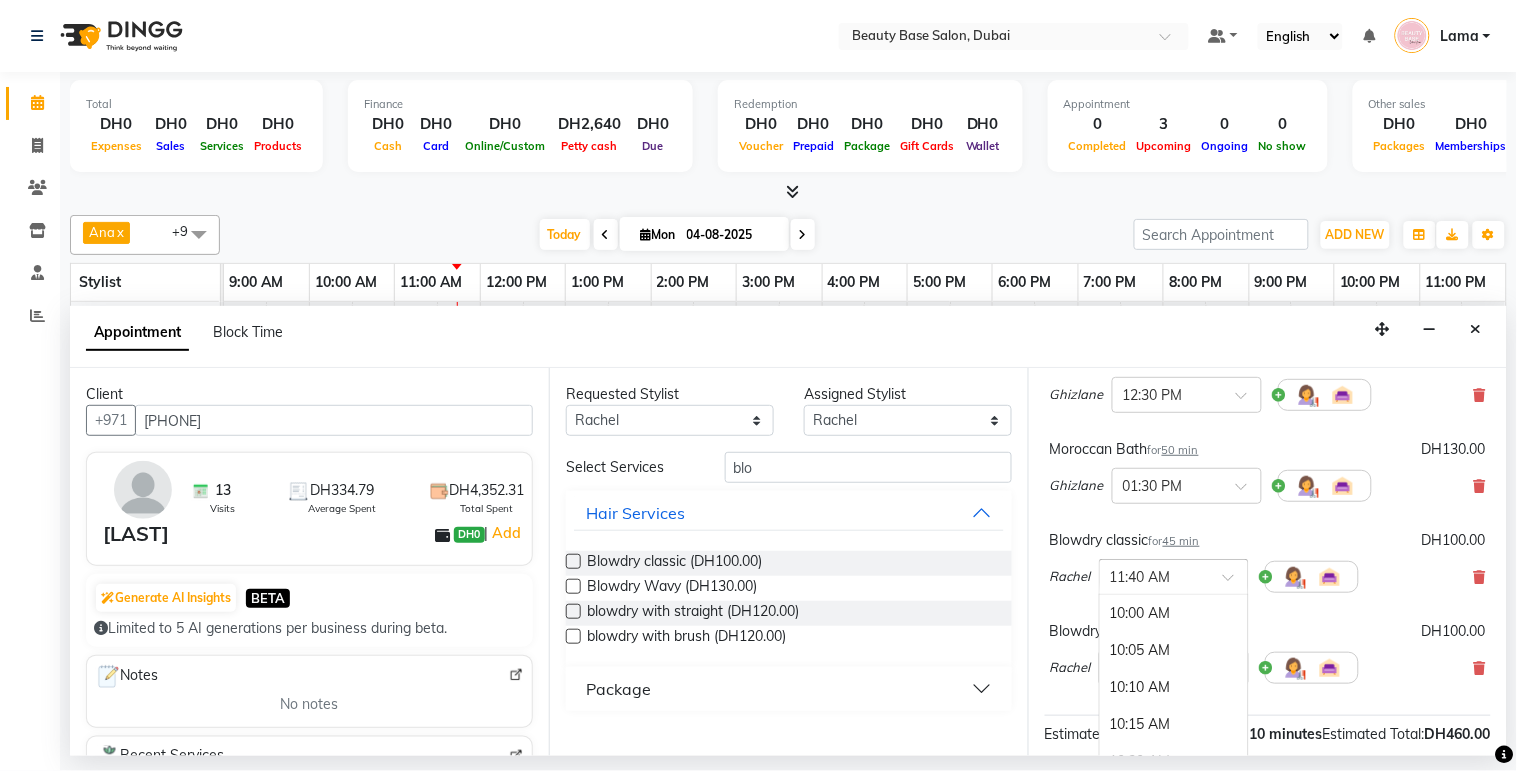 scroll, scrollTop: 738, scrollLeft: 0, axis: vertical 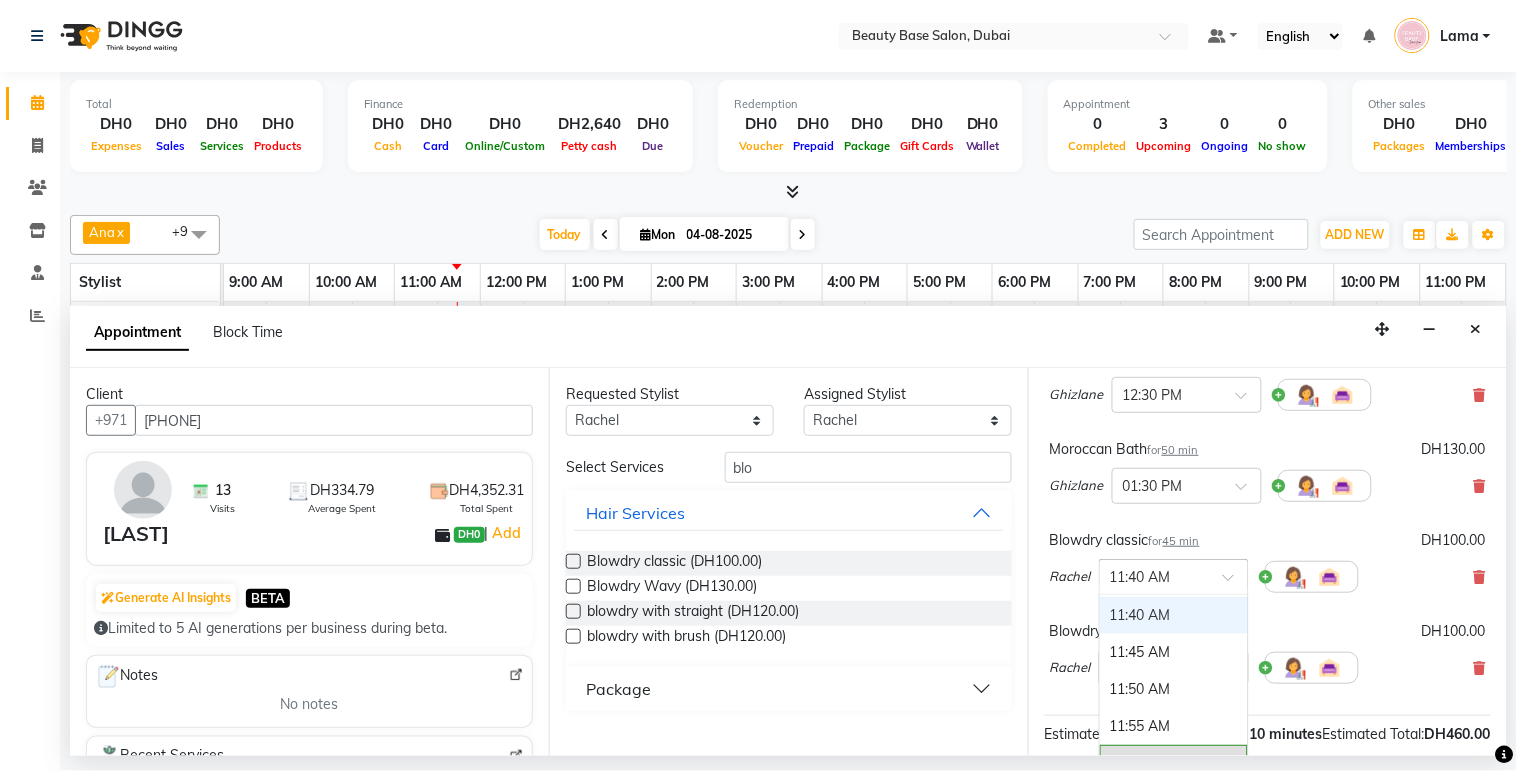 type on "1" 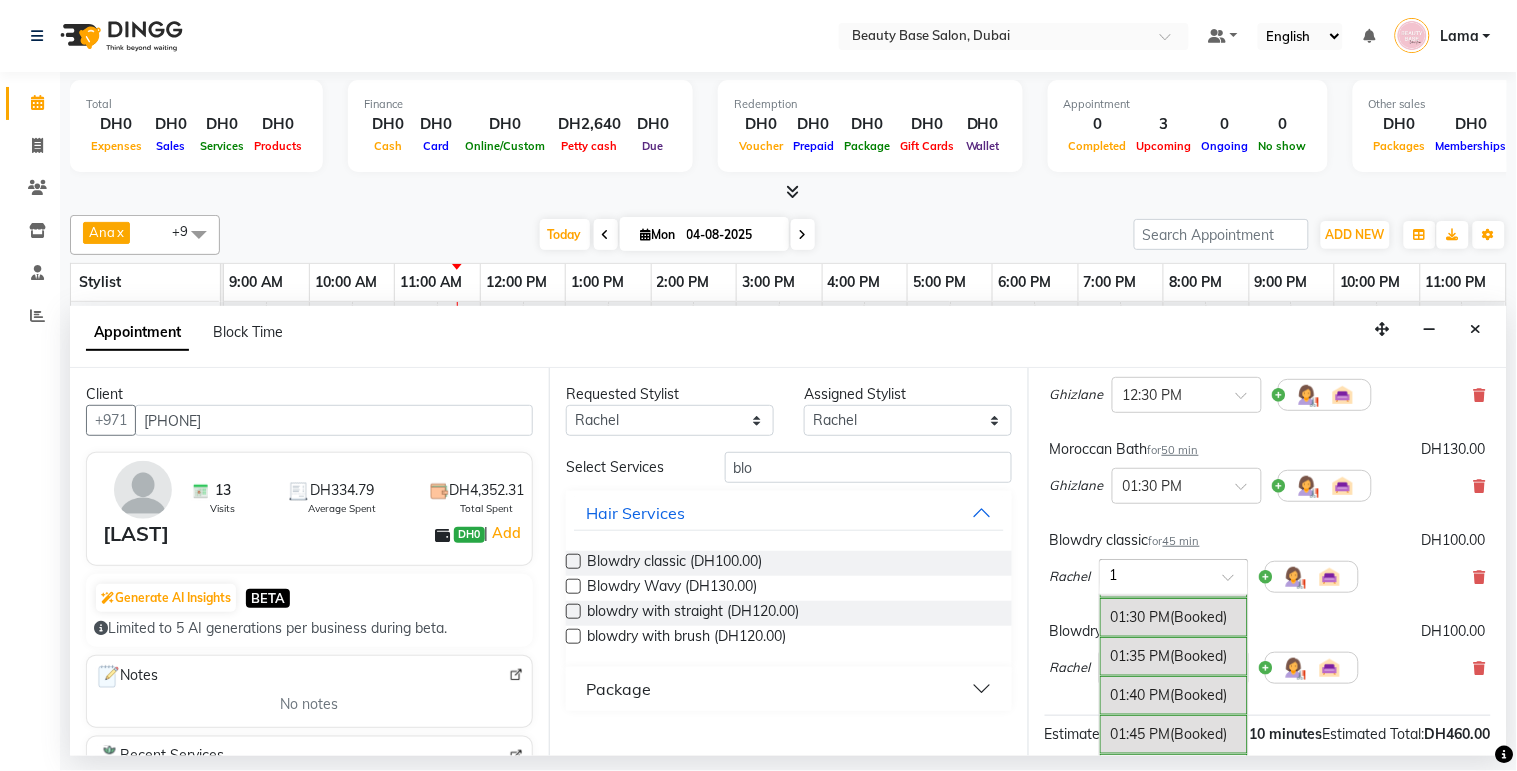 scroll, scrollTop: 1588, scrollLeft: 0, axis: vertical 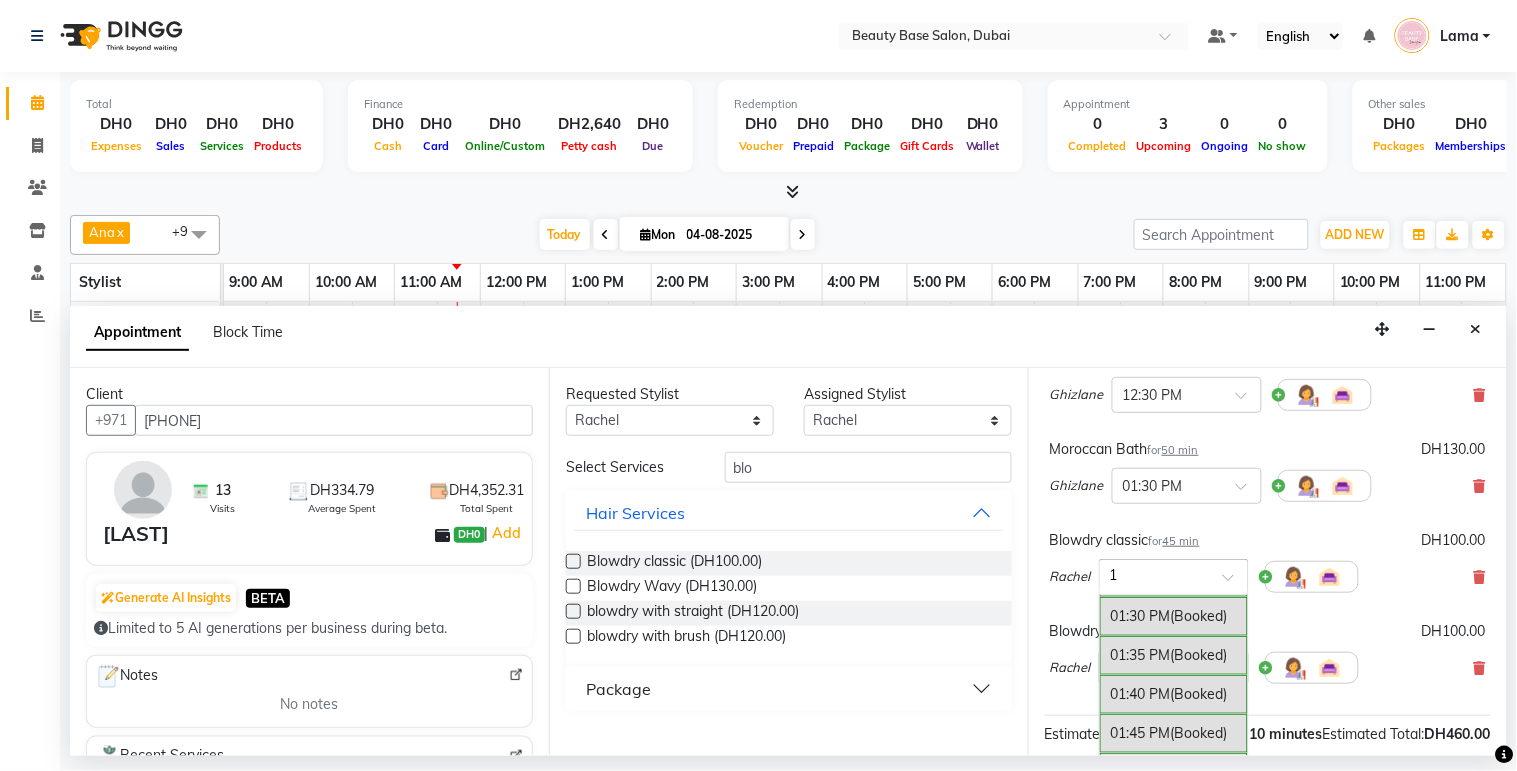 click on "(Booked)" at bounding box center [1199, 616] 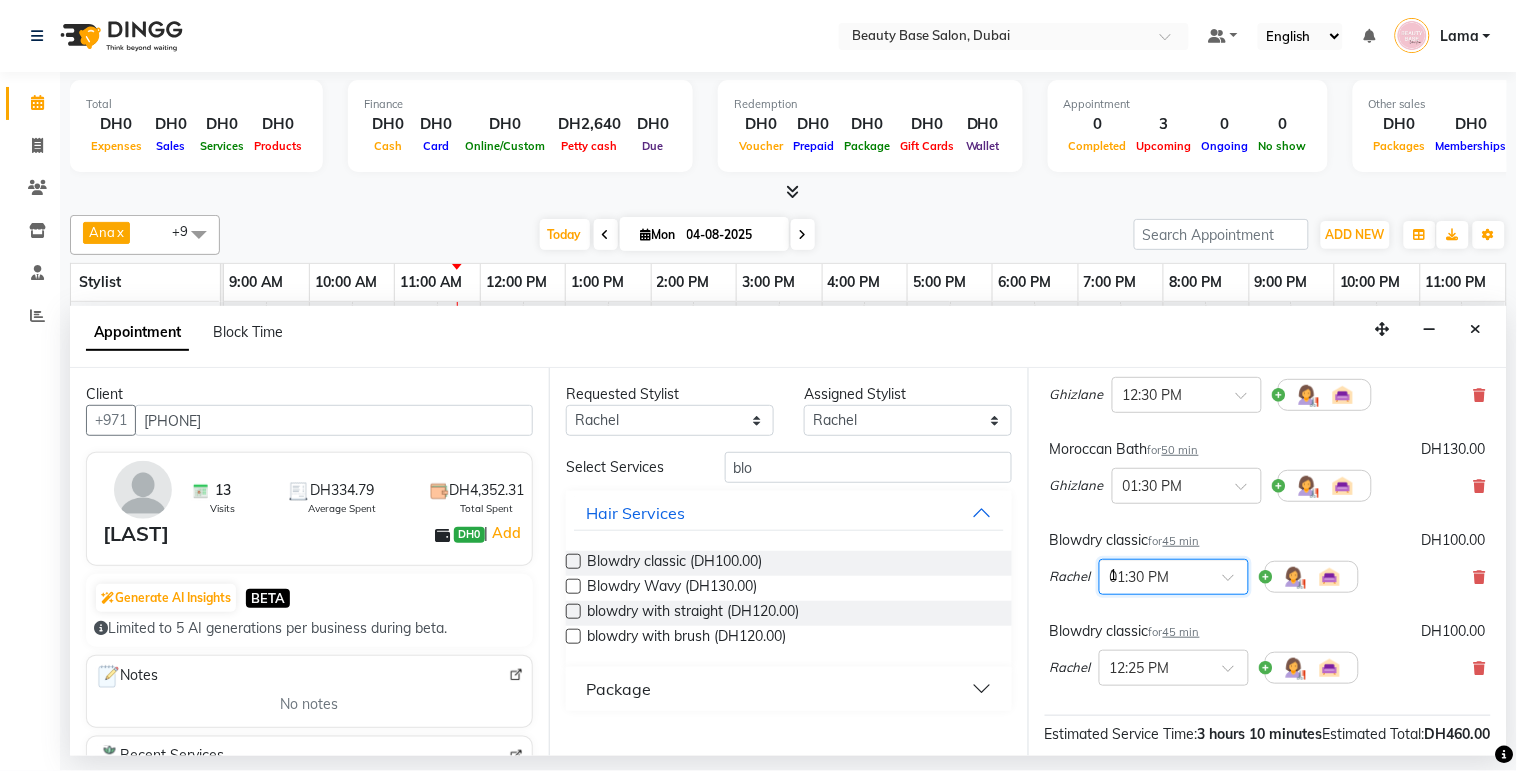 type 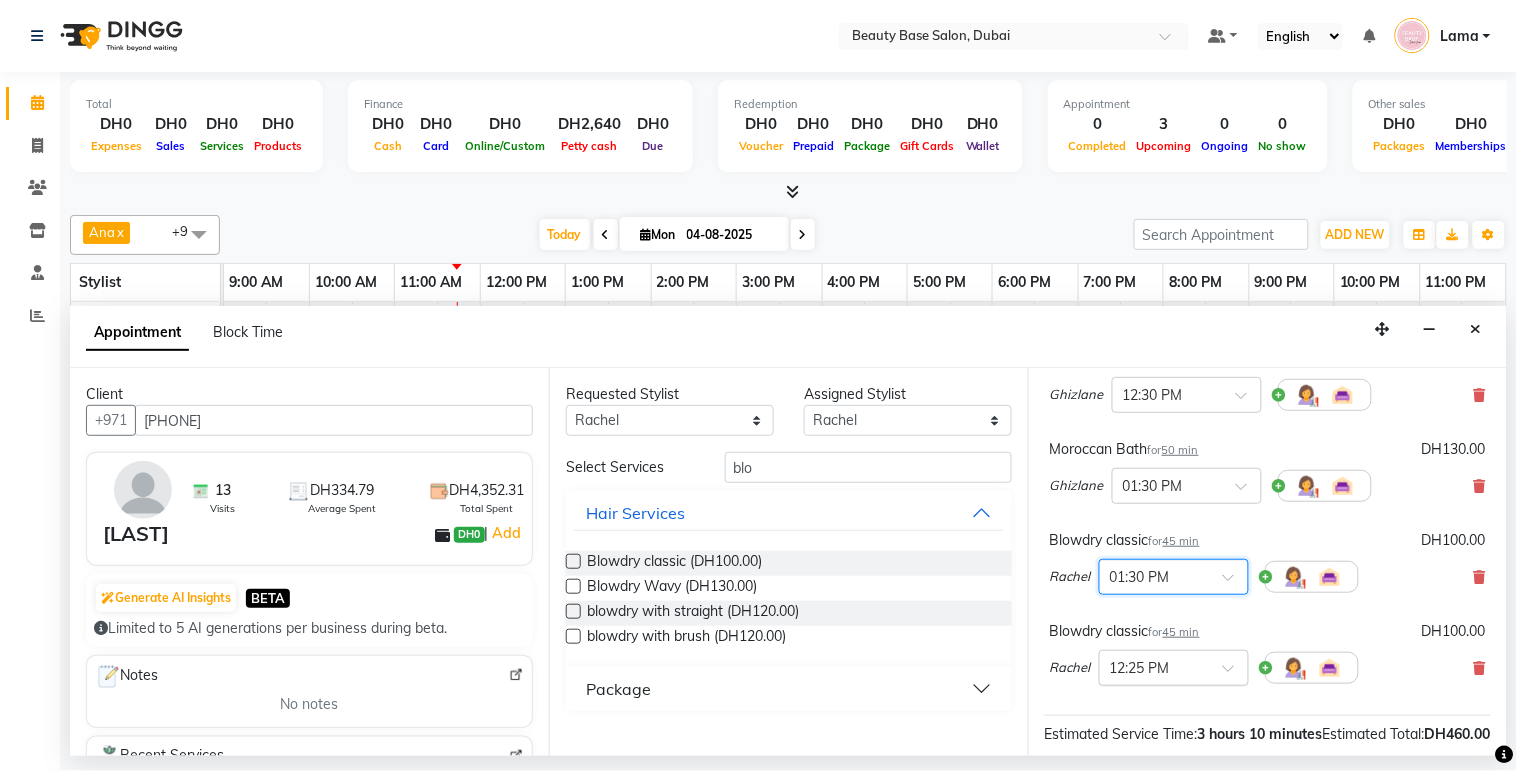 click at bounding box center (1154, 666) 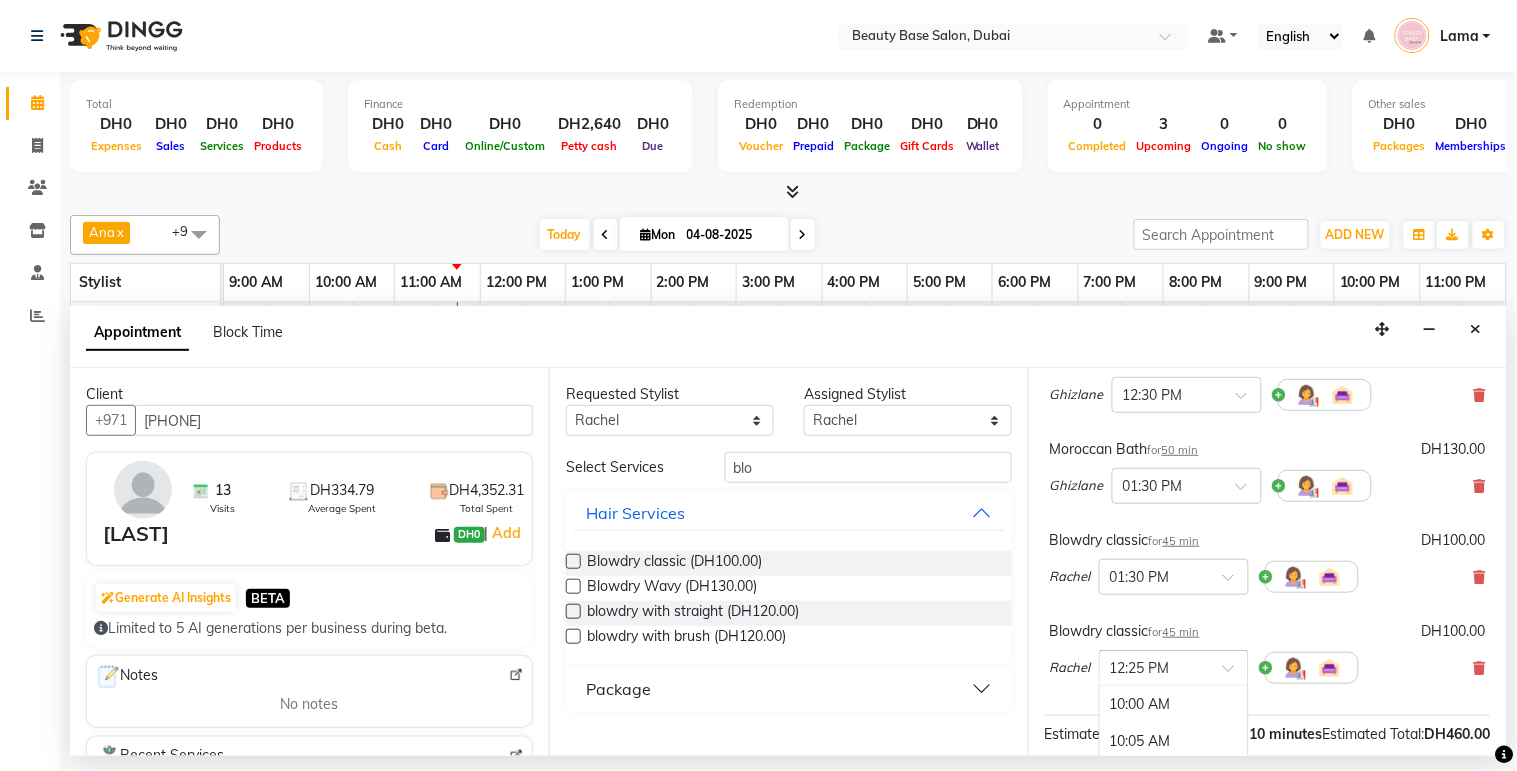 scroll, scrollTop: 1083, scrollLeft: 0, axis: vertical 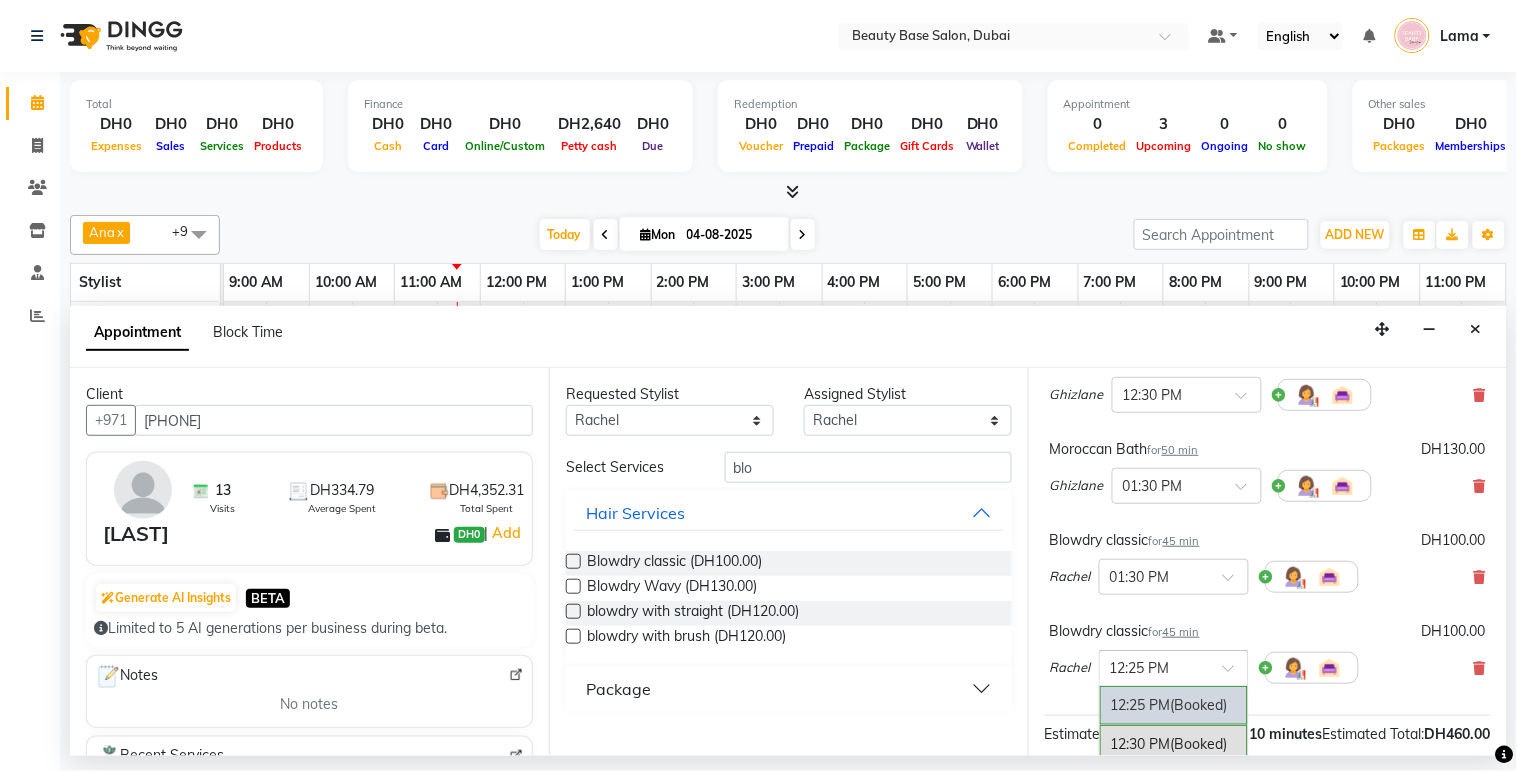 type on "2" 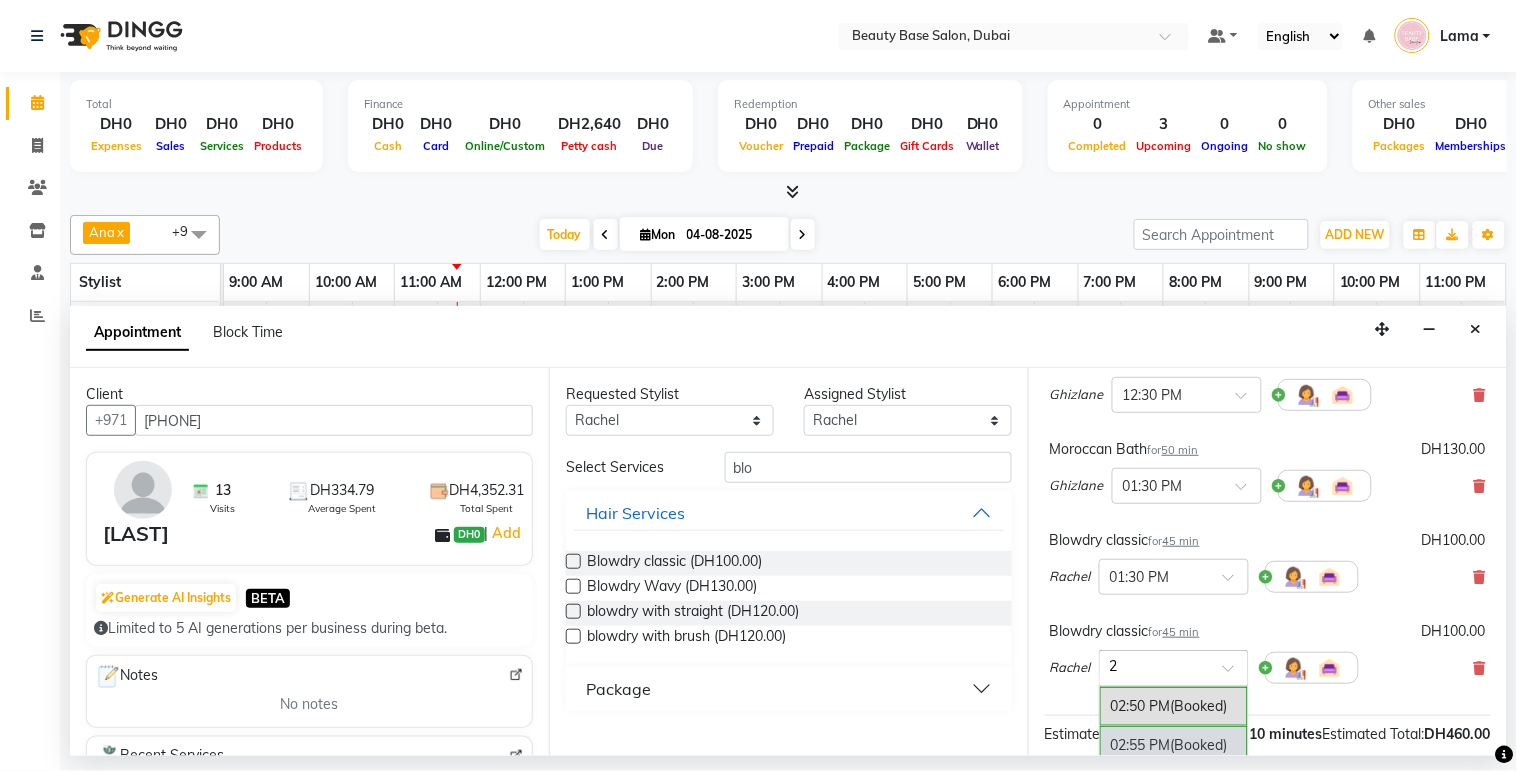 scroll, scrollTop: 344, scrollLeft: 0, axis: vertical 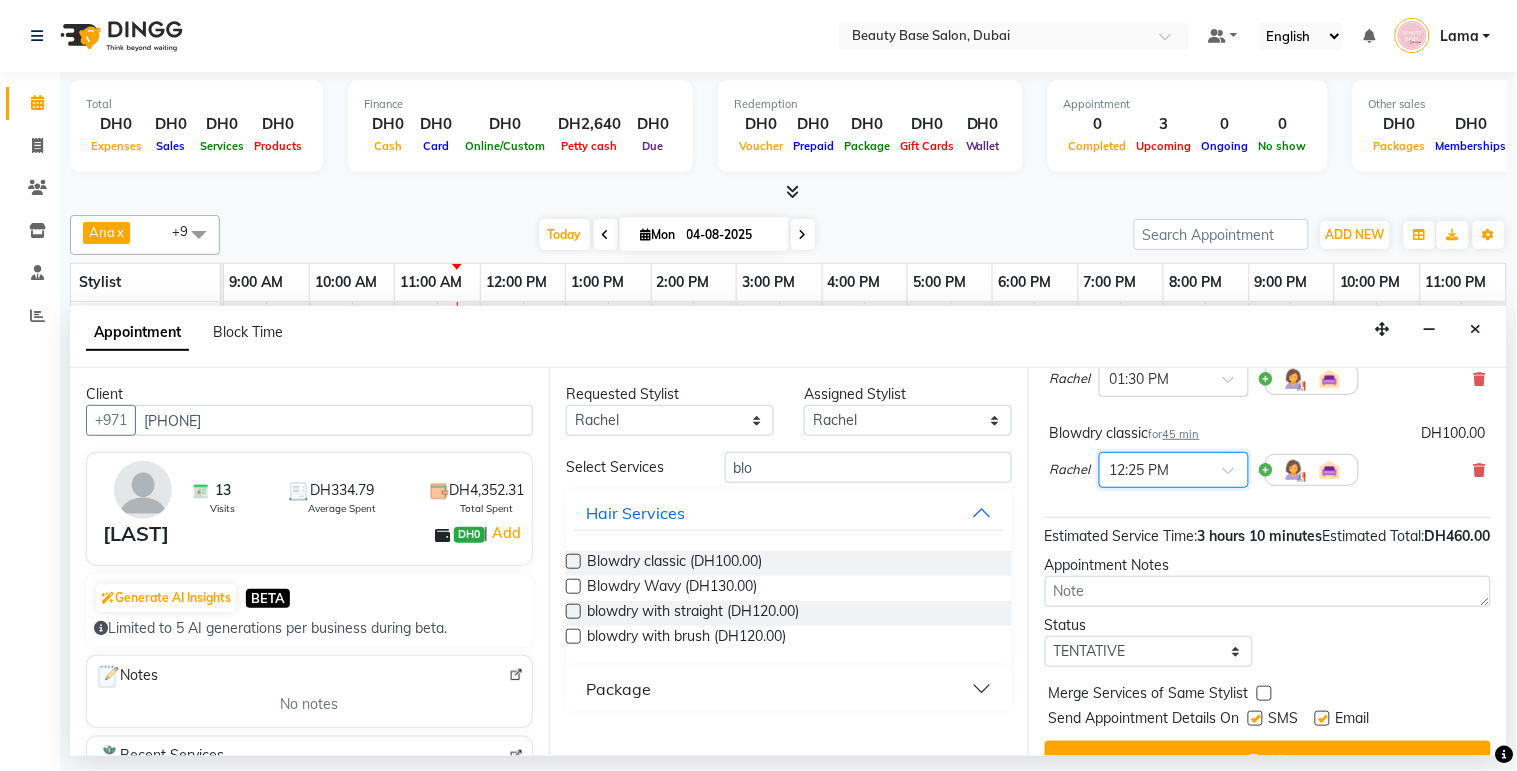 click at bounding box center [1154, 468] 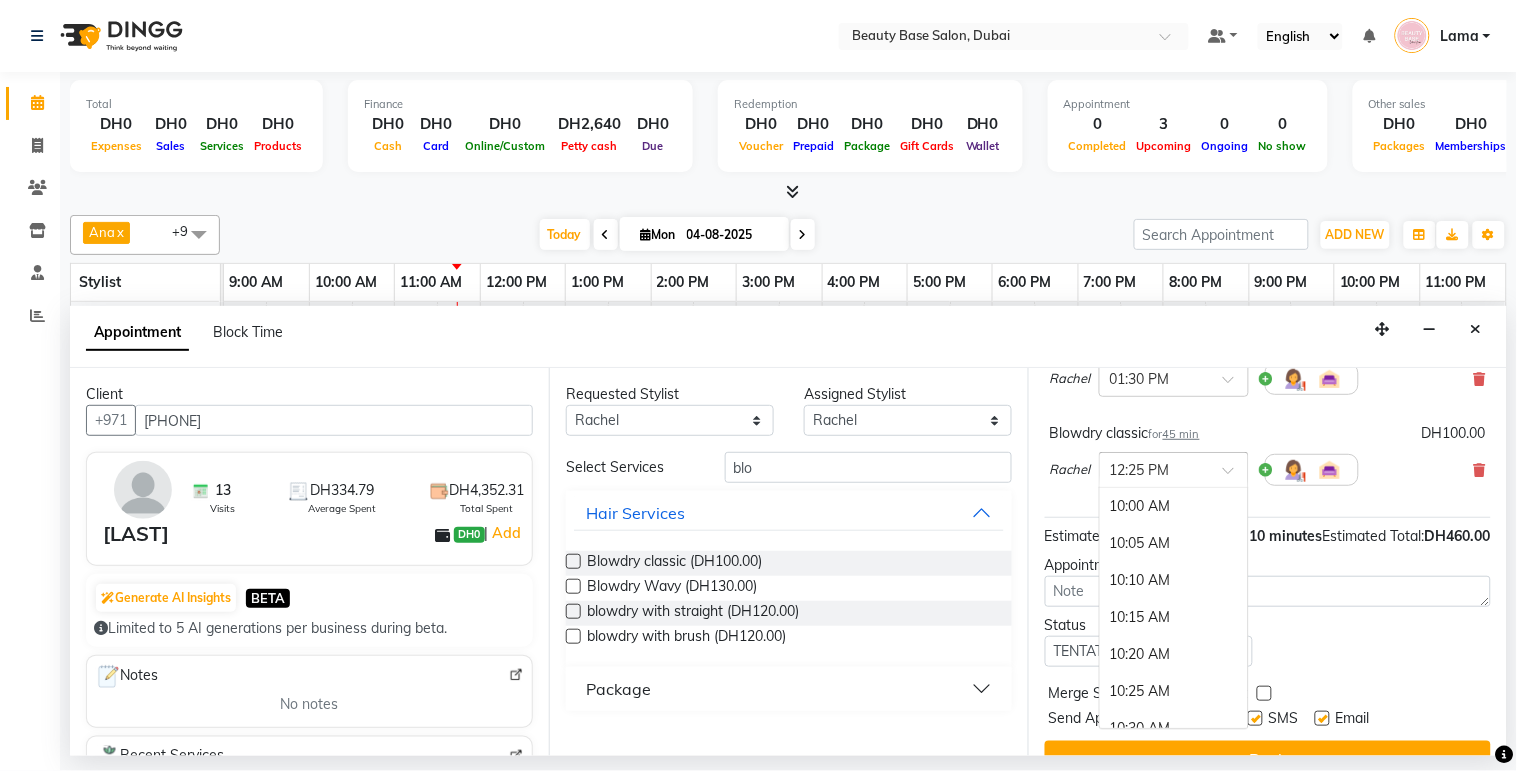 scroll, scrollTop: 1083, scrollLeft: 0, axis: vertical 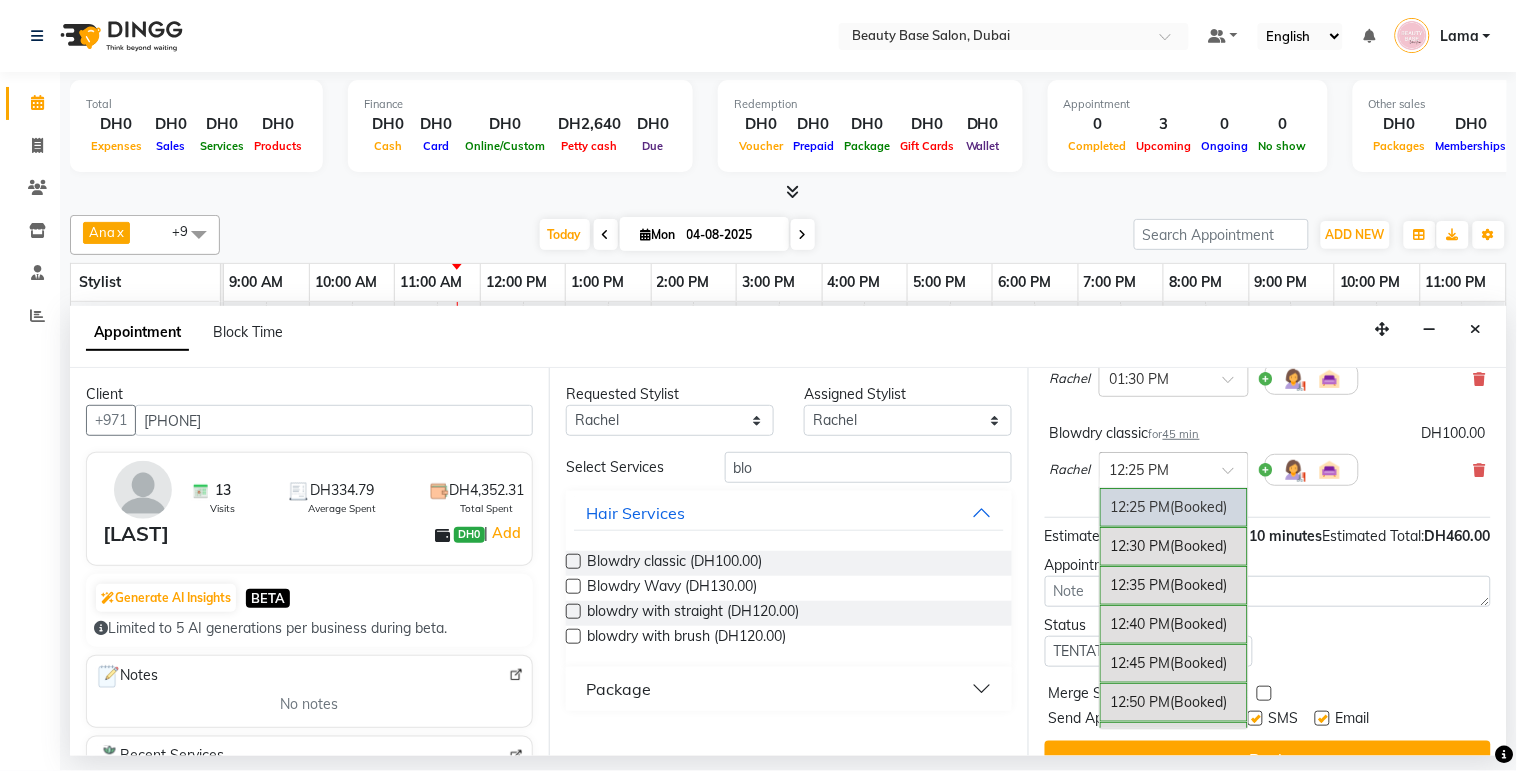 type on "2" 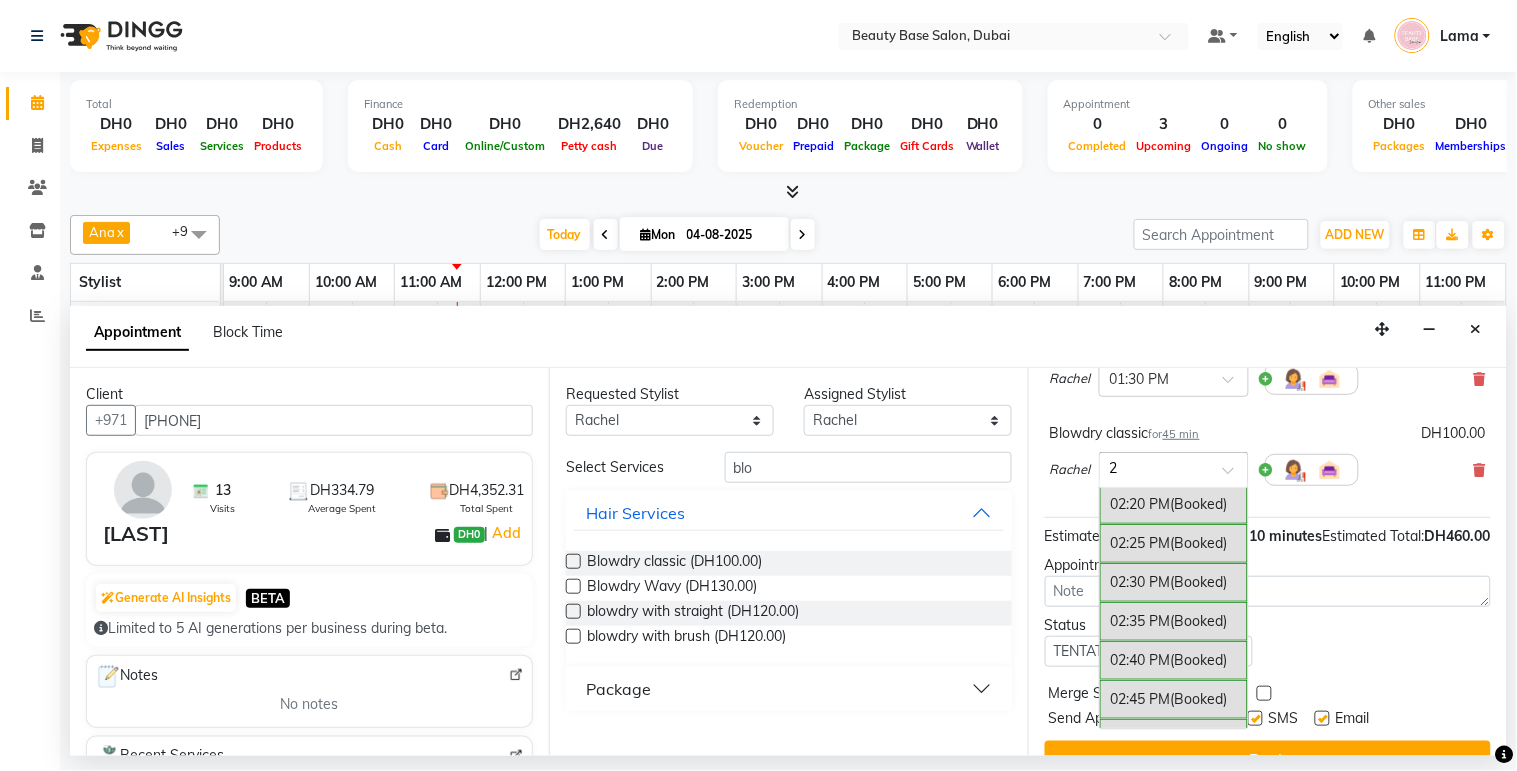 scroll, scrollTop: 855, scrollLeft: 0, axis: vertical 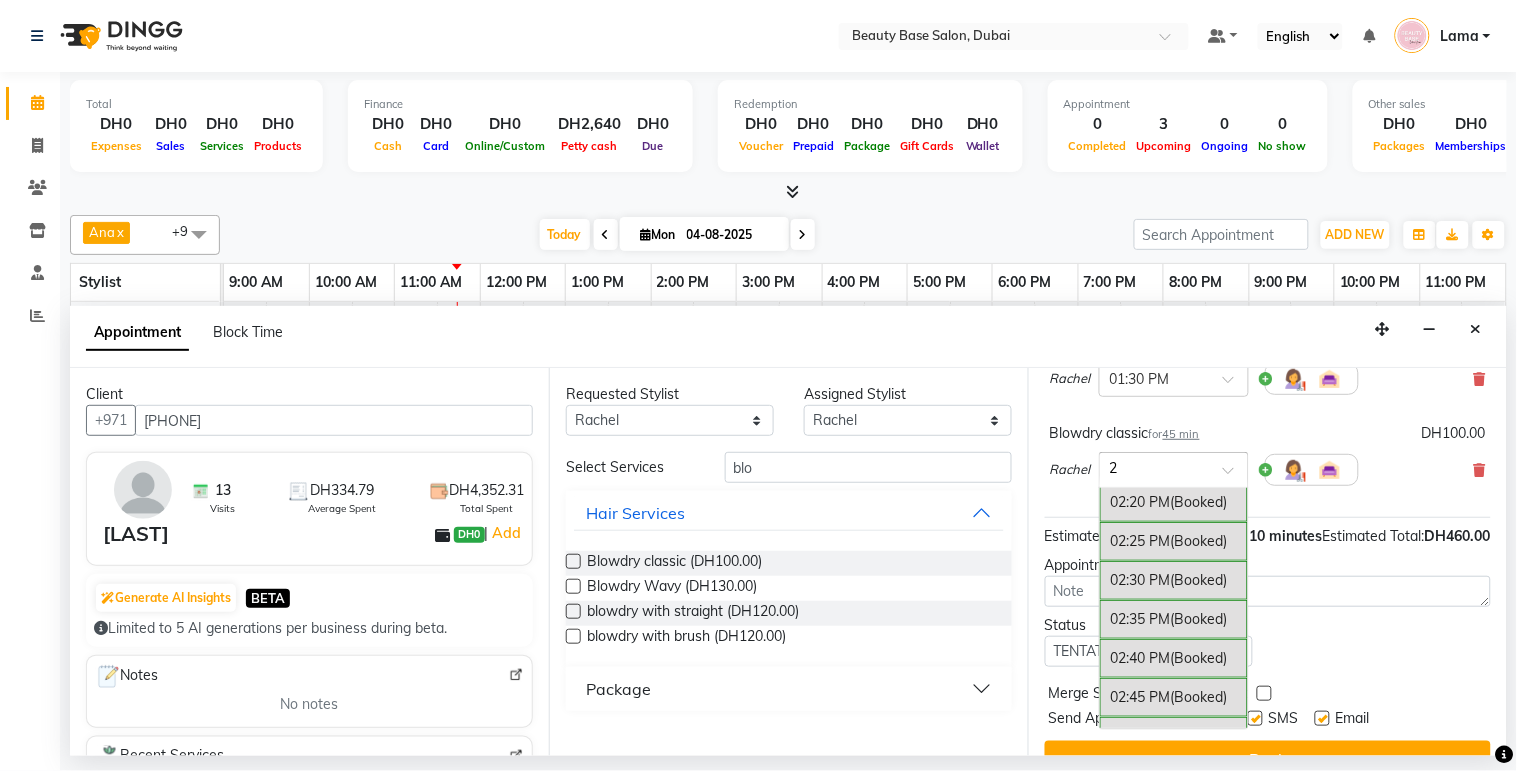 click on "(Booked)" at bounding box center (1199, 580) 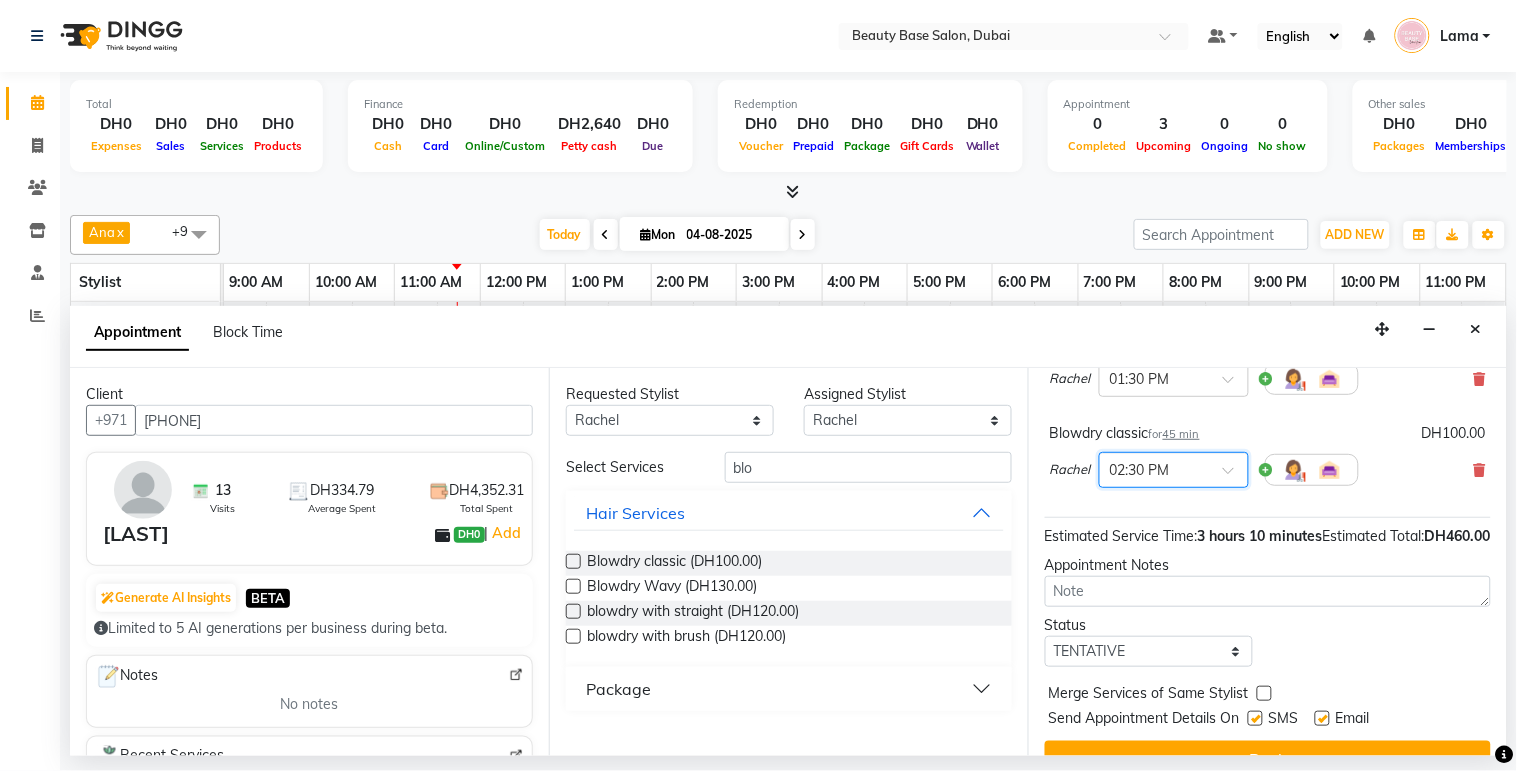 scroll, scrollTop: 432, scrollLeft: 0, axis: vertical 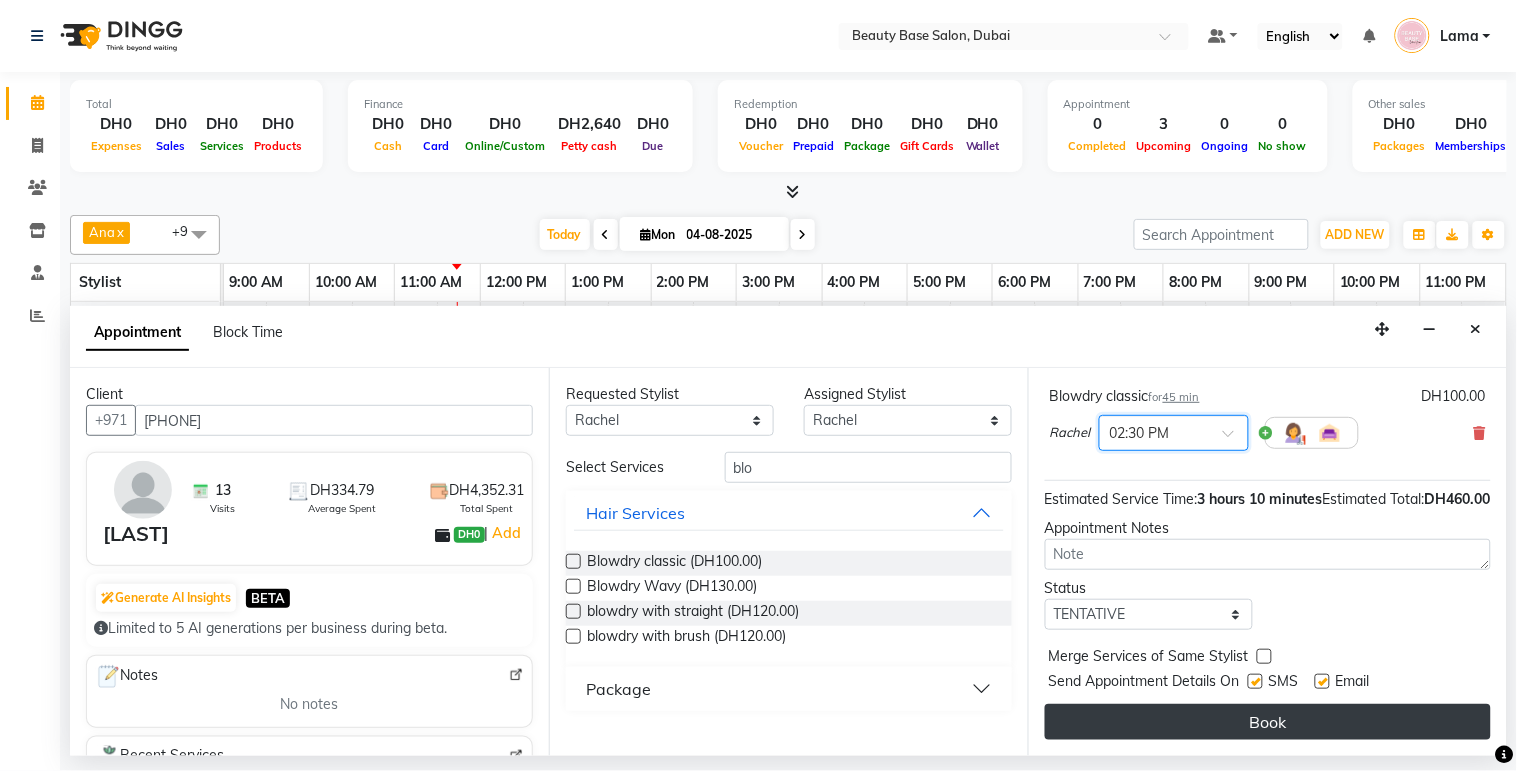 click on "Book" at bounding box center [1268, 722] 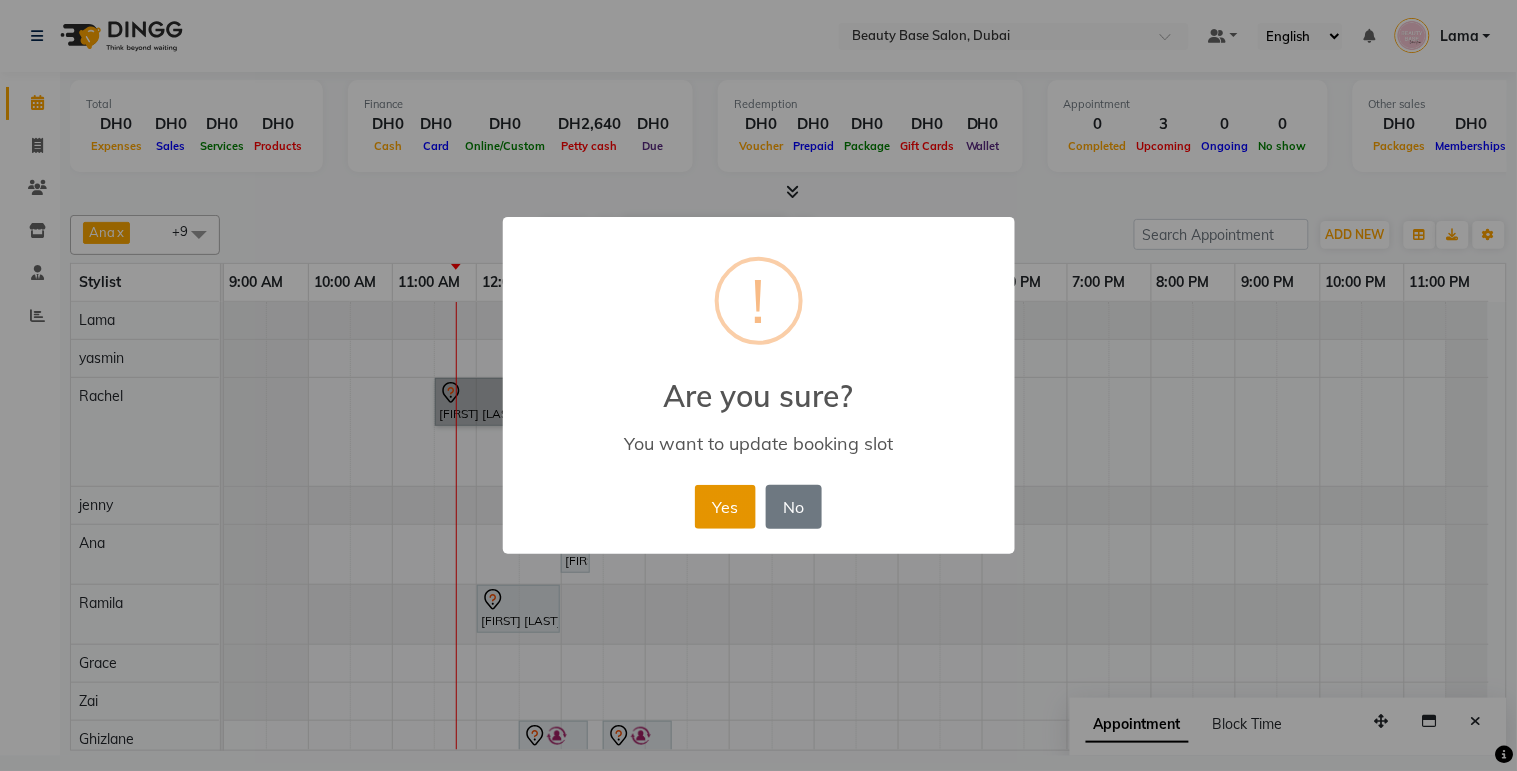 click on "Yes" at bounding box center [725, 507] 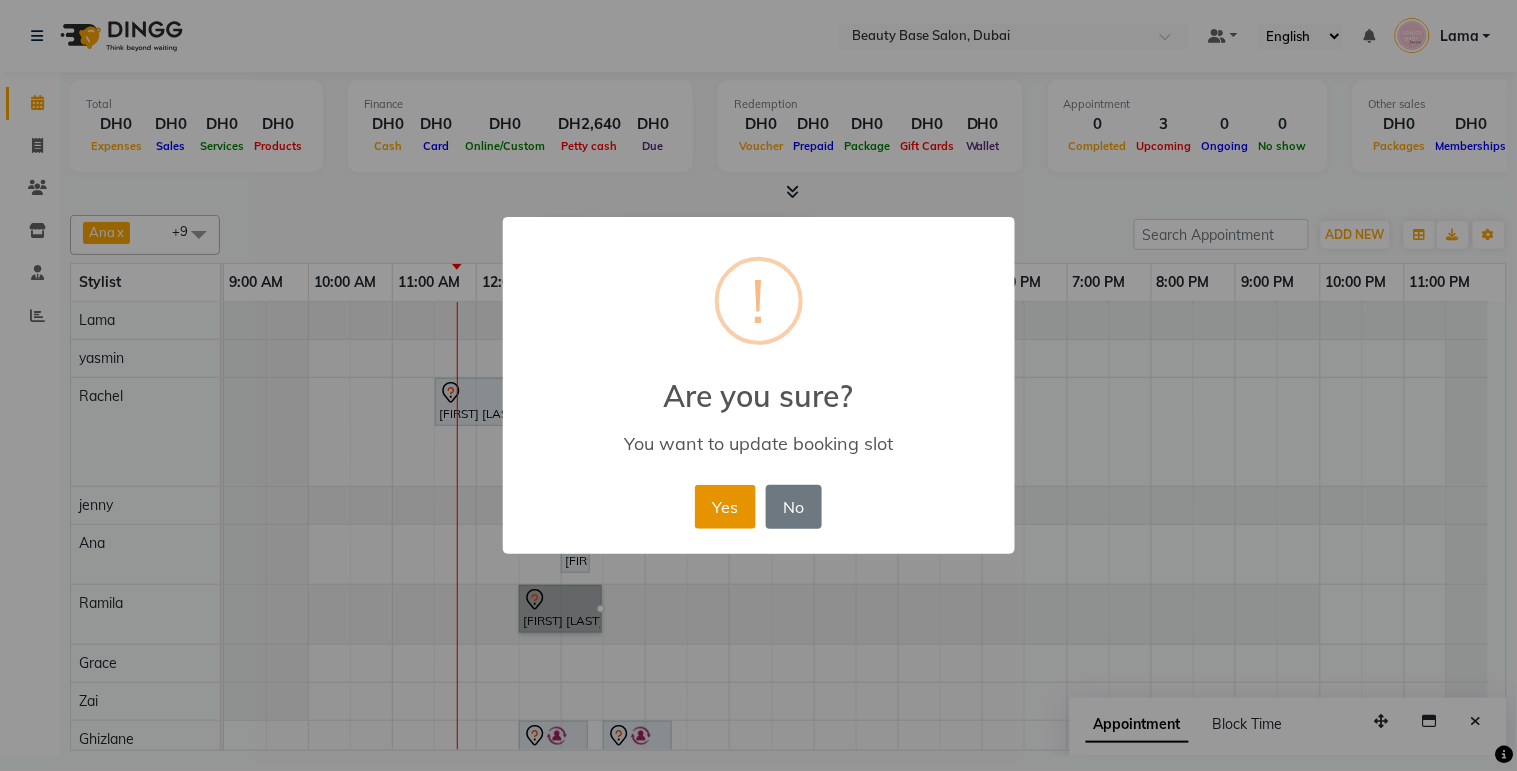 click on "Yes" at bounding box center [725, 507] 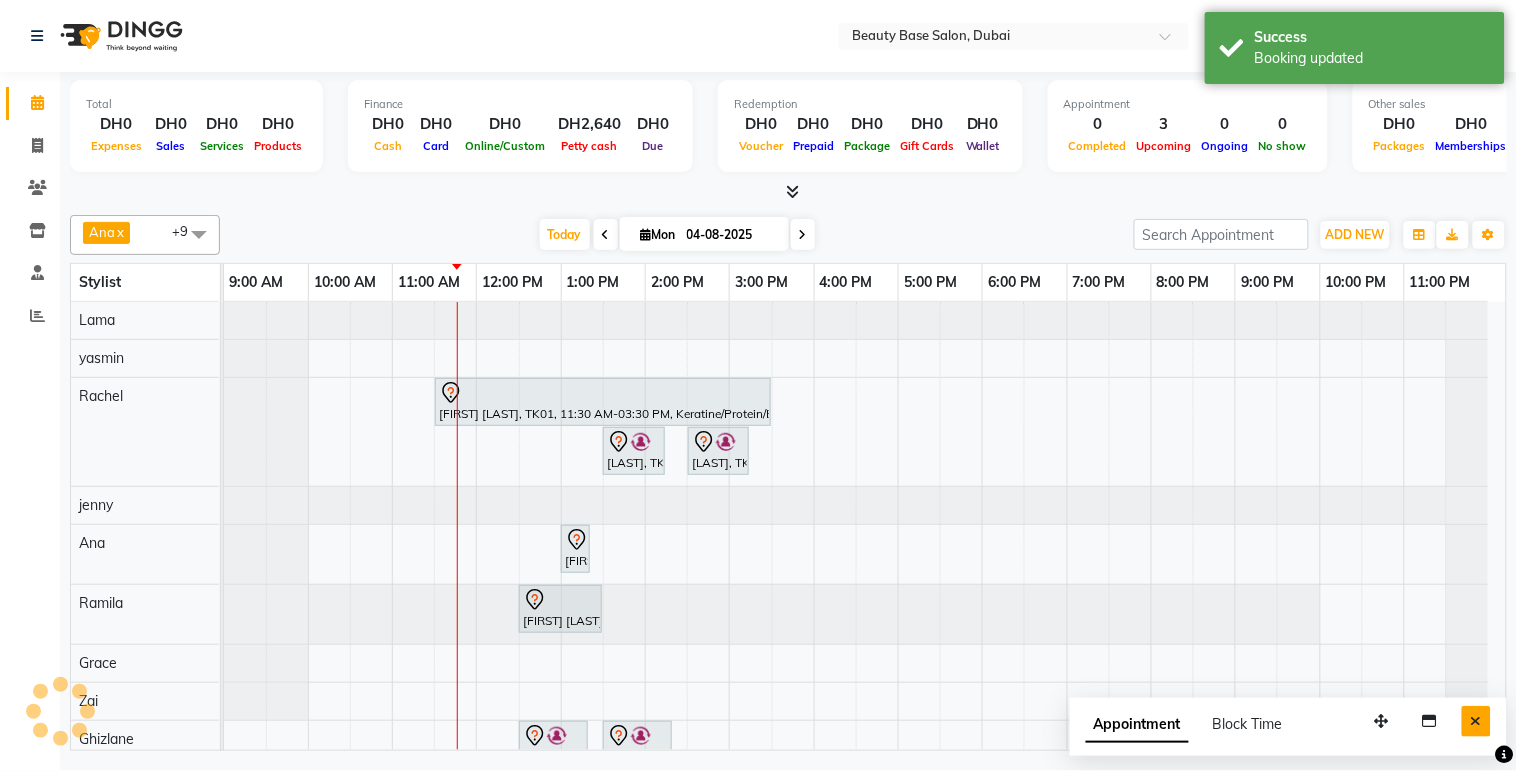 click at bounding box center (1476, 721) 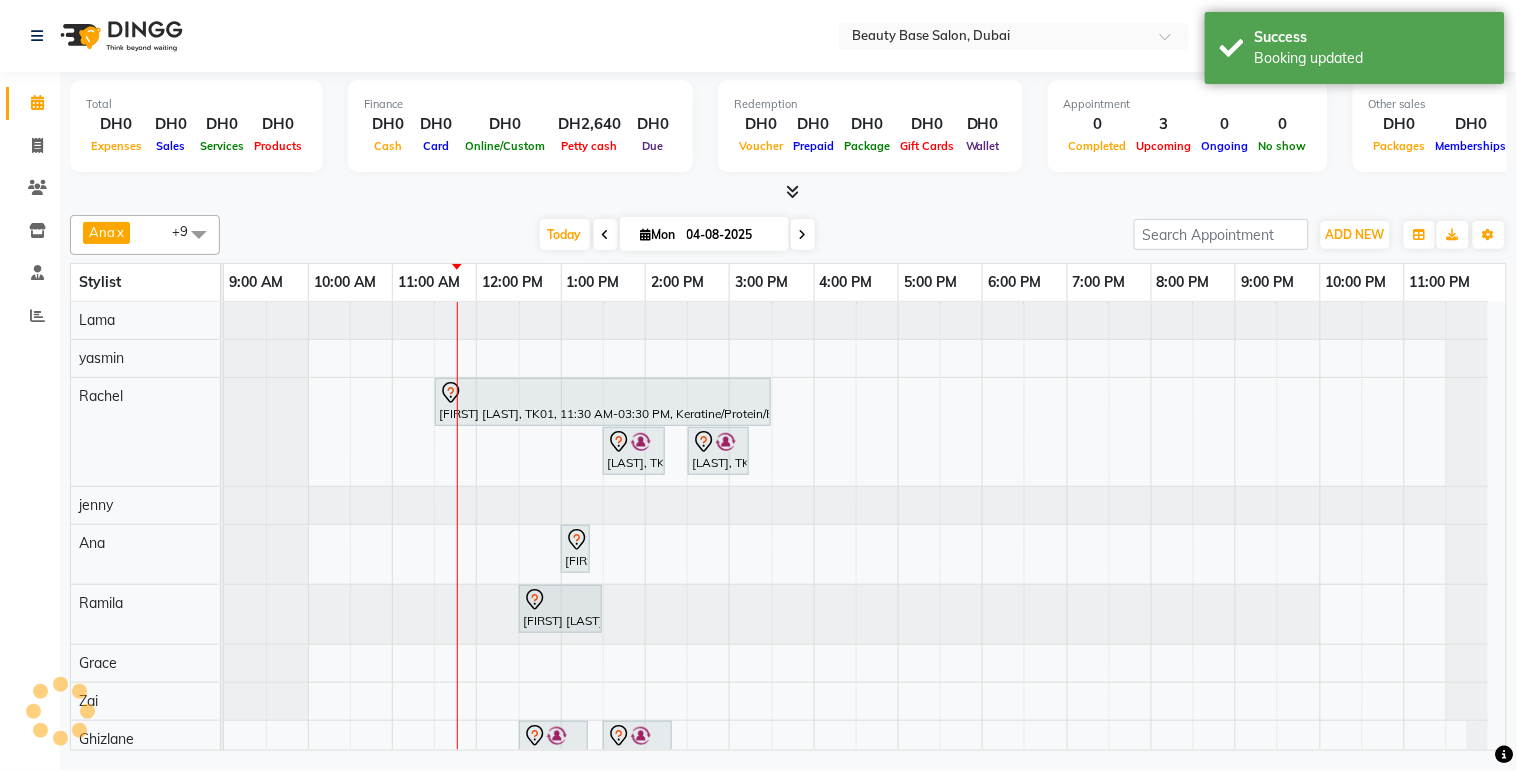 click on "nadia new, TK01, 11:30 AM-03:30 PM, Keratine/Protein/Botox Short Hair             hosina, TK04, 01:30 PM-02:15 PM, Blowdry classic             hosina, TK04, 02:30 PM-03:15 PM, Blowdry classic             amina, TK02, 01:00 PM-01:20 PM, eyebrow             mona tonsia, TK03, 12:30 PM-01:30 PM, Spa Pedicure             hosina, TK04, 12:30 PM-01:20 PM, Moroccan Bath             hosina, TK04, 01:30 PM-02:20 PM, Moroccan Bath" at bounding box center (865, 526) 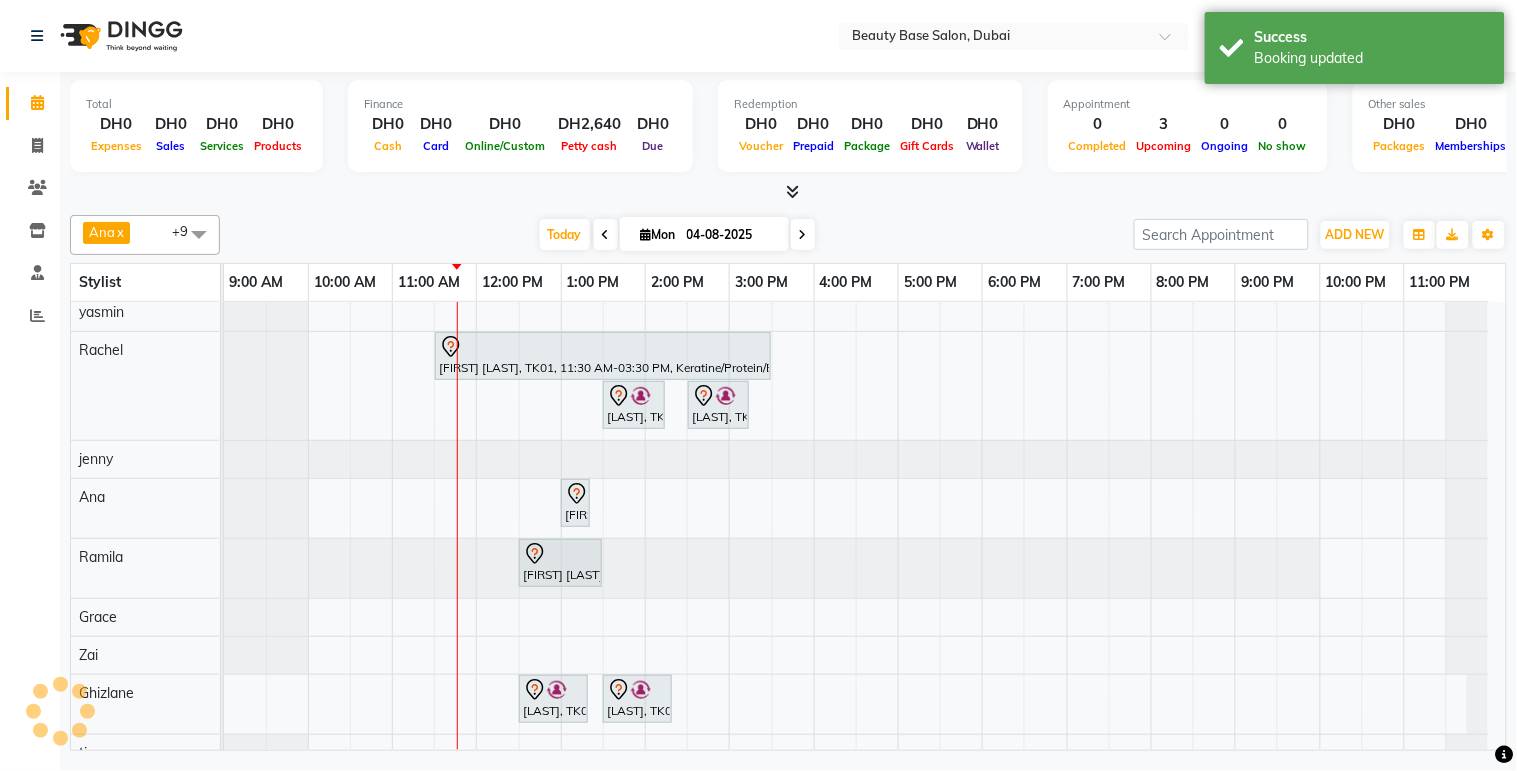 scroll, scrollTop: 81, scrollLeft: 0, axis: vertical 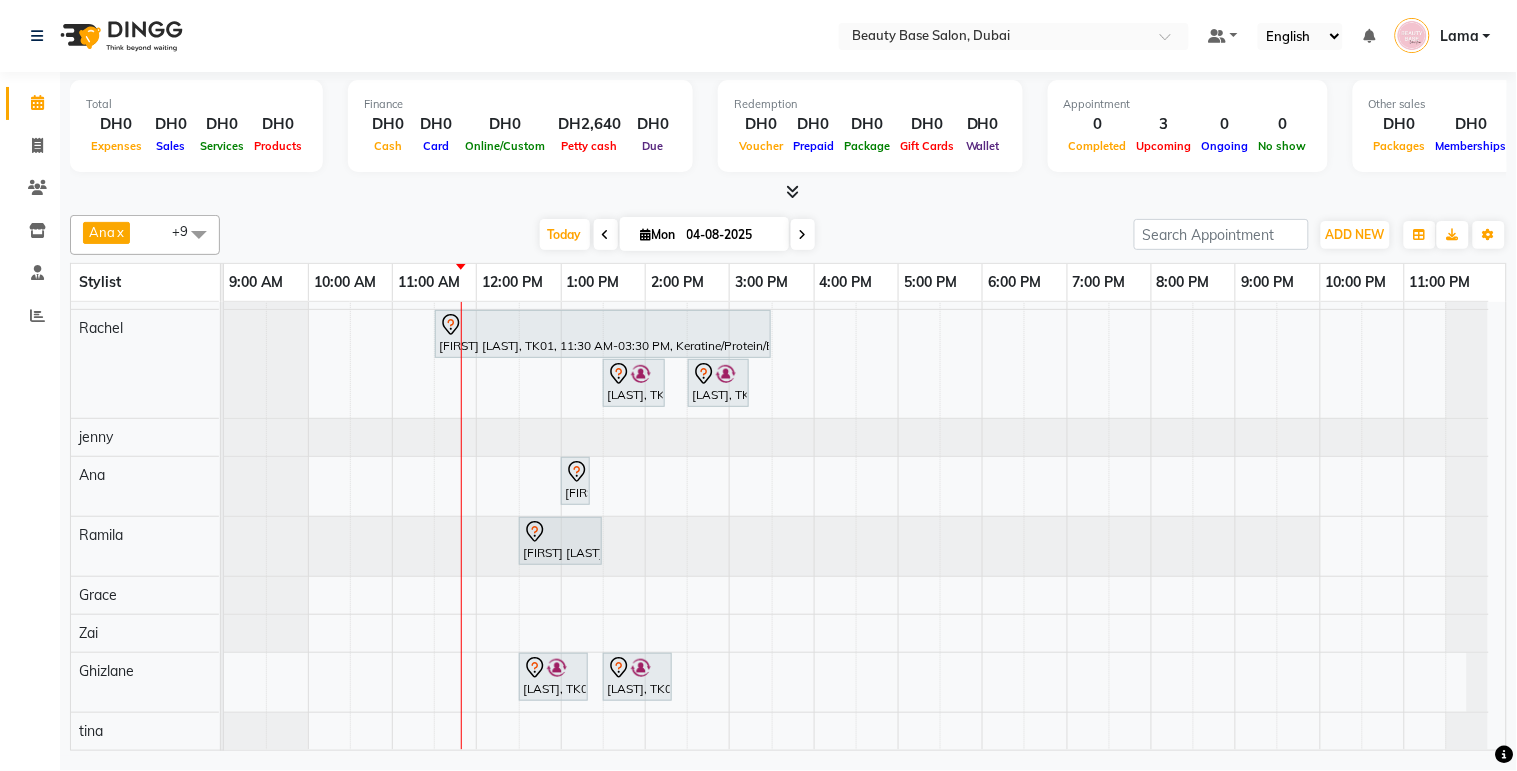 click on "nadia new, TK01, 11:30 AM-03:30 PM, Keratine/Protein/Botox Short Hair             hosina, TK04, 01:30 PM-02:15 PM, Blowdry classic             hosina, TK04, 02:30 PM-03:15 PM, Blowdry classic             amina, TK02, 01:00 PM-01:20 PM, eyebrow             mona tonsia, TK03, 12:30 PM-01:30 PM, Spa Pedicure             hosina, TK04, 12:30 PM-01:20 PM, Moroccan Bath             hosina, TK04, 01:30 PM-02:20 PM, Moroccan Bath" at bounding box center [865, 526] 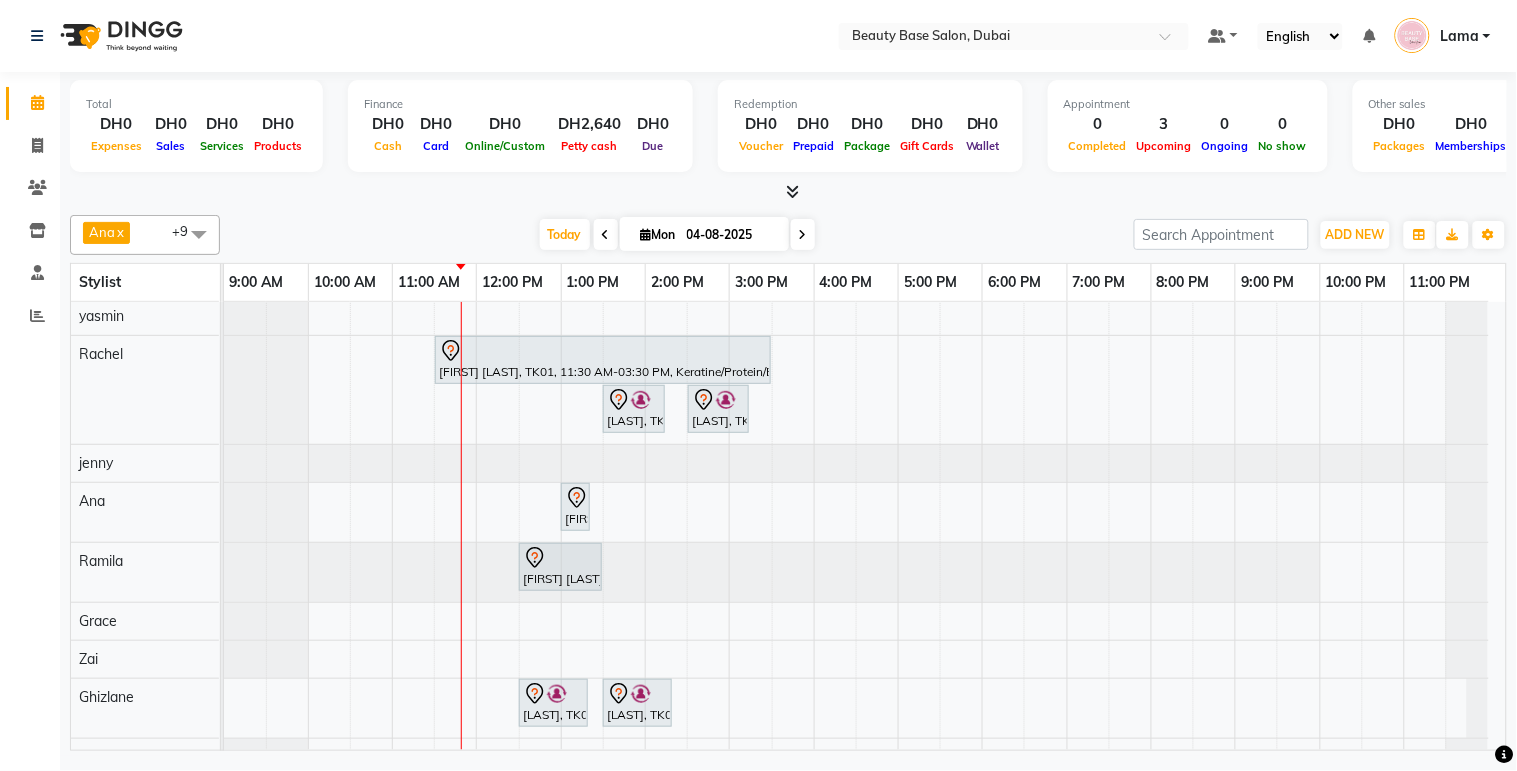 scroll, scrollTop: 0, scrollLeft: 0, axis: both 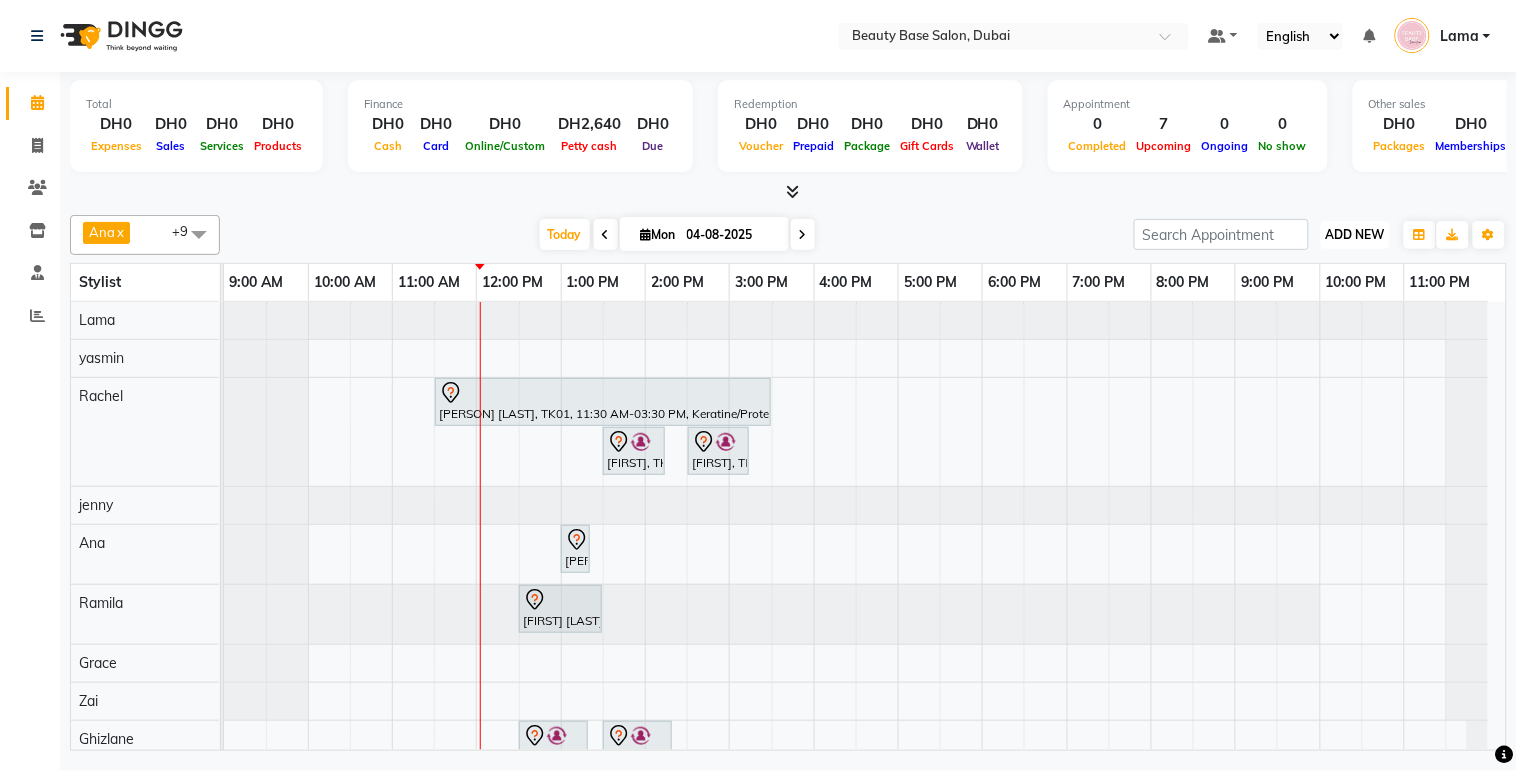 click on "ADD NEW" at bounding box center [1355, 234] 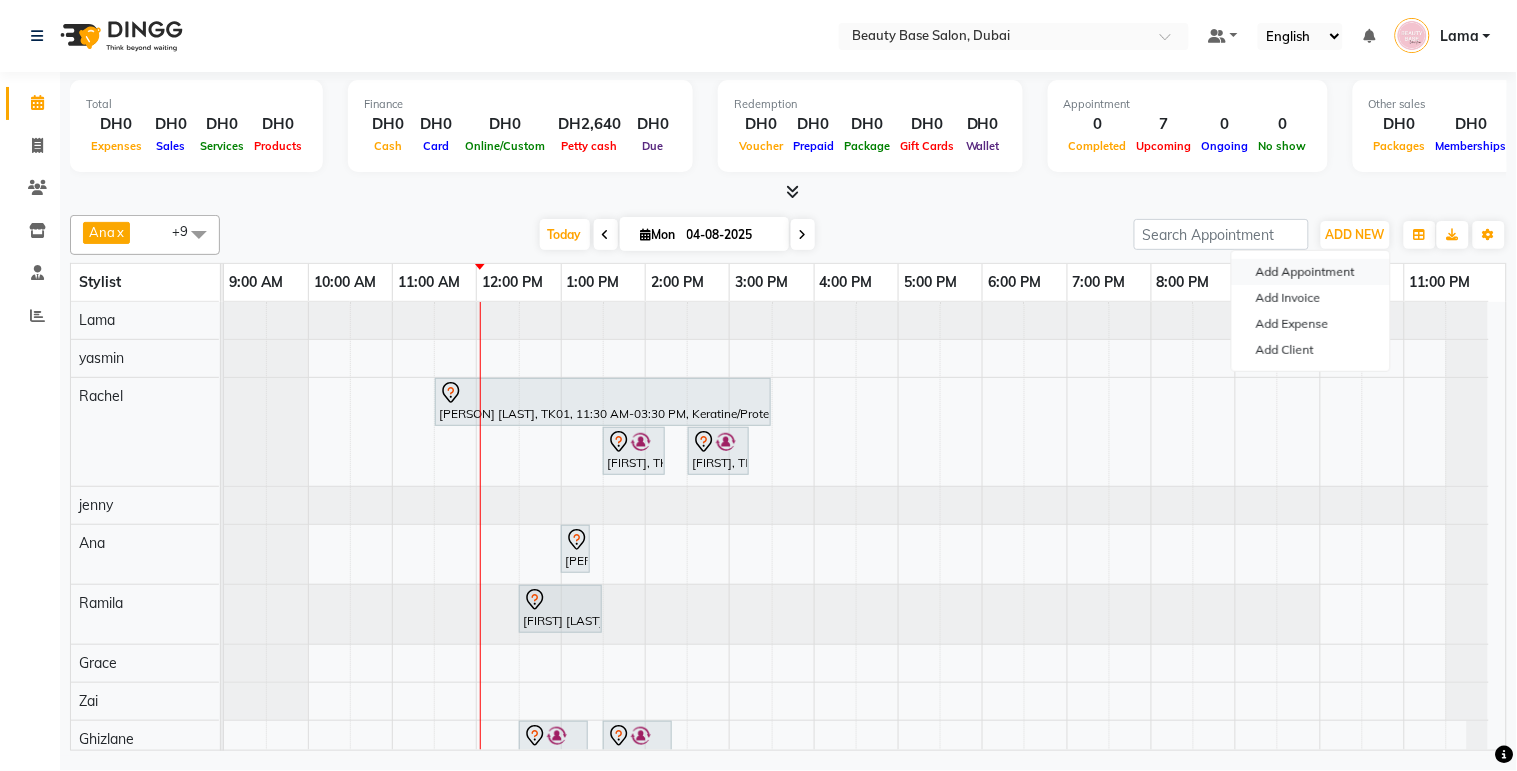 click on "Add Appointment" at bounding box center (1311, 272) 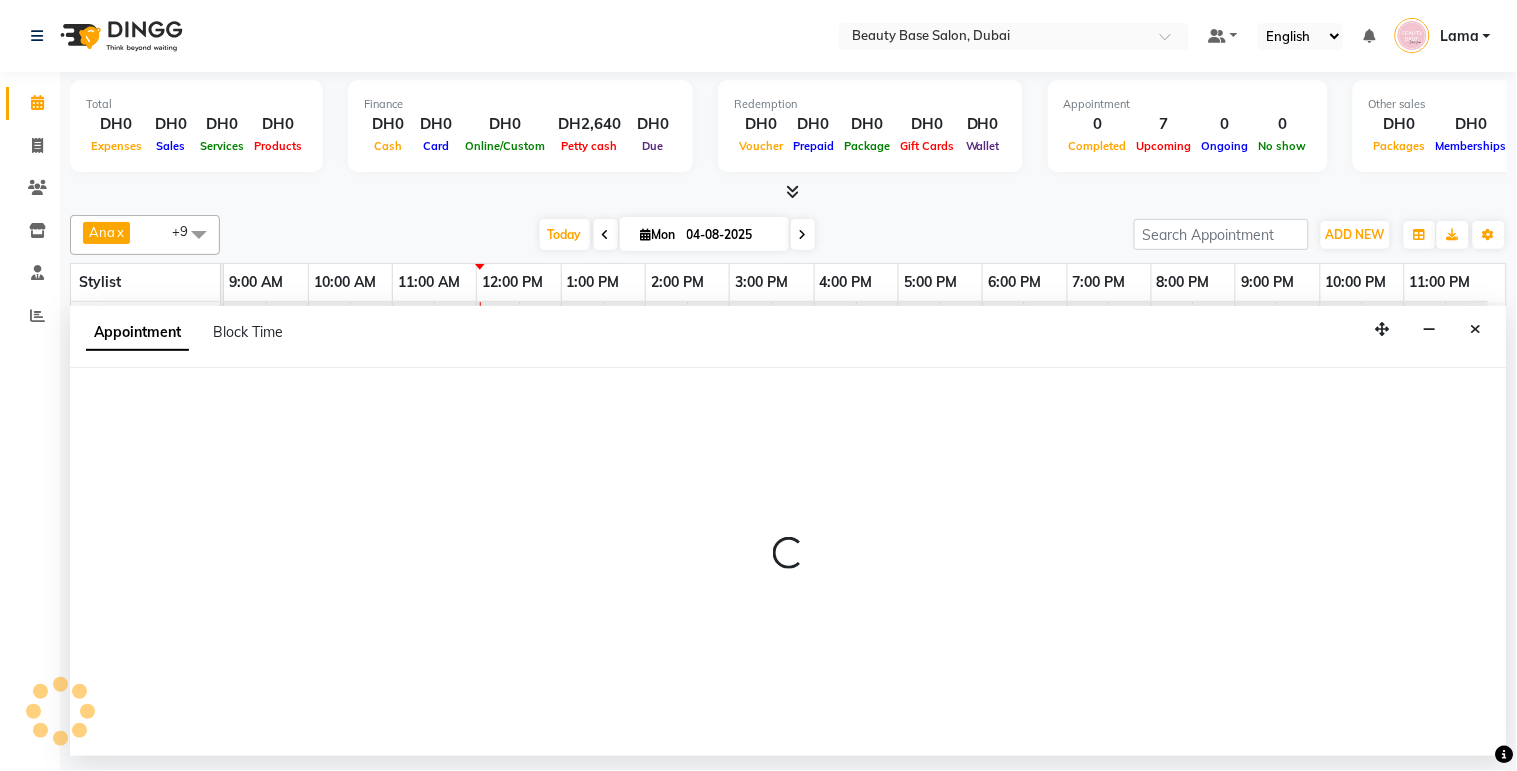 select on "600" 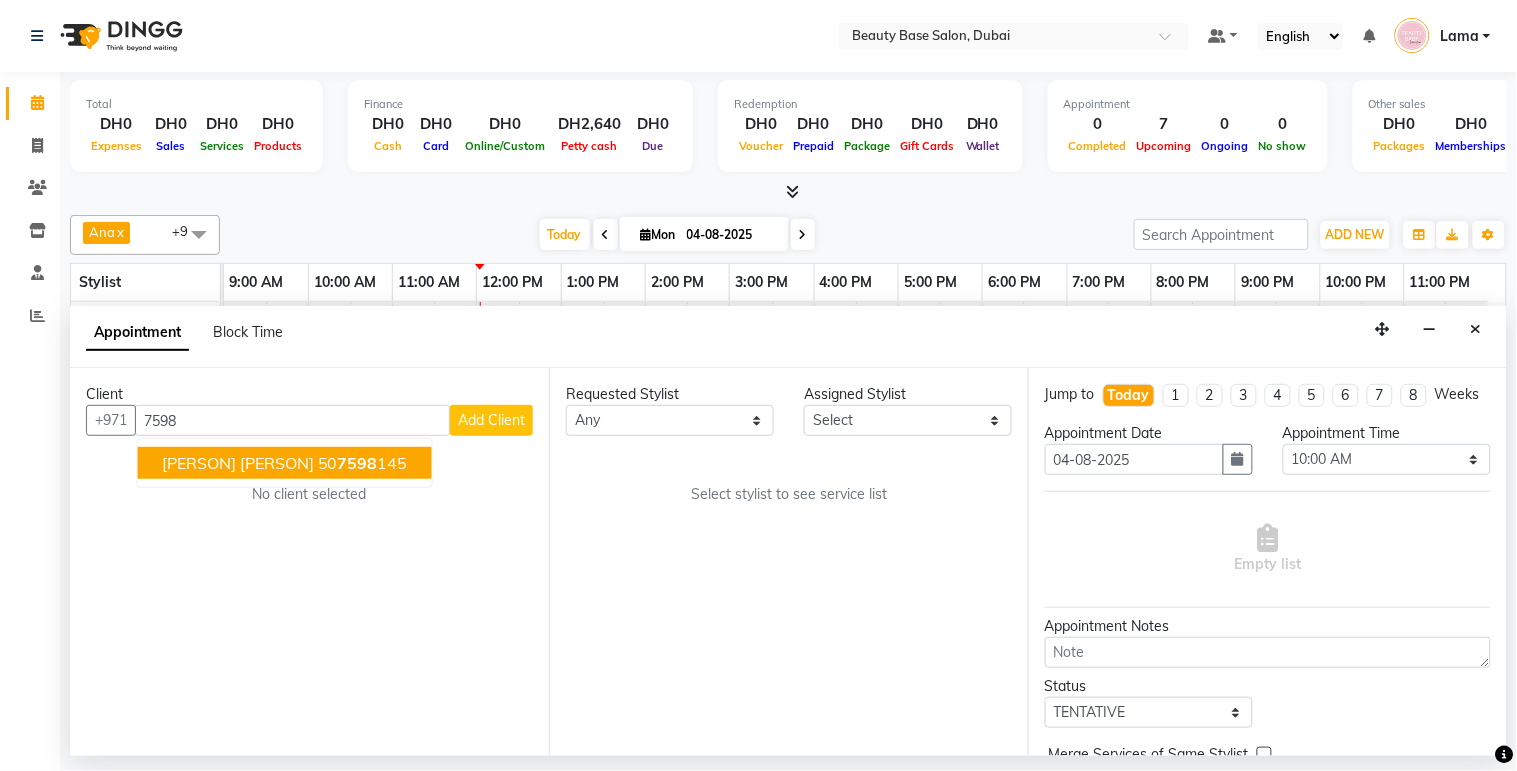 click on "[PERSON] [PERSON] [PHONE]" at bounding box center [285, 463] 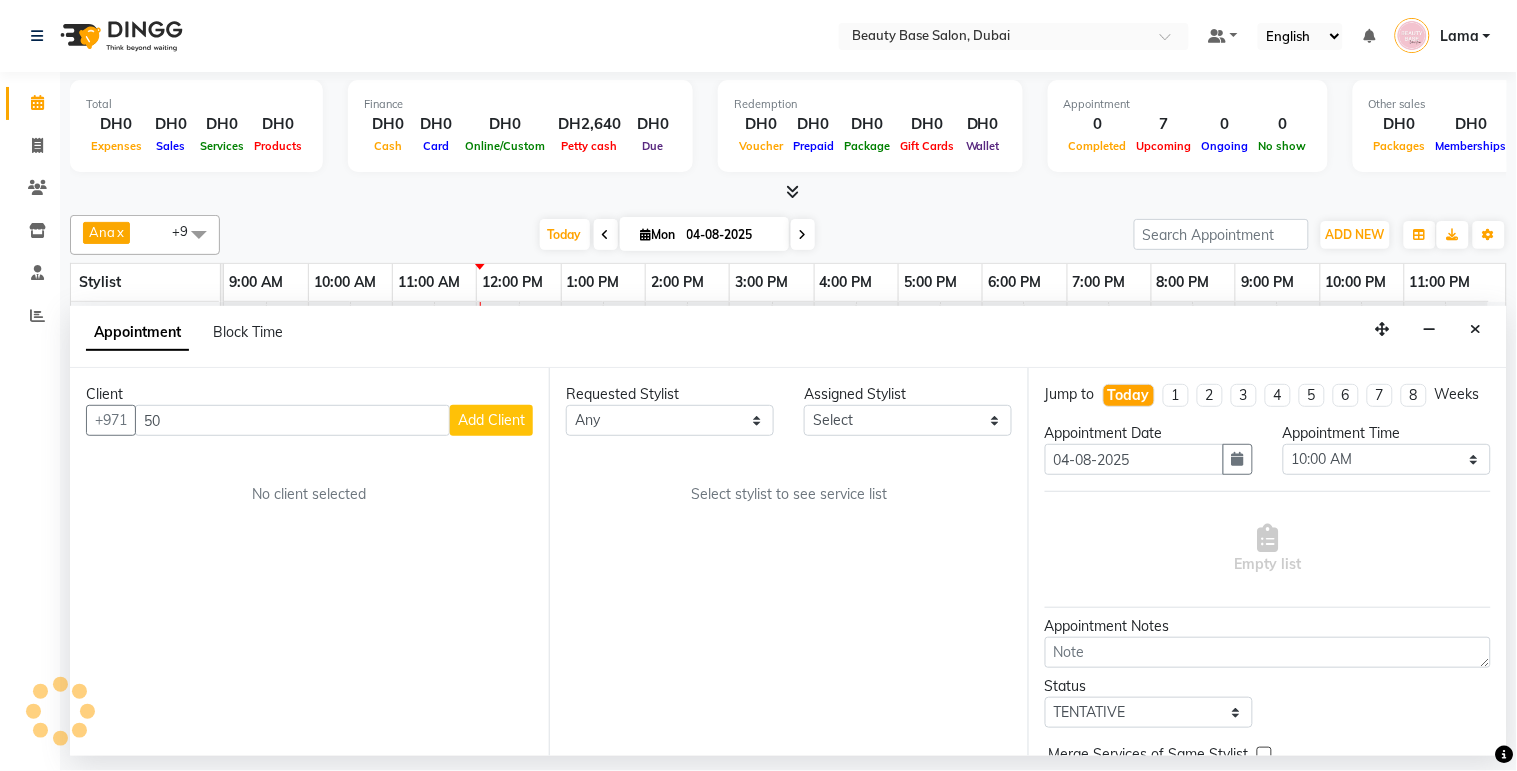 type on "5" 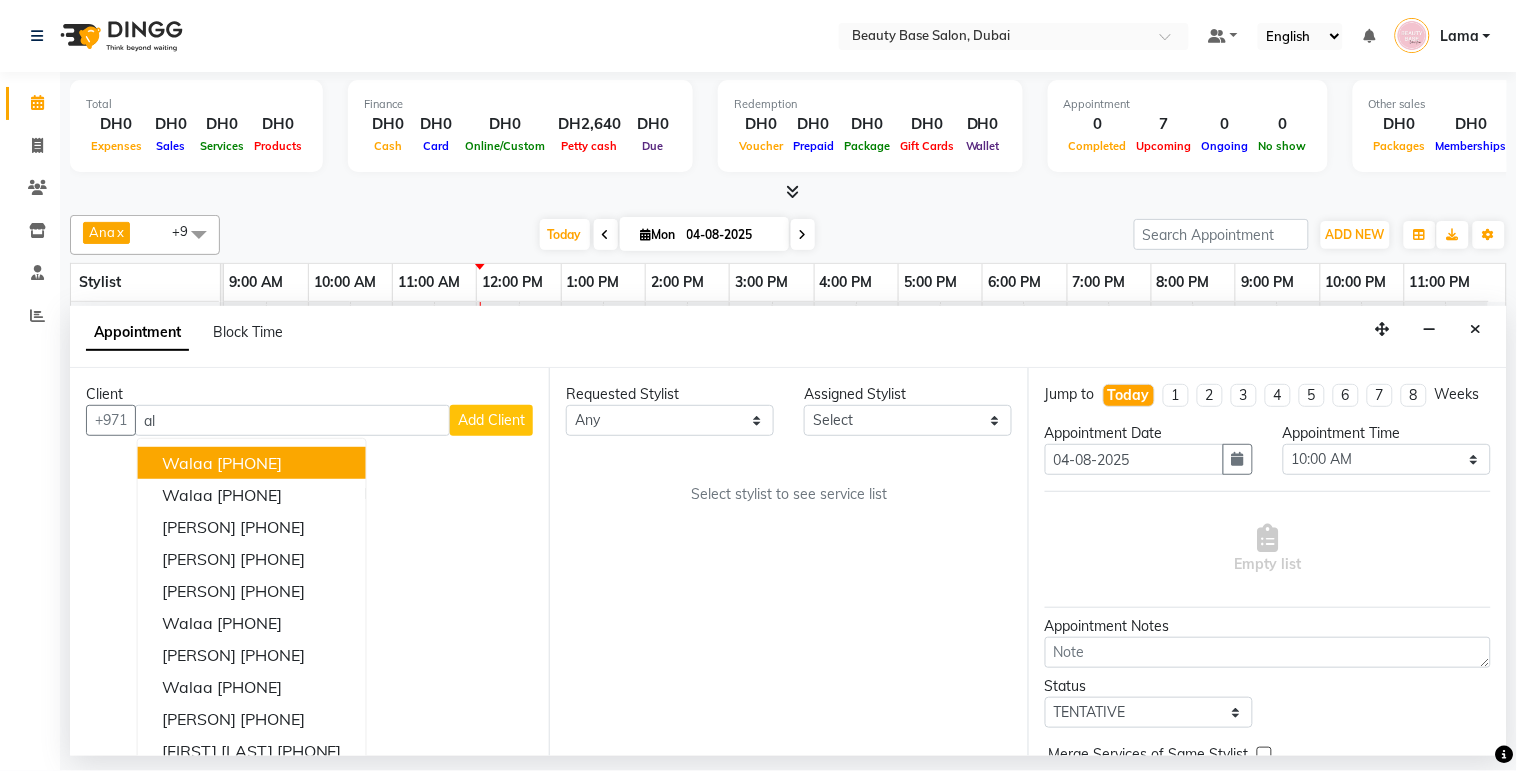 type on "a" 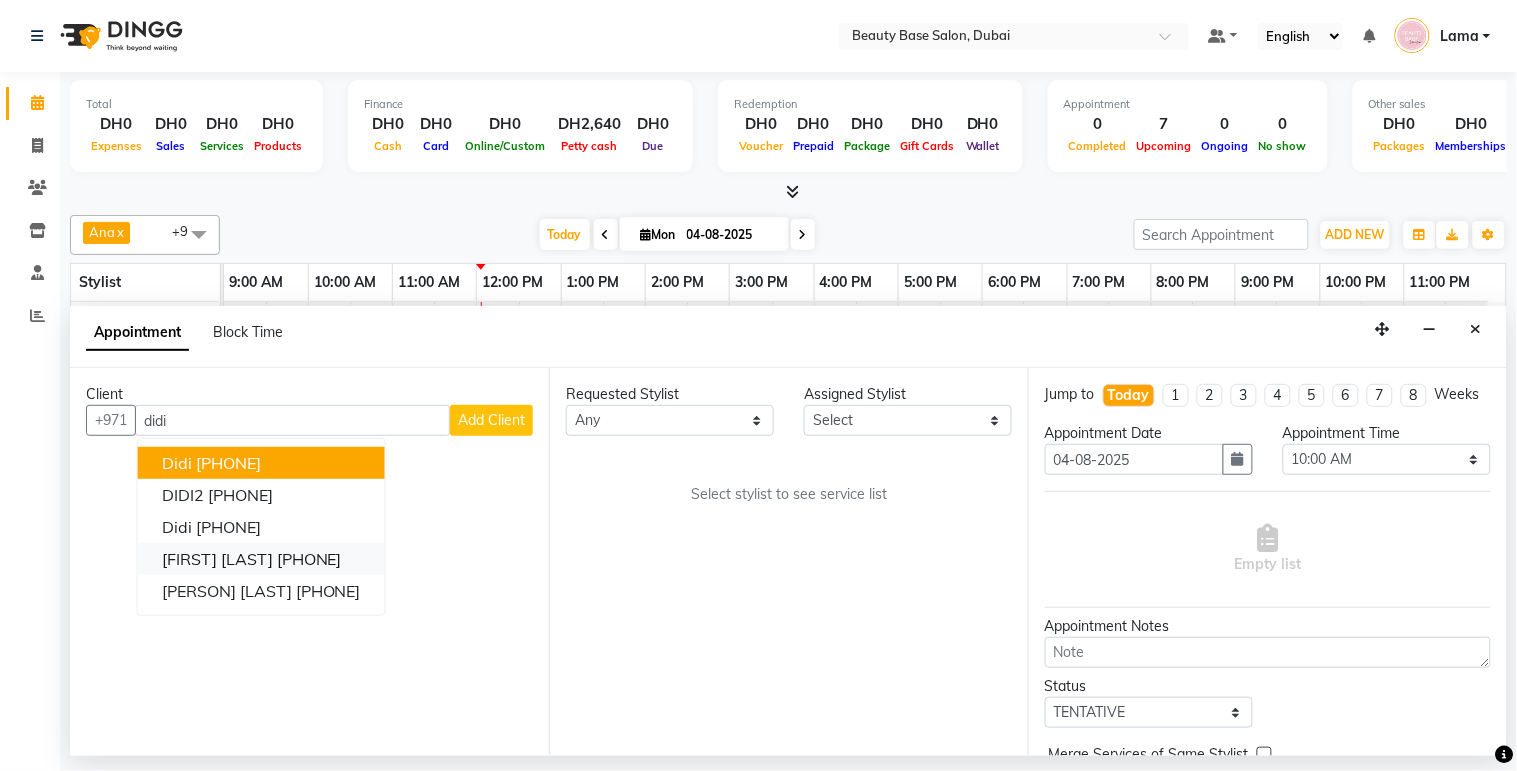 click on "[PHONE]" at bounding box center [309, 559] 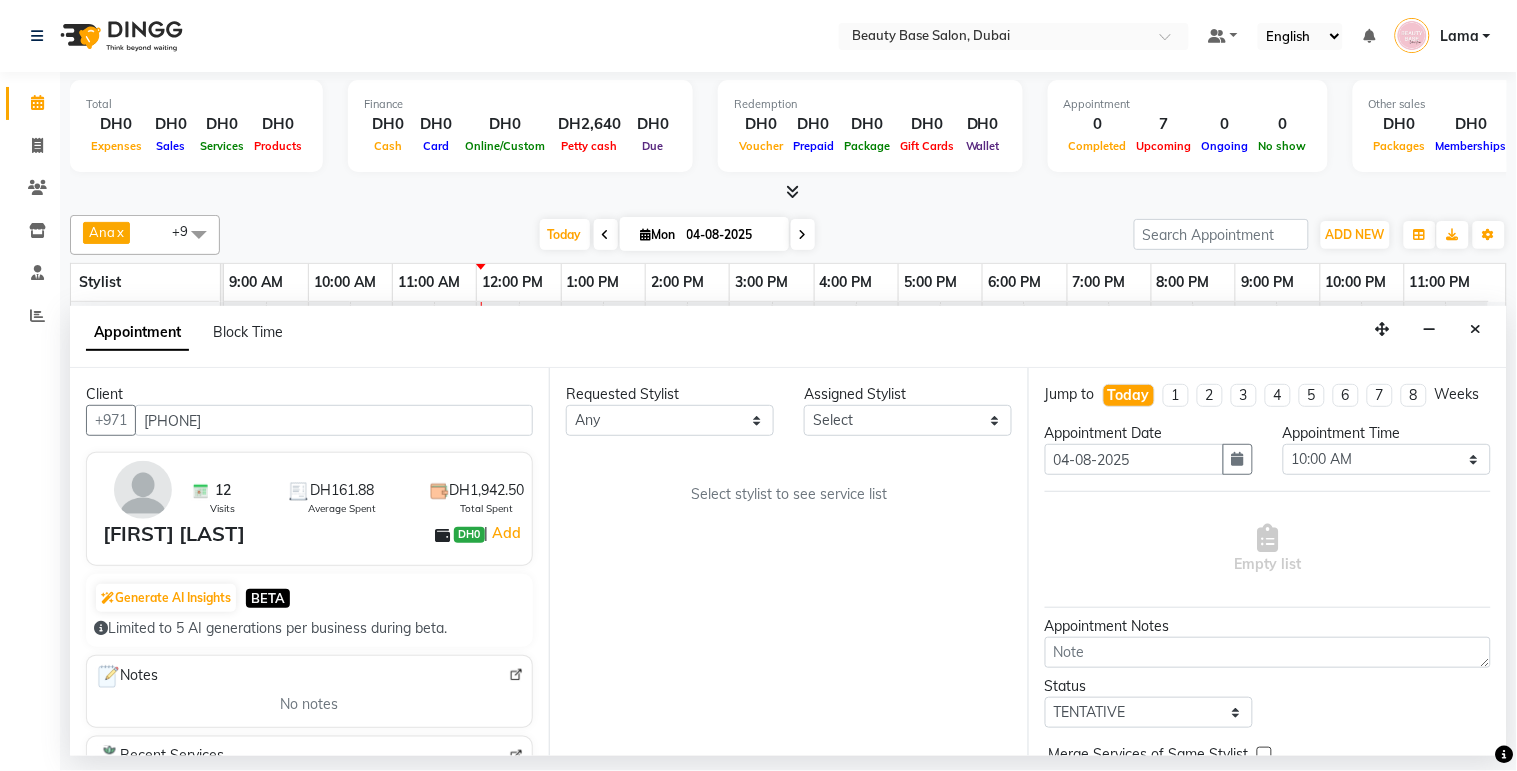 type on "[PHONE]" 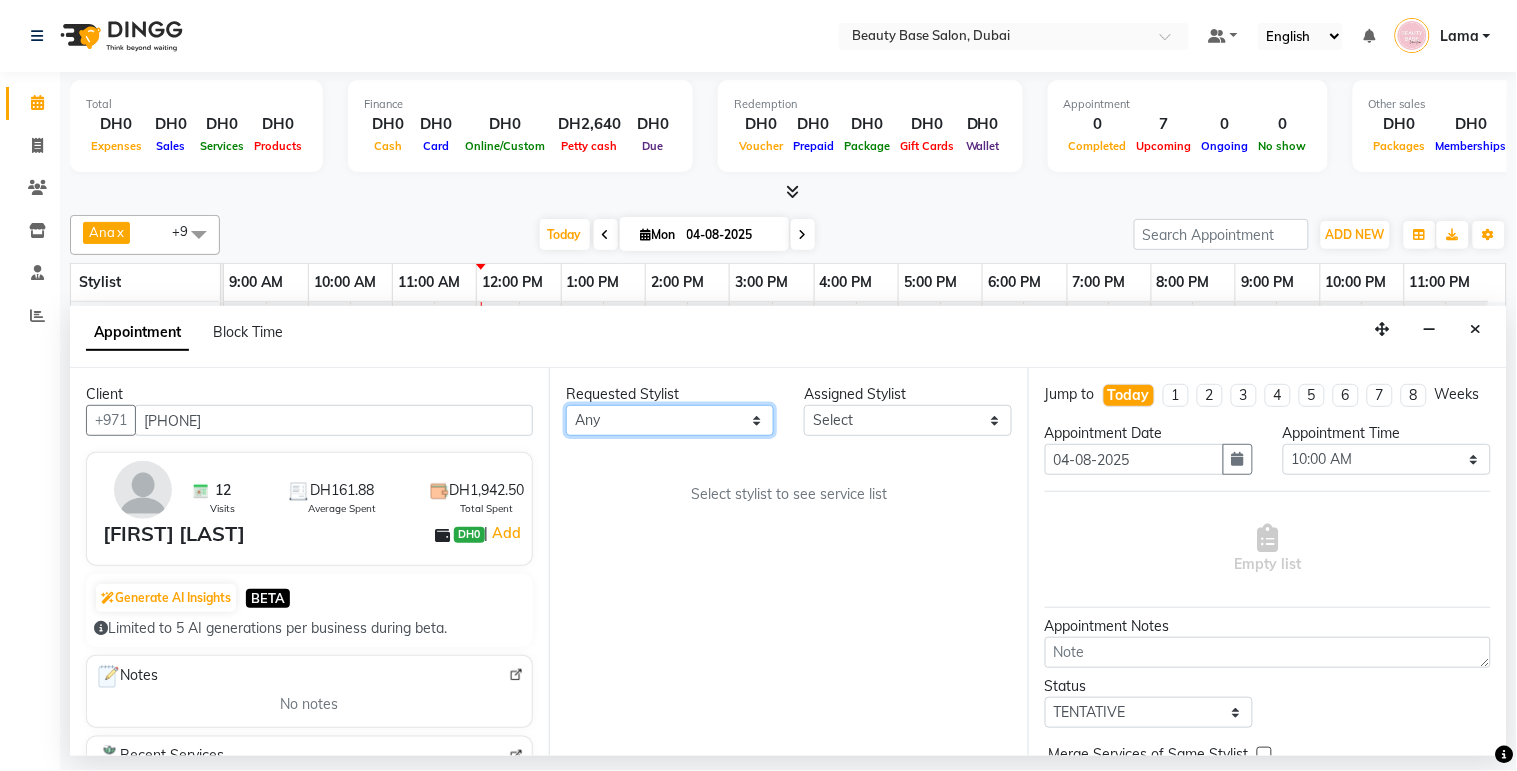 click on "Any [PERSON] [PERSON] [PERSON] [PERSON] [PERSON] [PERSON] [PERSON] [PERSON] [PERSON] [PERSON] [PERSON]" at bounding box center [670, 420] 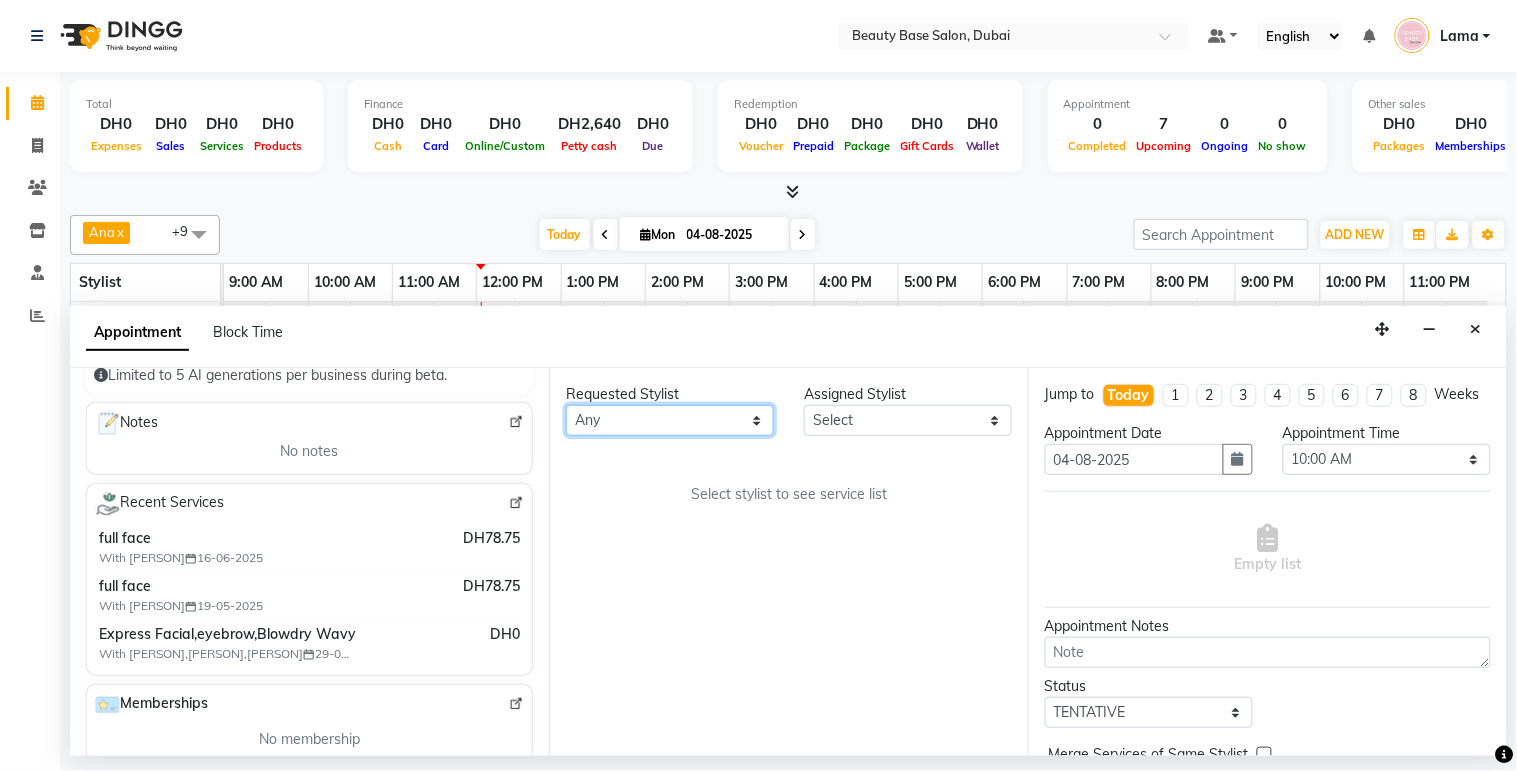 scroll, scrollTop: 254, scrollLeft: 0, axis: vertical 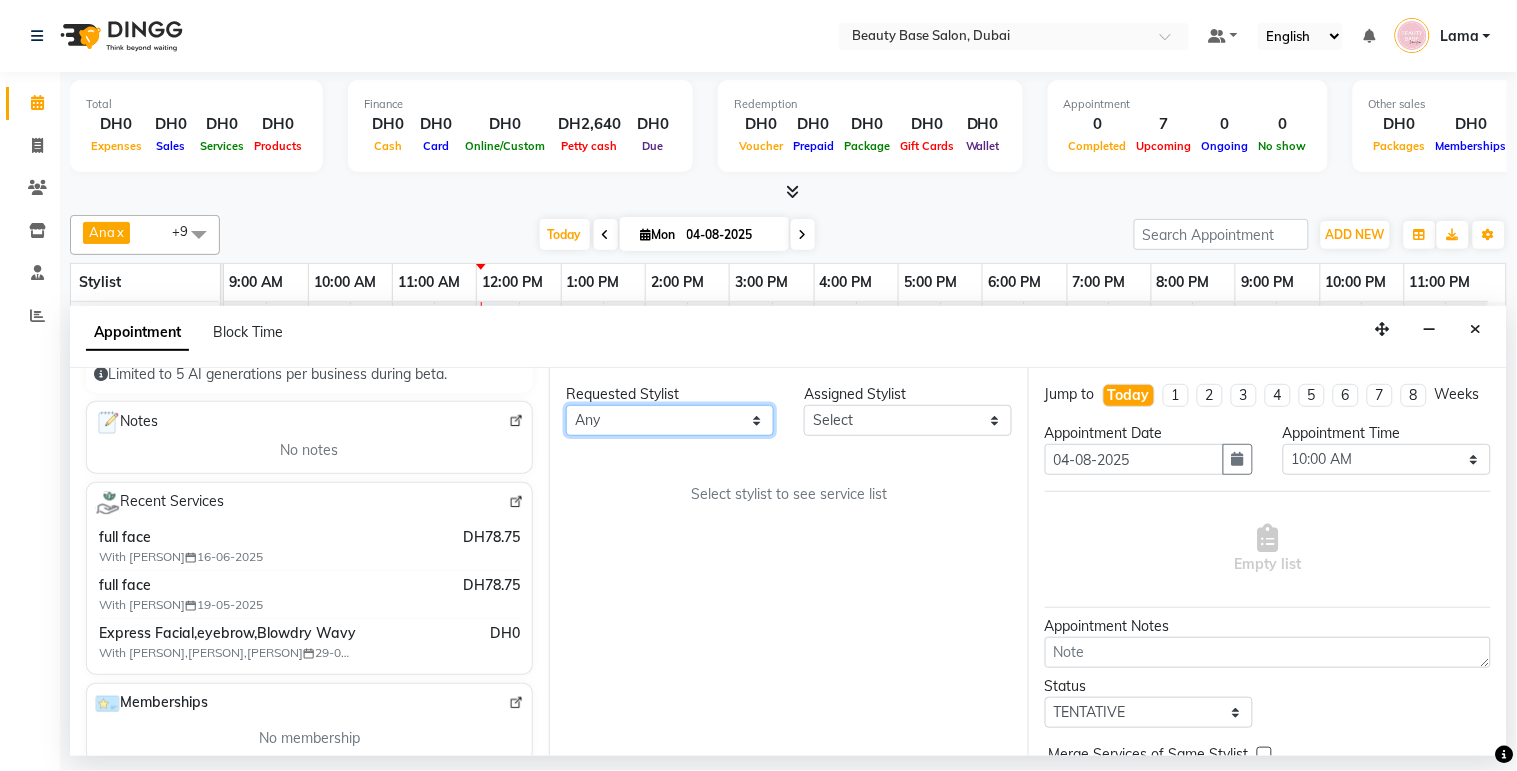 click on "Any [PERSON] [PERSON] [PERSON] [PERSON] [PERSON] [PERSON] [PERSON] [PERSON] [PERSON] [PERSON] [PERSON]" at bounding box center [670, 420] 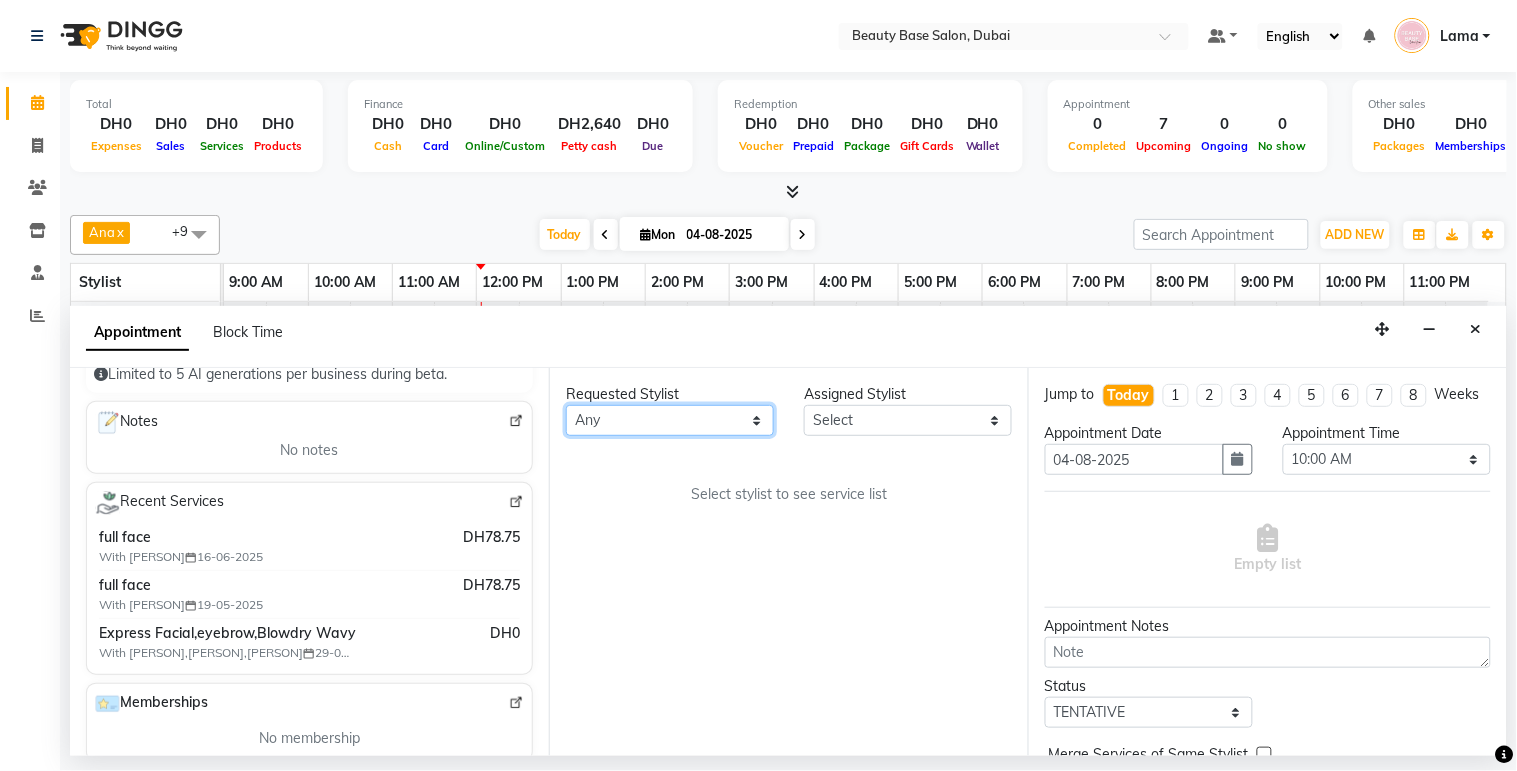 select on "61471" 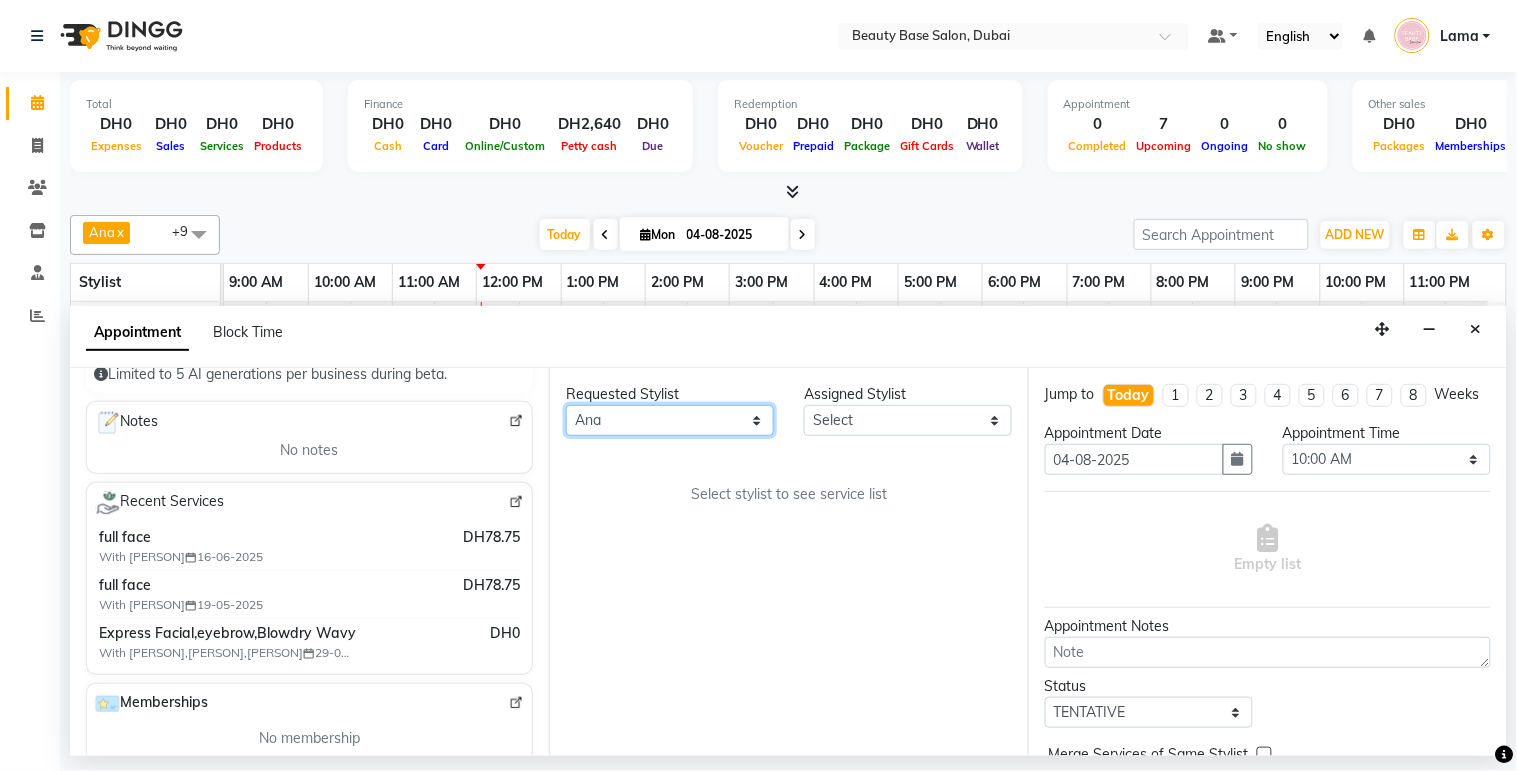 click on "Any [PERSON] [PERSON] [PERSON] [PERSON] [PERSON] [PERSON] [PERSON] [PERSON] [PERSON] [PERSON] [PERSON]" at bounding box center (670, 420) 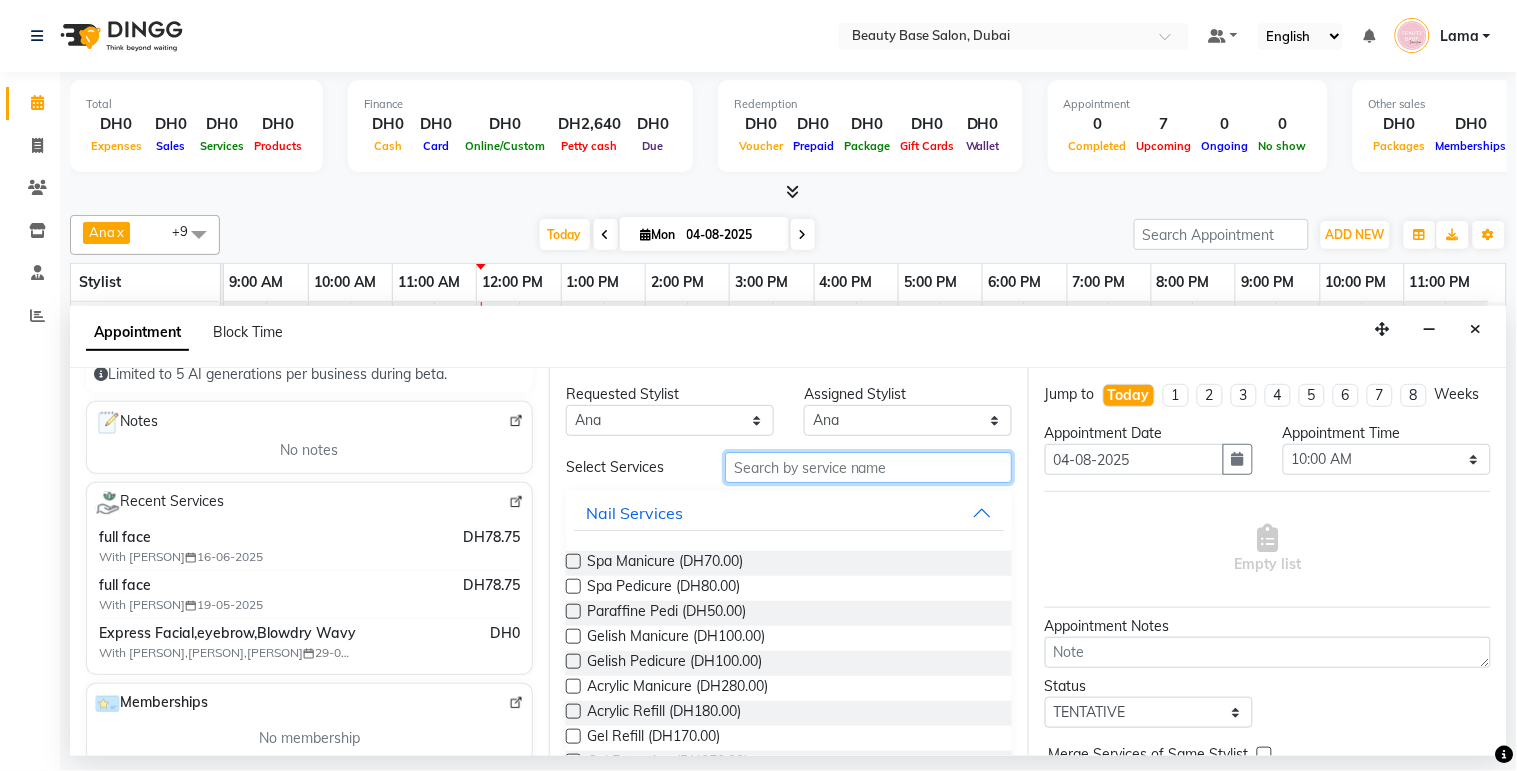 click at bounding box center (868, 467) 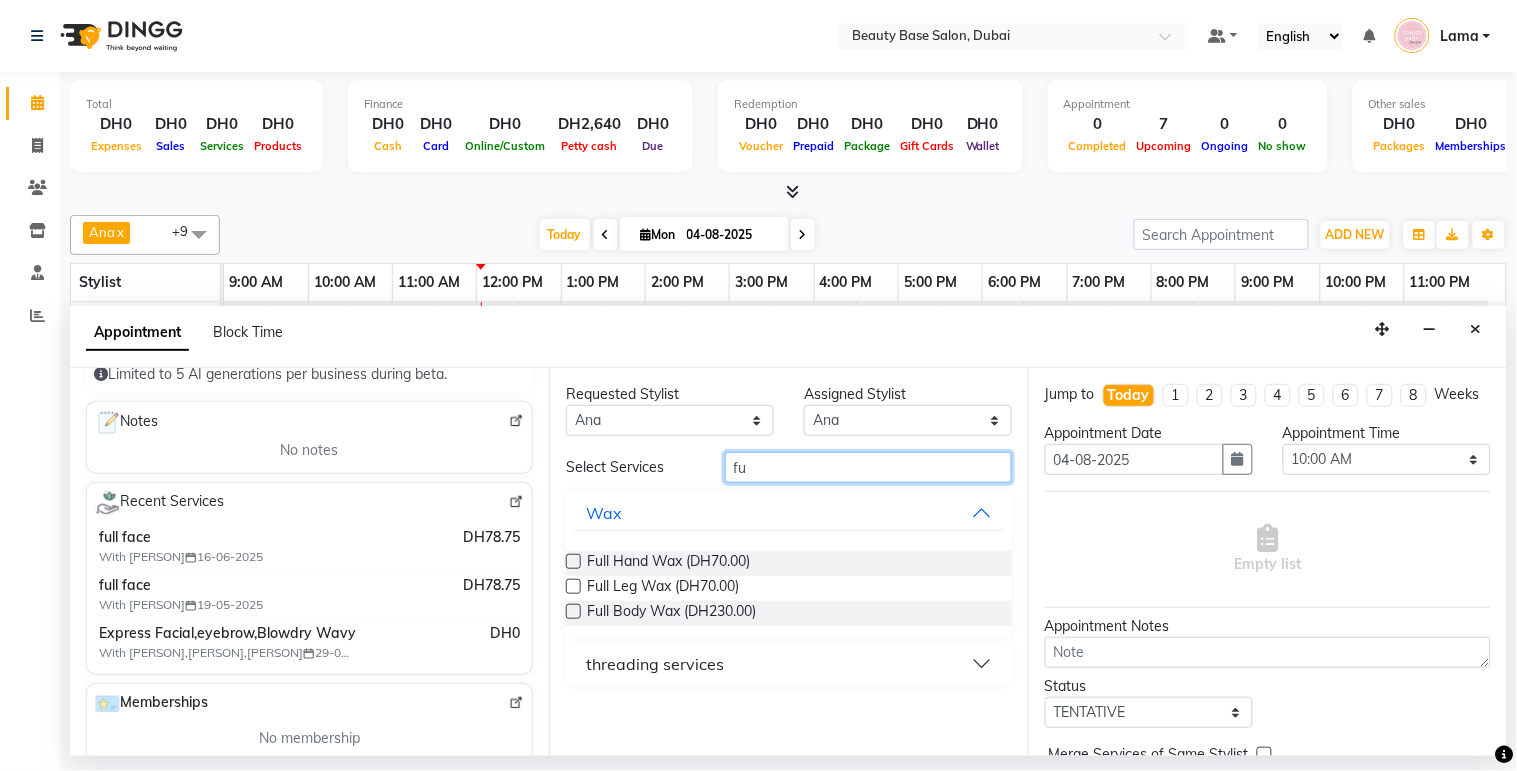 type on "fu" 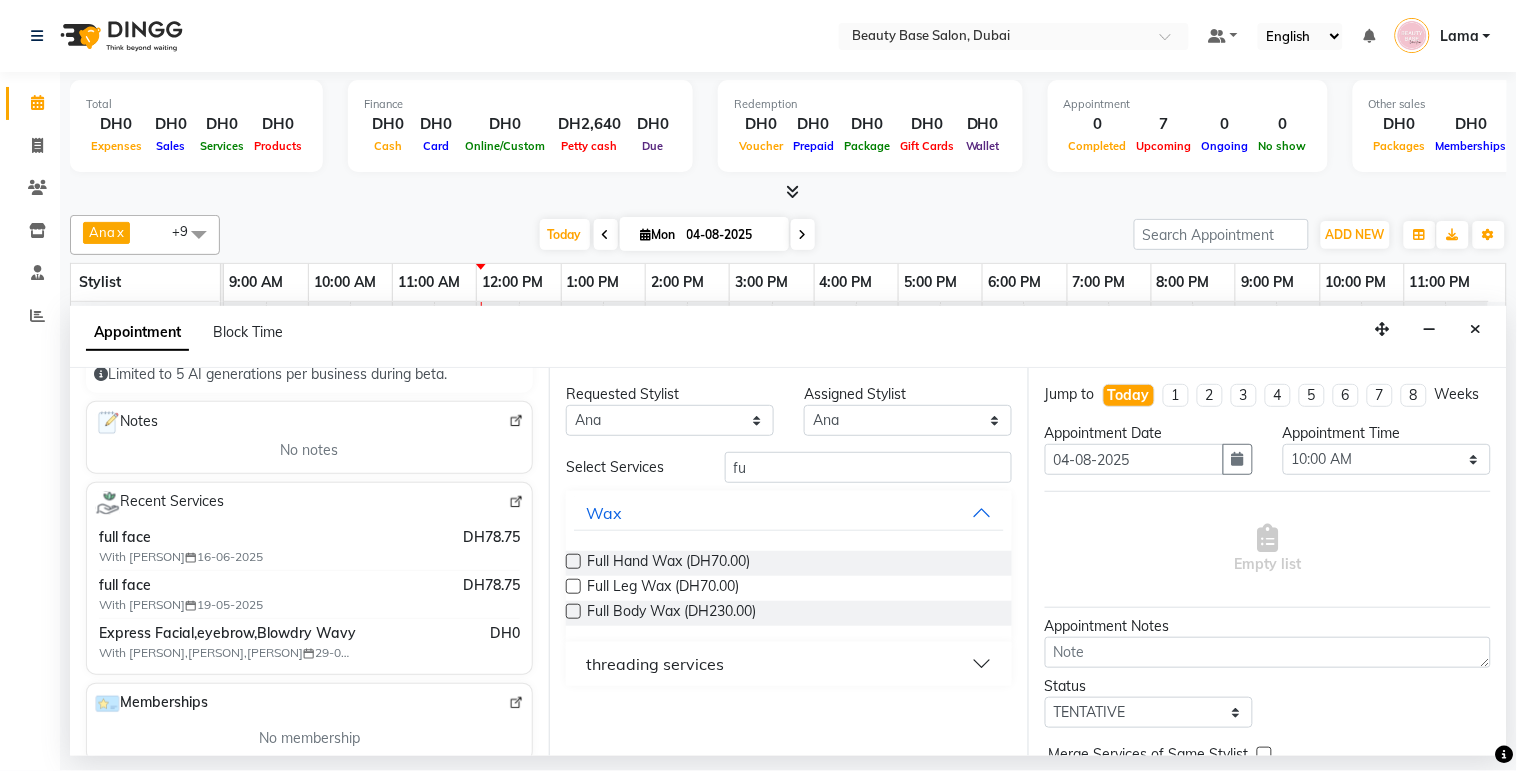 click on "threading services" at bounding box center (789, 664) 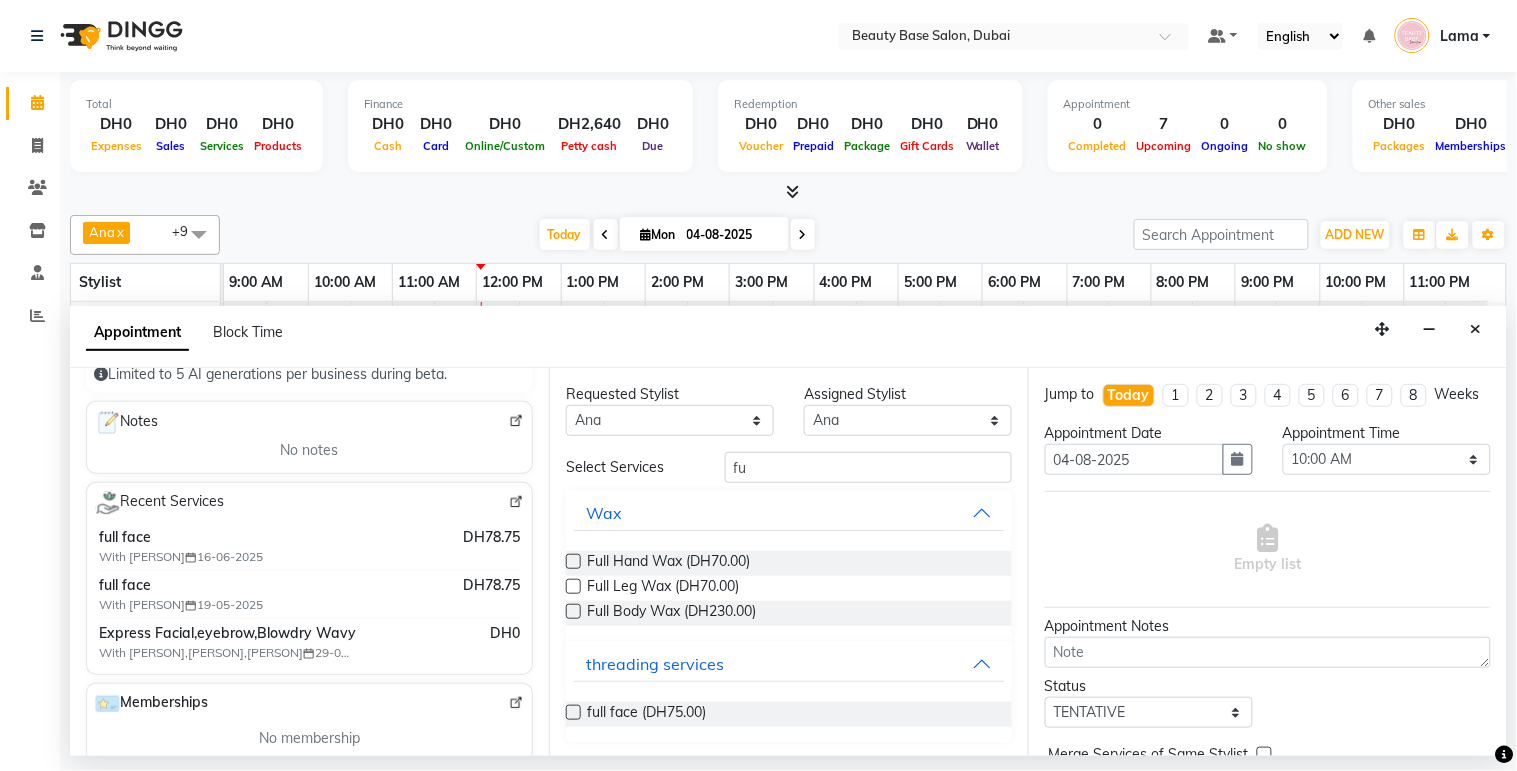 click at bounding box center [573, 712] 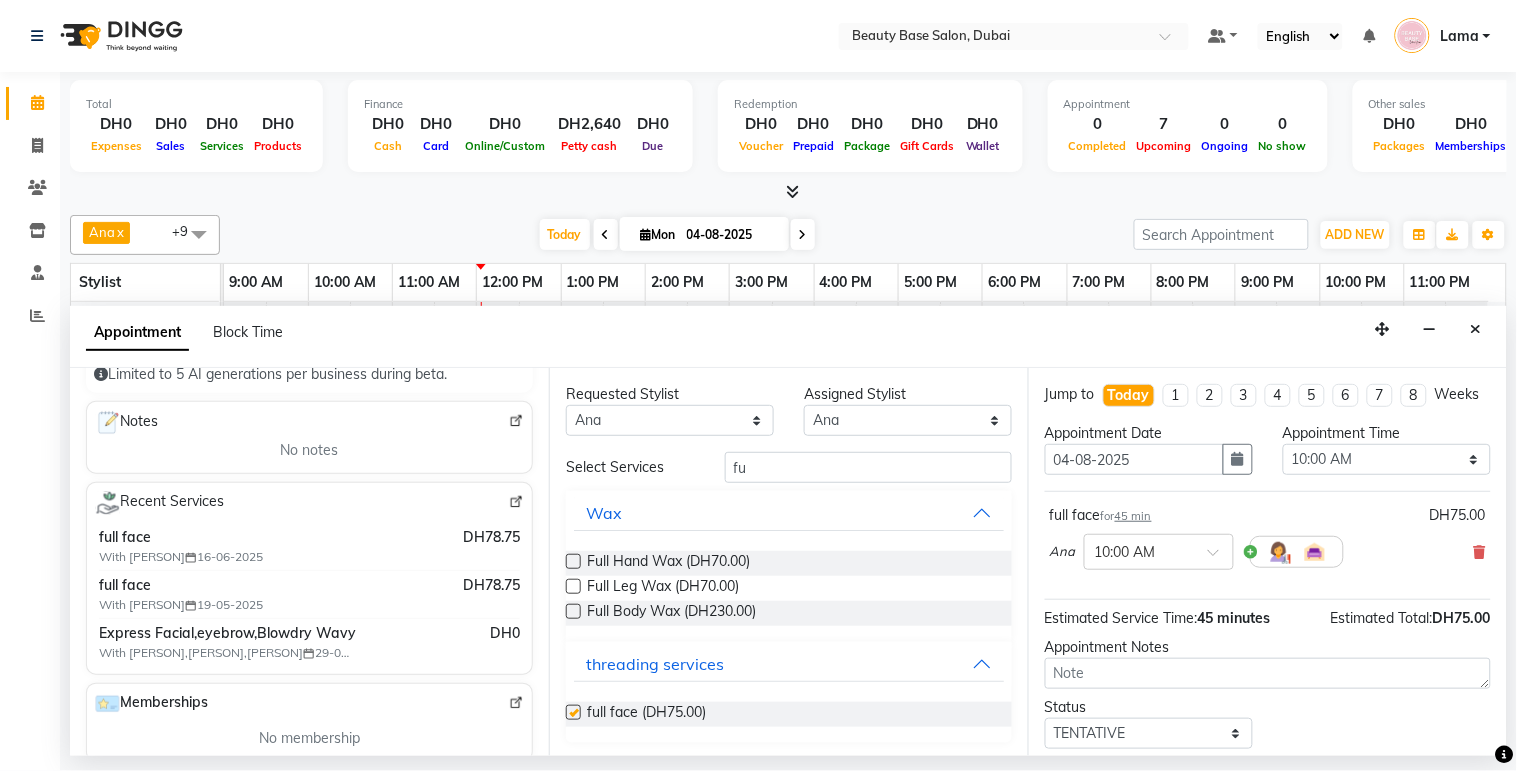 checkbox on "false" 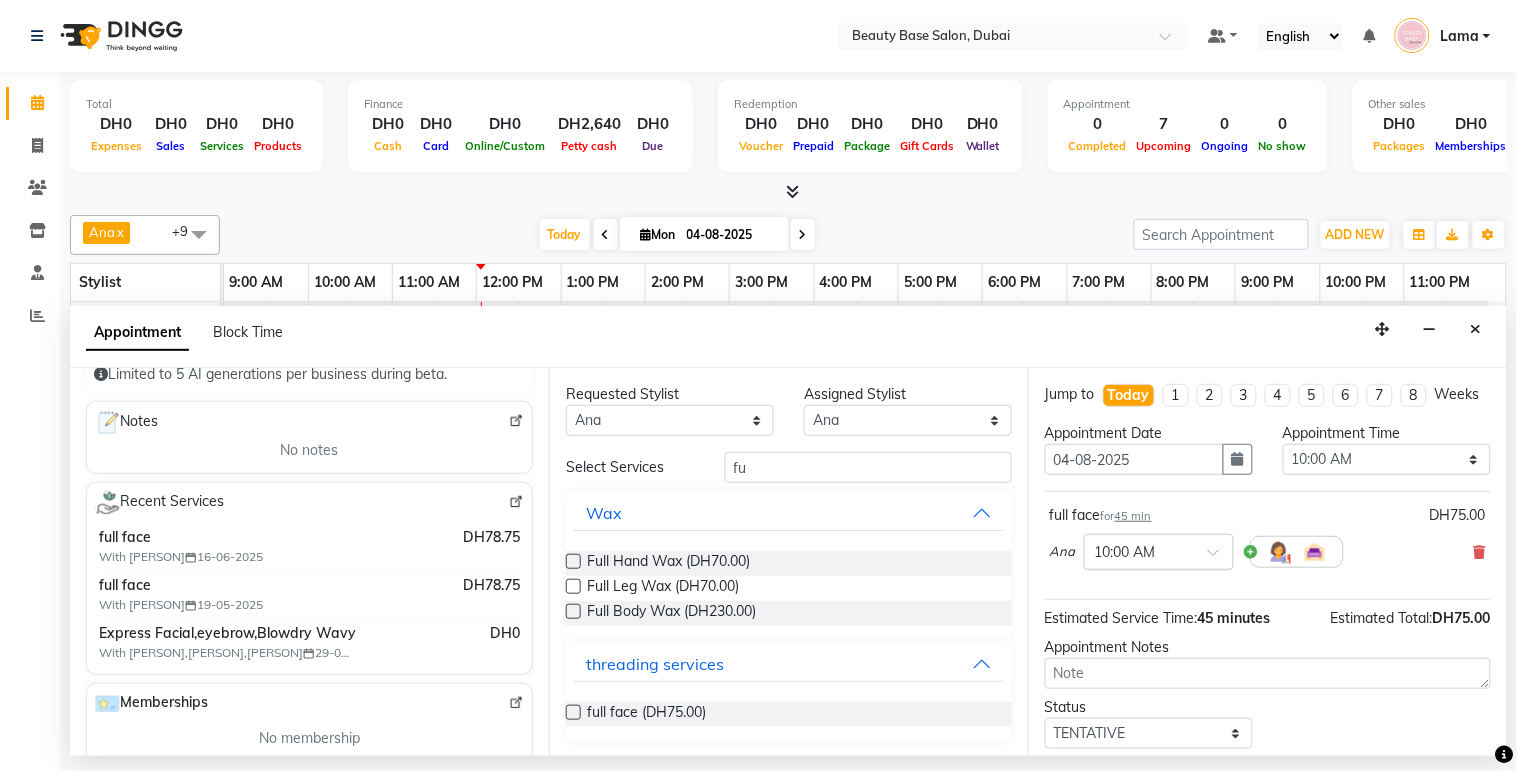 click at bounding box center [1139, 550] 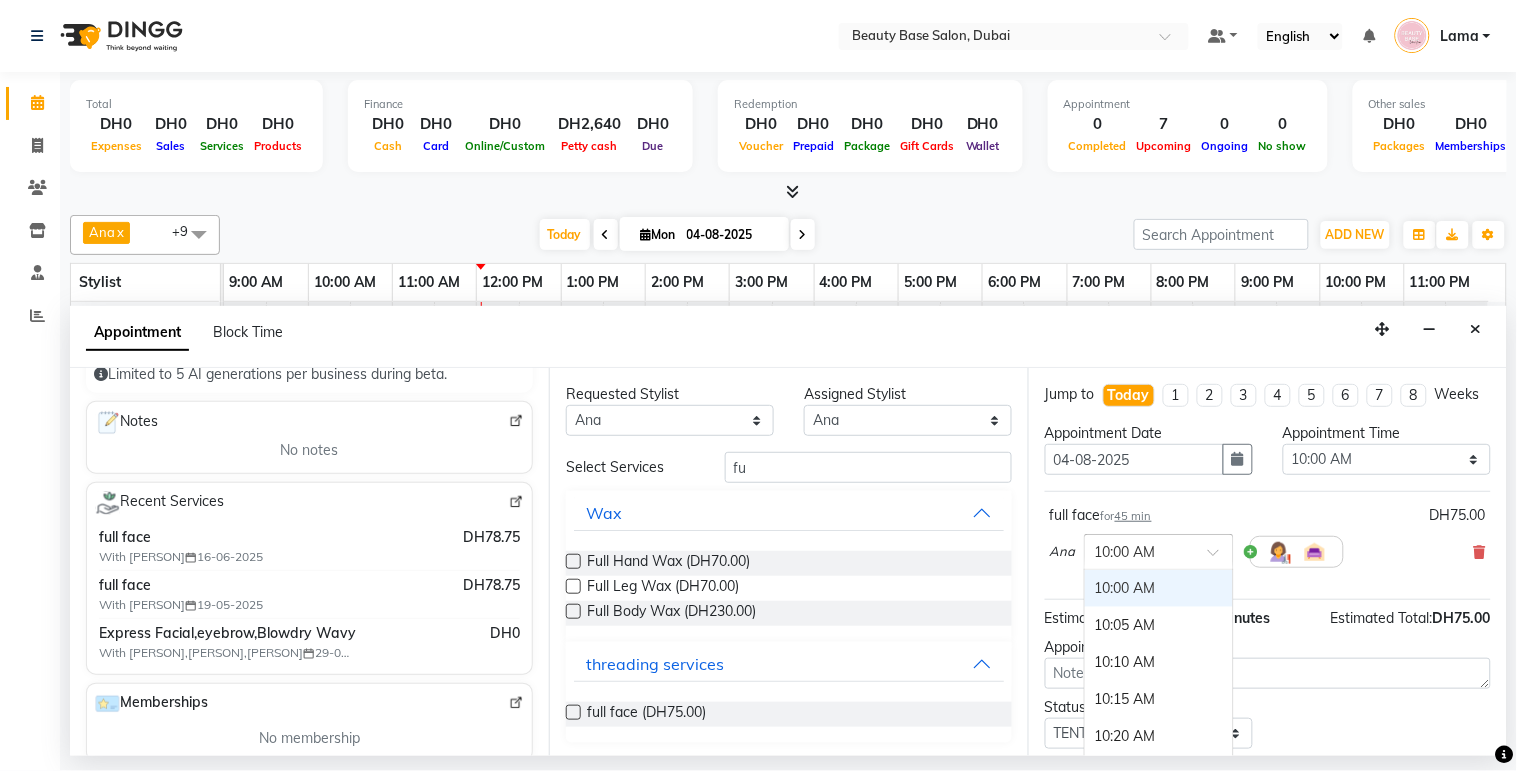 type on "6" 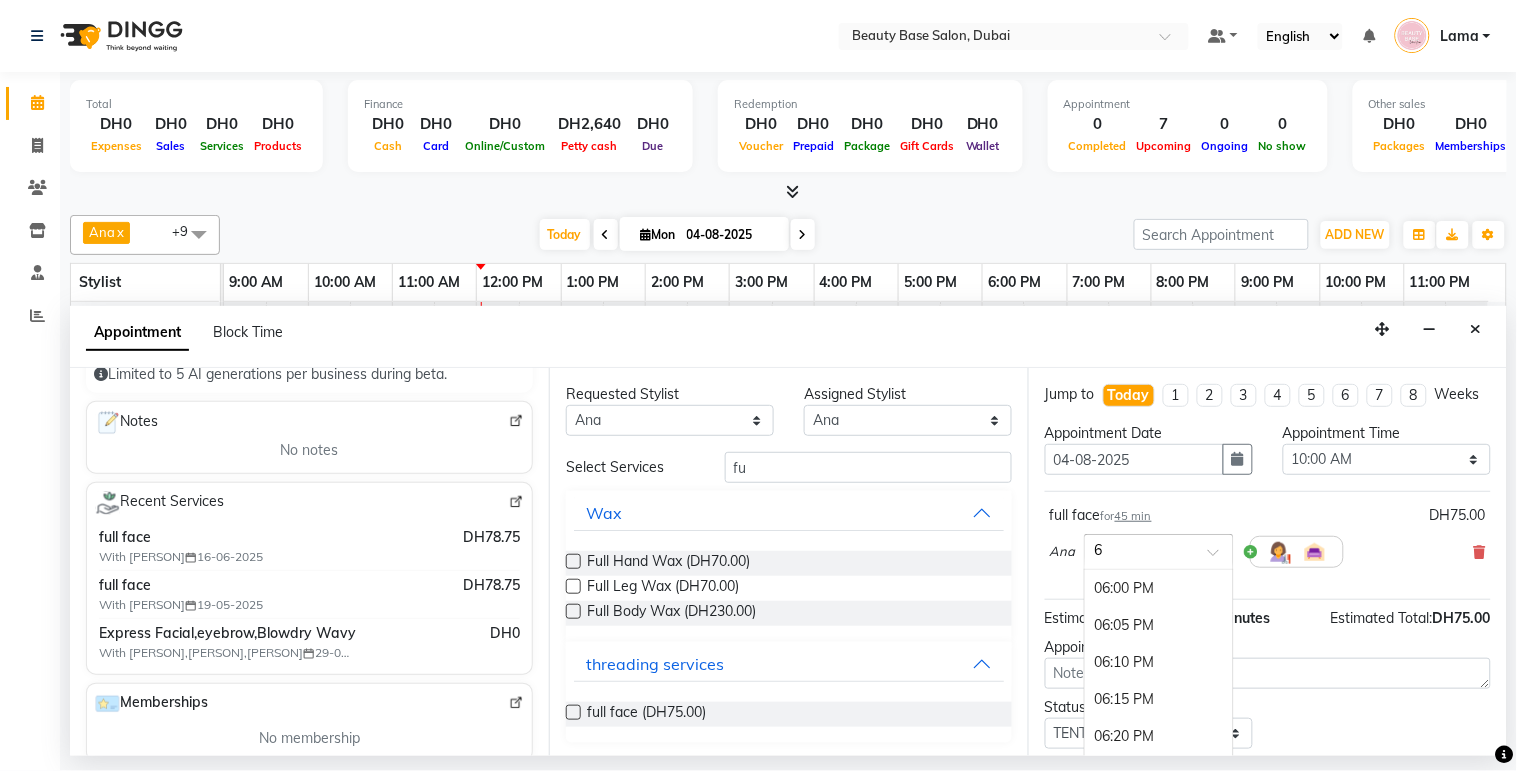 click on "06:00 PM" at bounding box center [1159, 588] 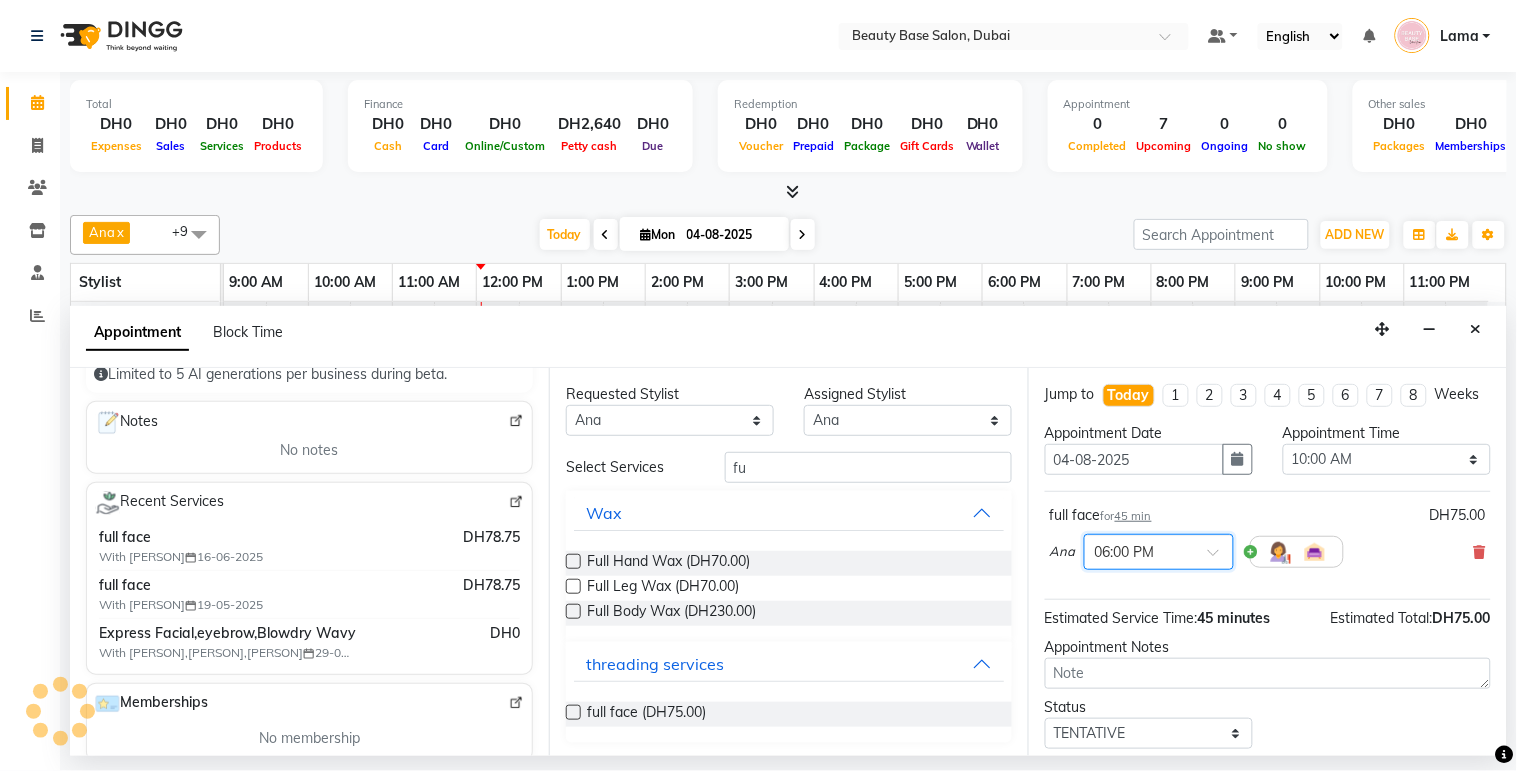 scroll, scrollTop: 138, scrollLeft: 0, axis: vertical 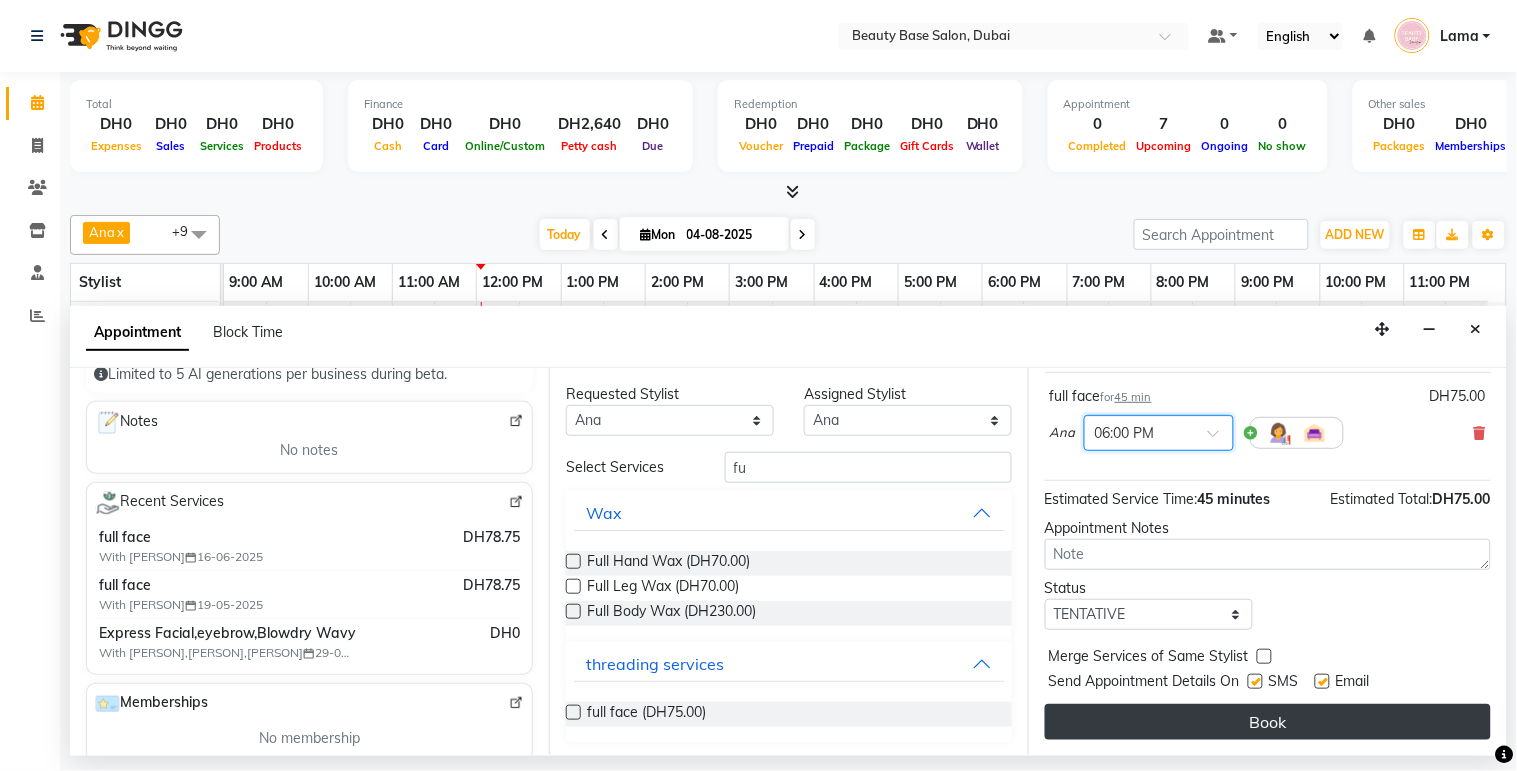 click on "Book" at bounding box center (1268, 722) 